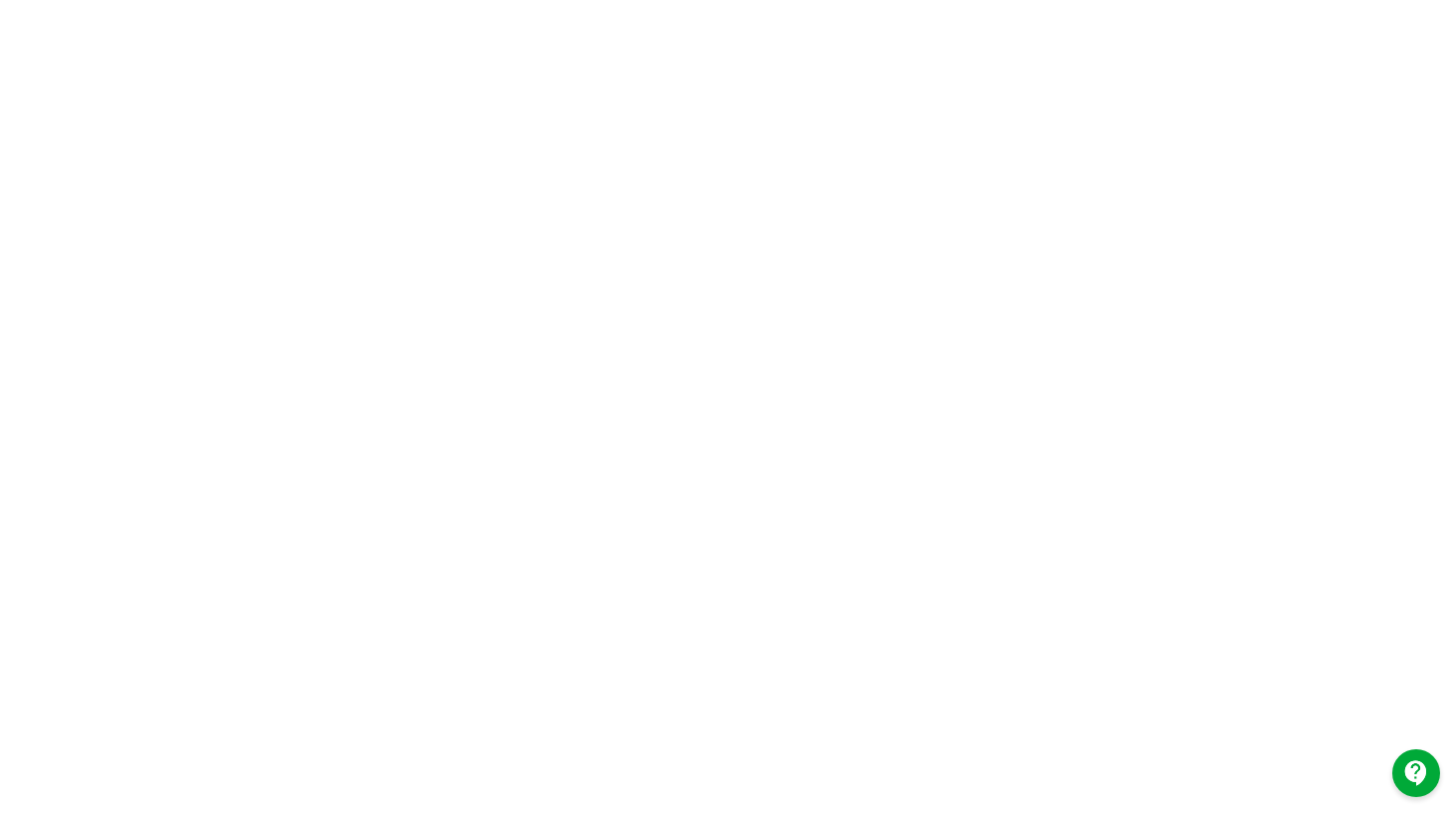 scroll, scrollTop: 0, scrollLeft: 0, axis: both 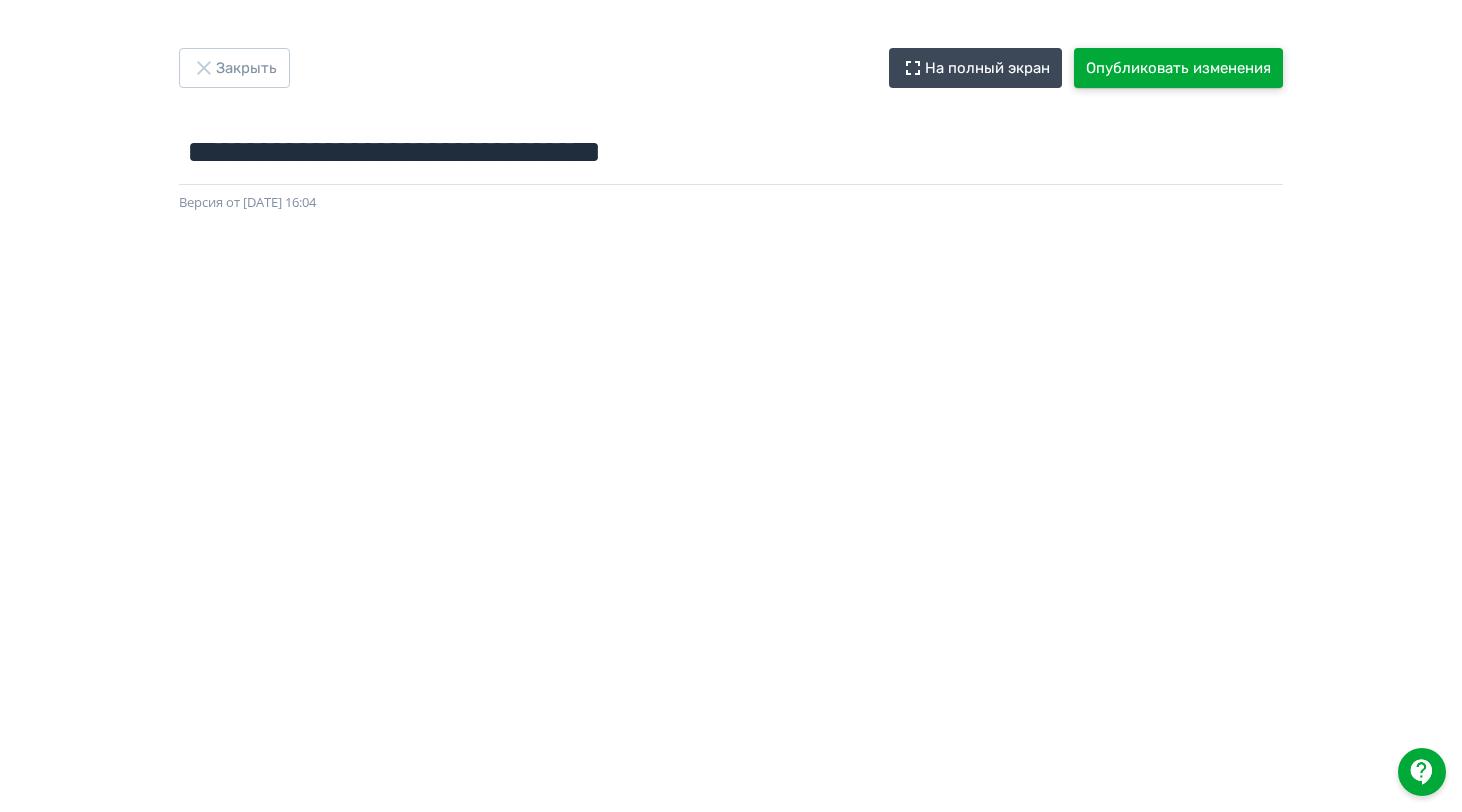 click on "Опубликовать изменения" at bounding box center (1178, 68) 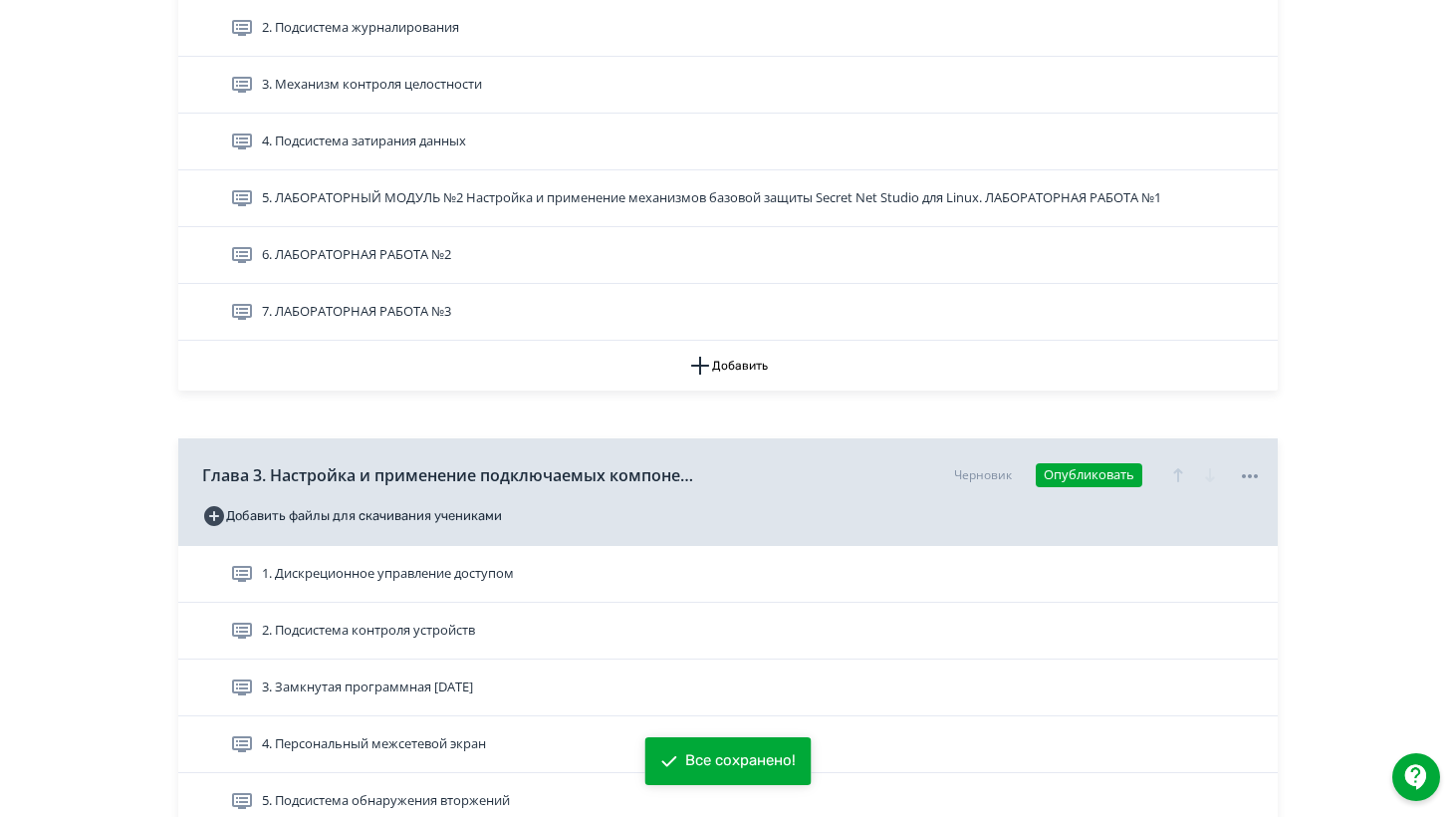 scroll, scrollTop: 1604, scrollLeft: 0, axis: vertical 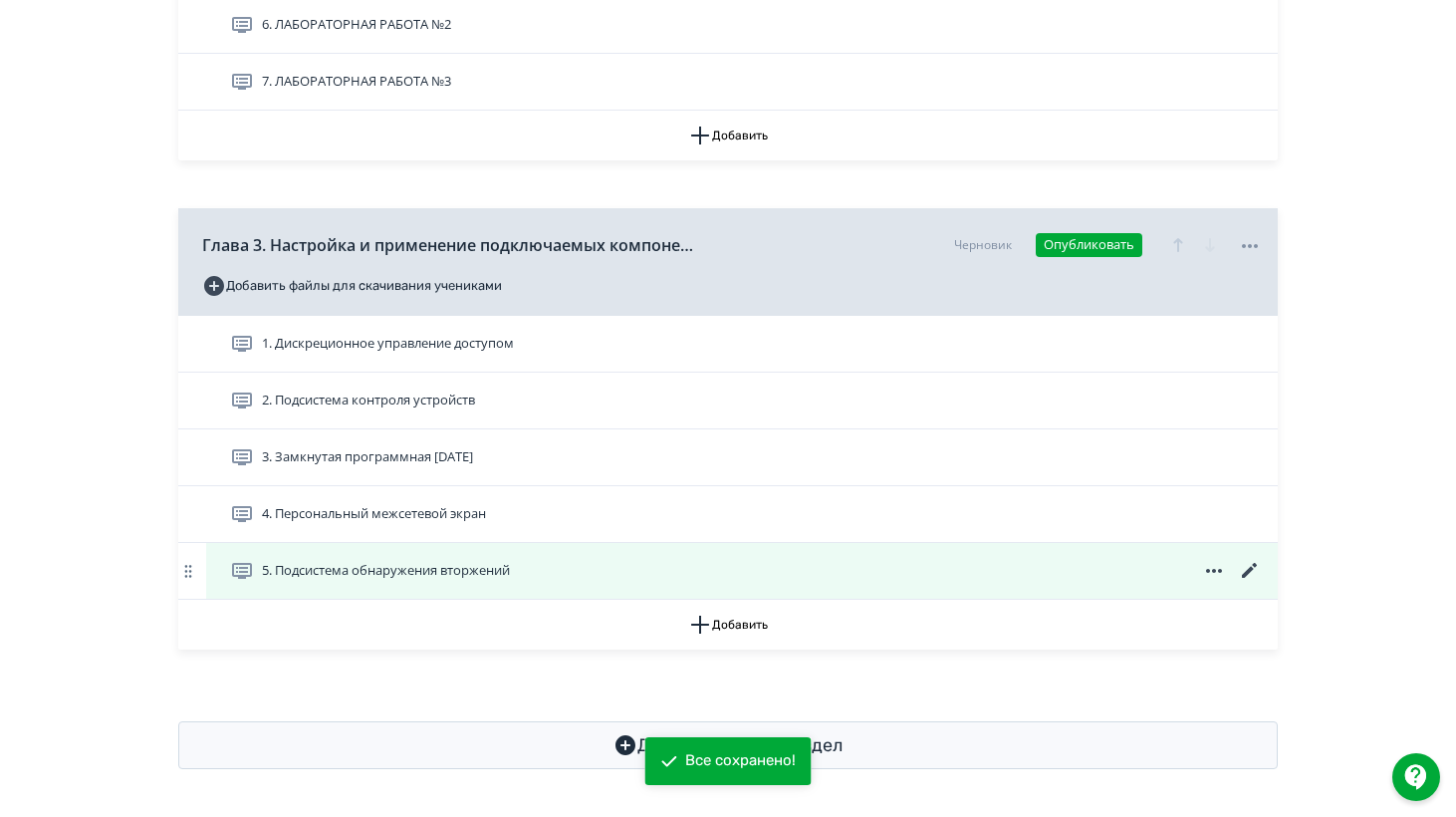 click 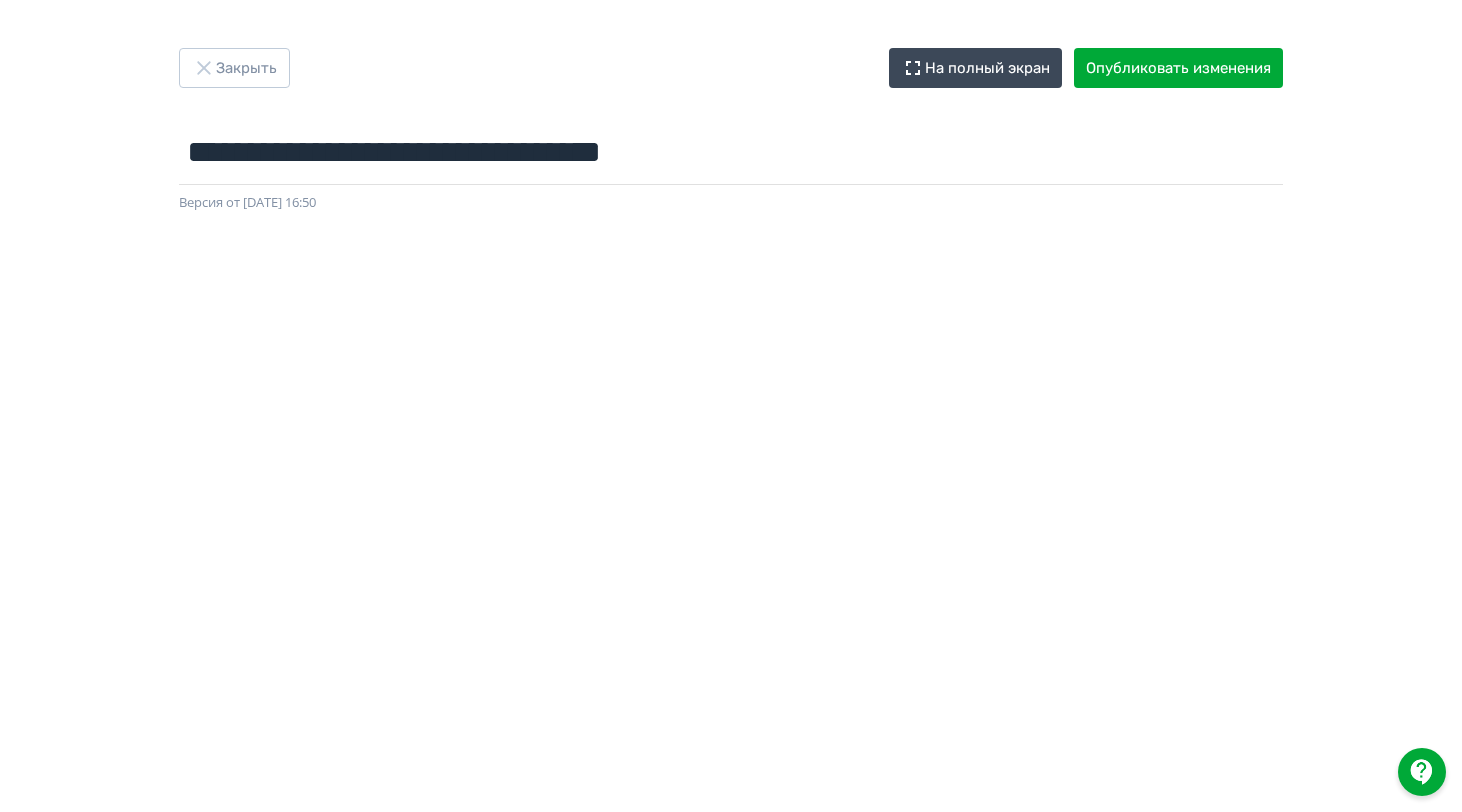 scroll, scrollTop: 0, scrollLeft: 4, axis: horizontal 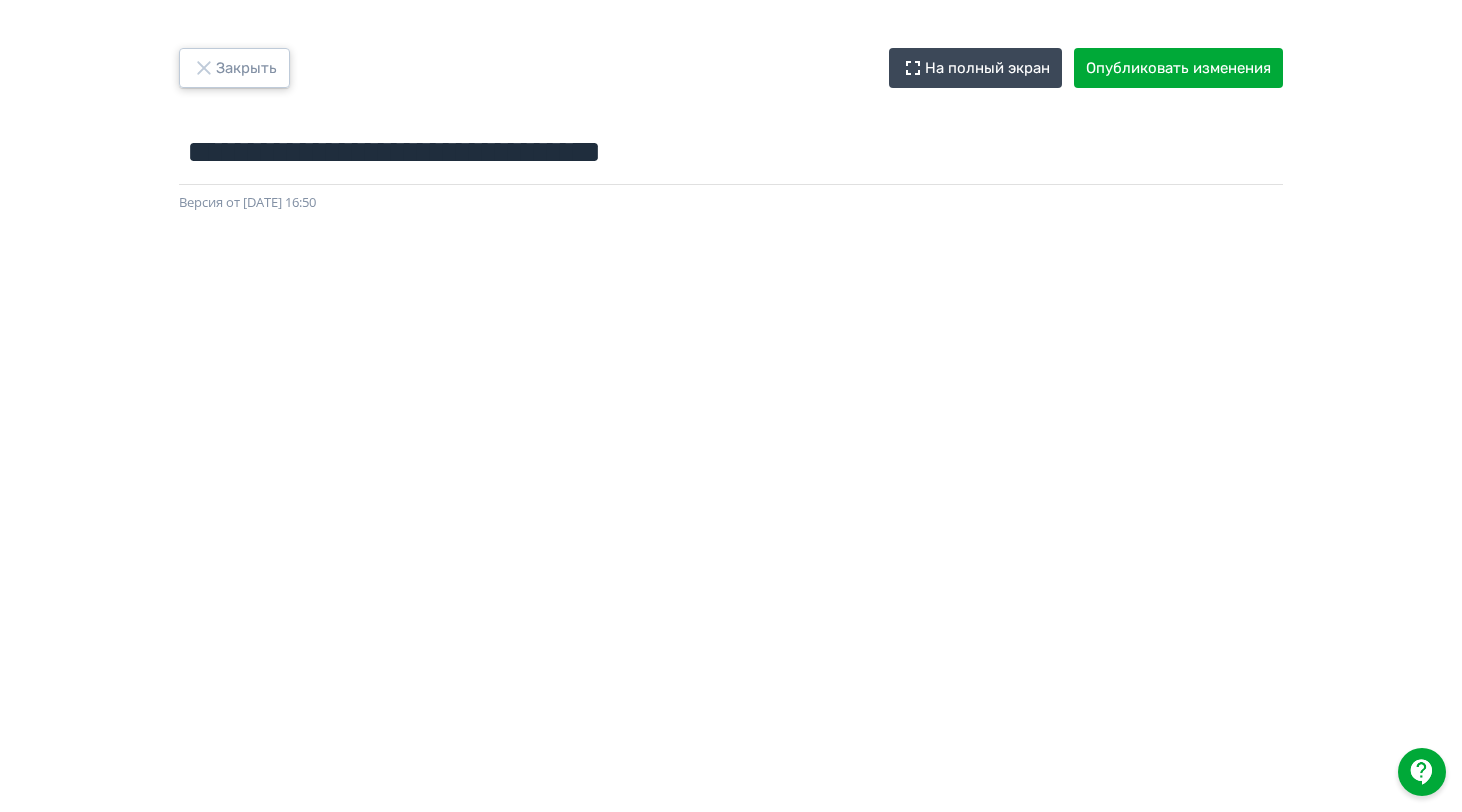 click on "Закрыть" at bounding box center [234, 68] 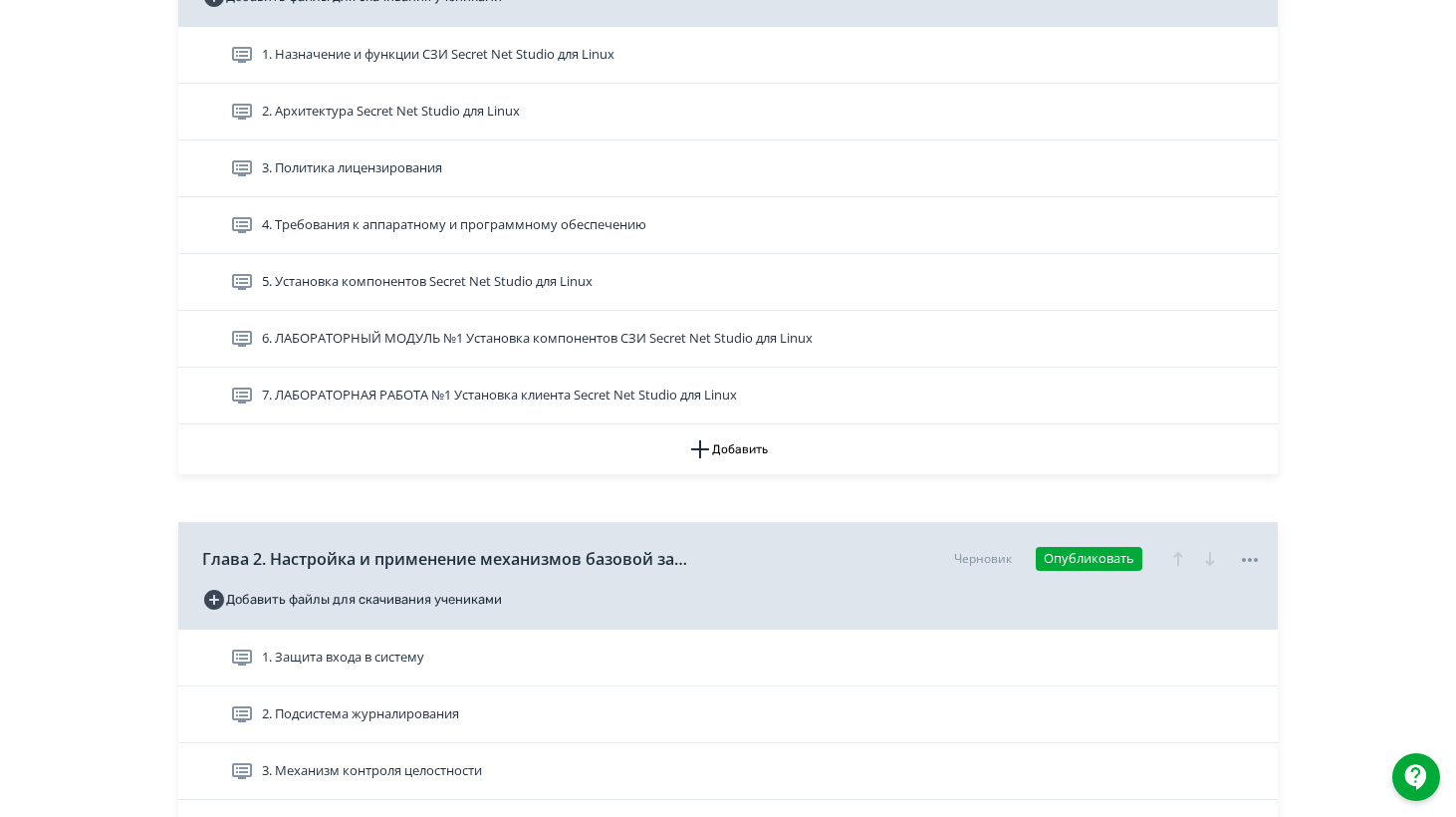 scroll, scrollTop: 1604, scrollLeft: 0, axis: vertical 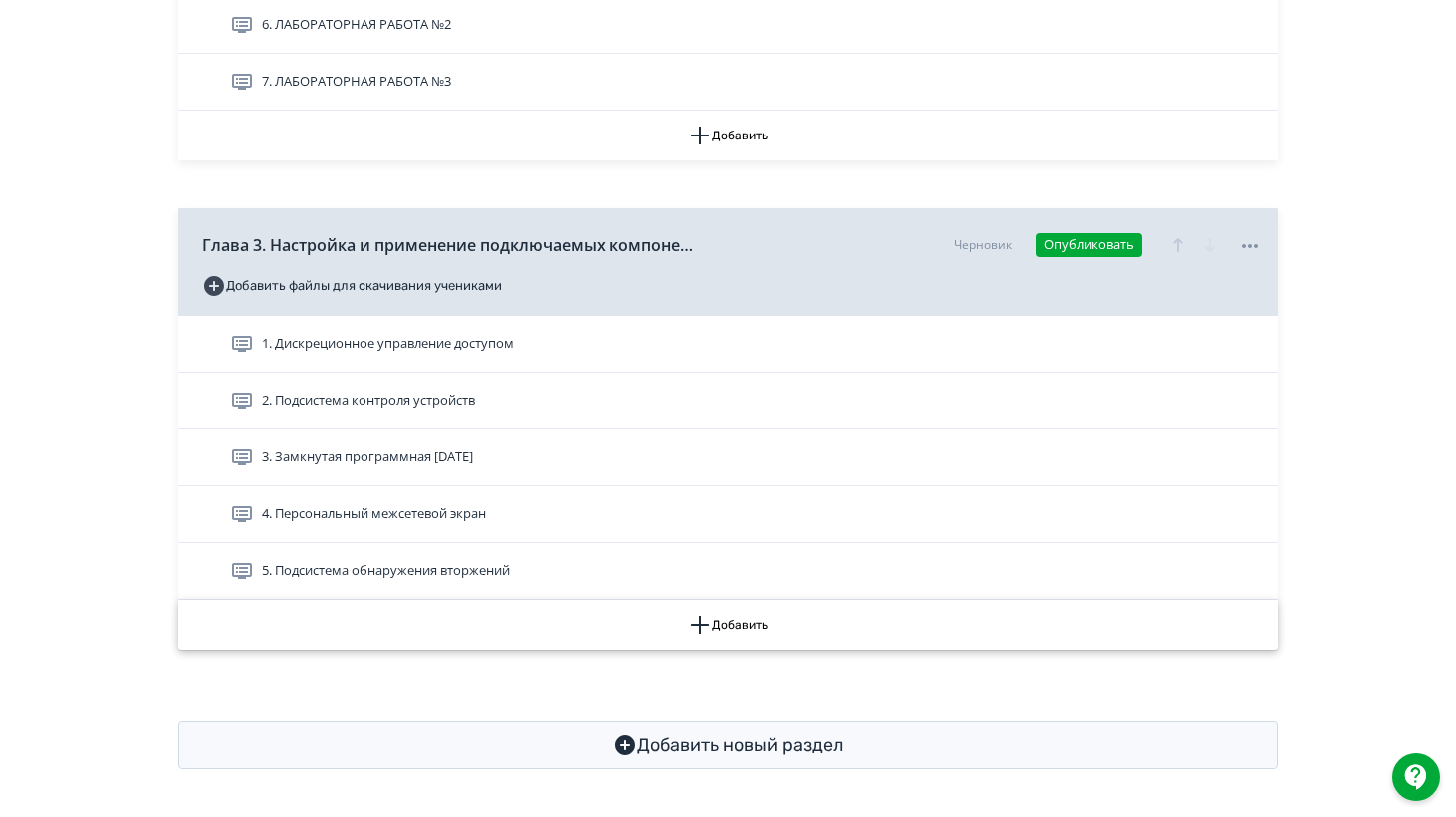 click on "Добавить" at bounding box center [728, 625] 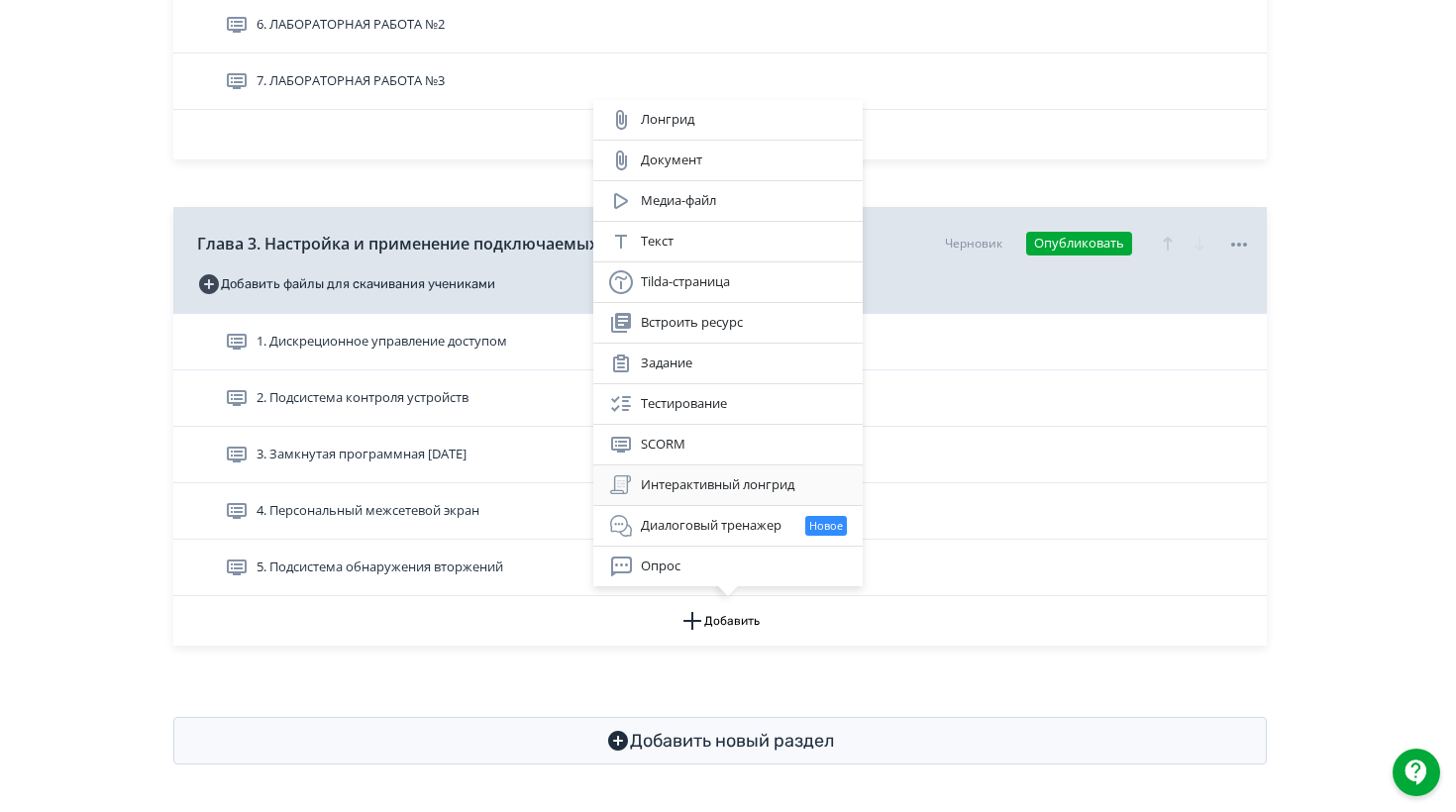 click on "Интерактивный лонгрид" at bounding box center (728, 485) 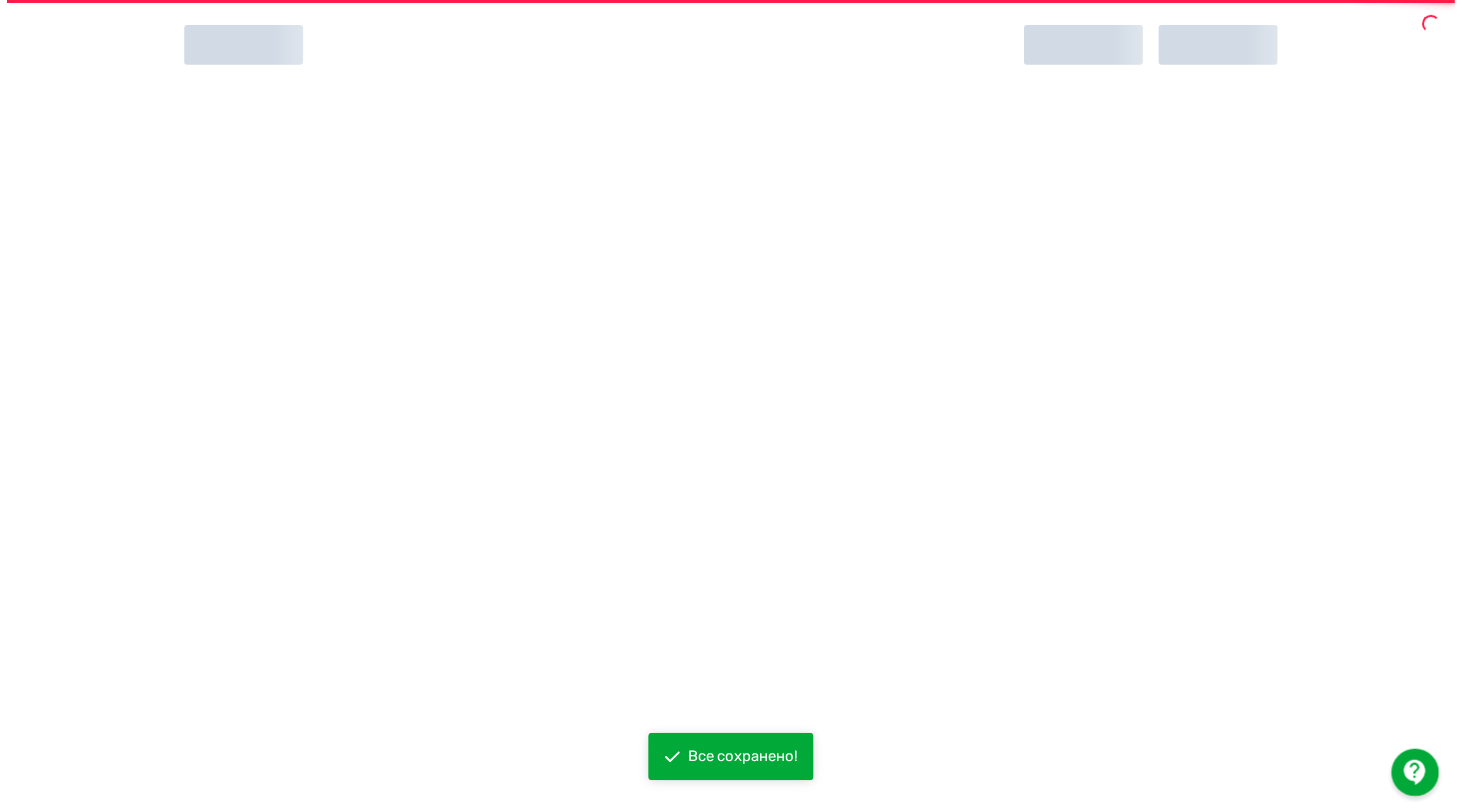 scroll, scrollTop: 0, scrollLeft: 0, axis: both 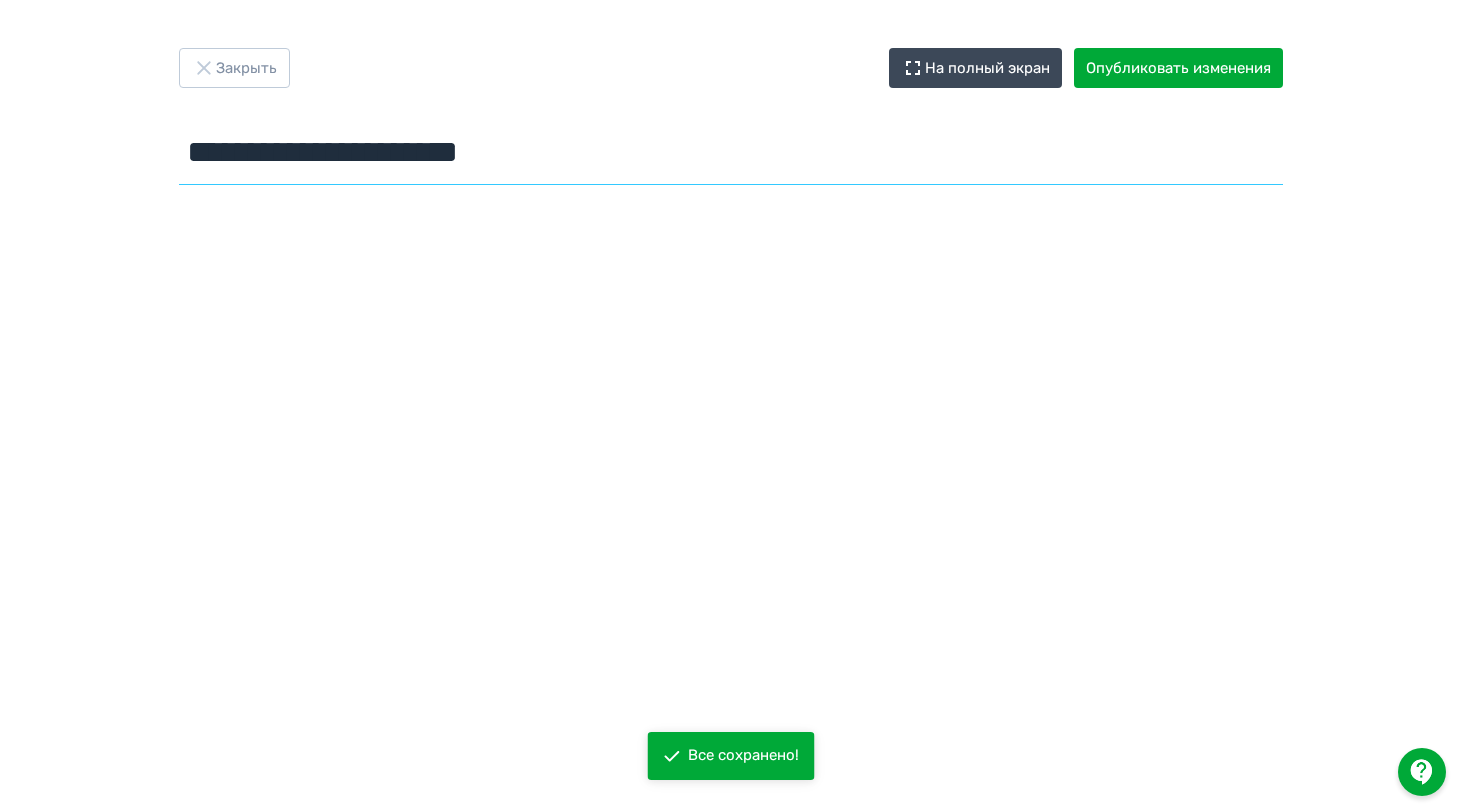 click on "**********" at bounding box center (731, 152) 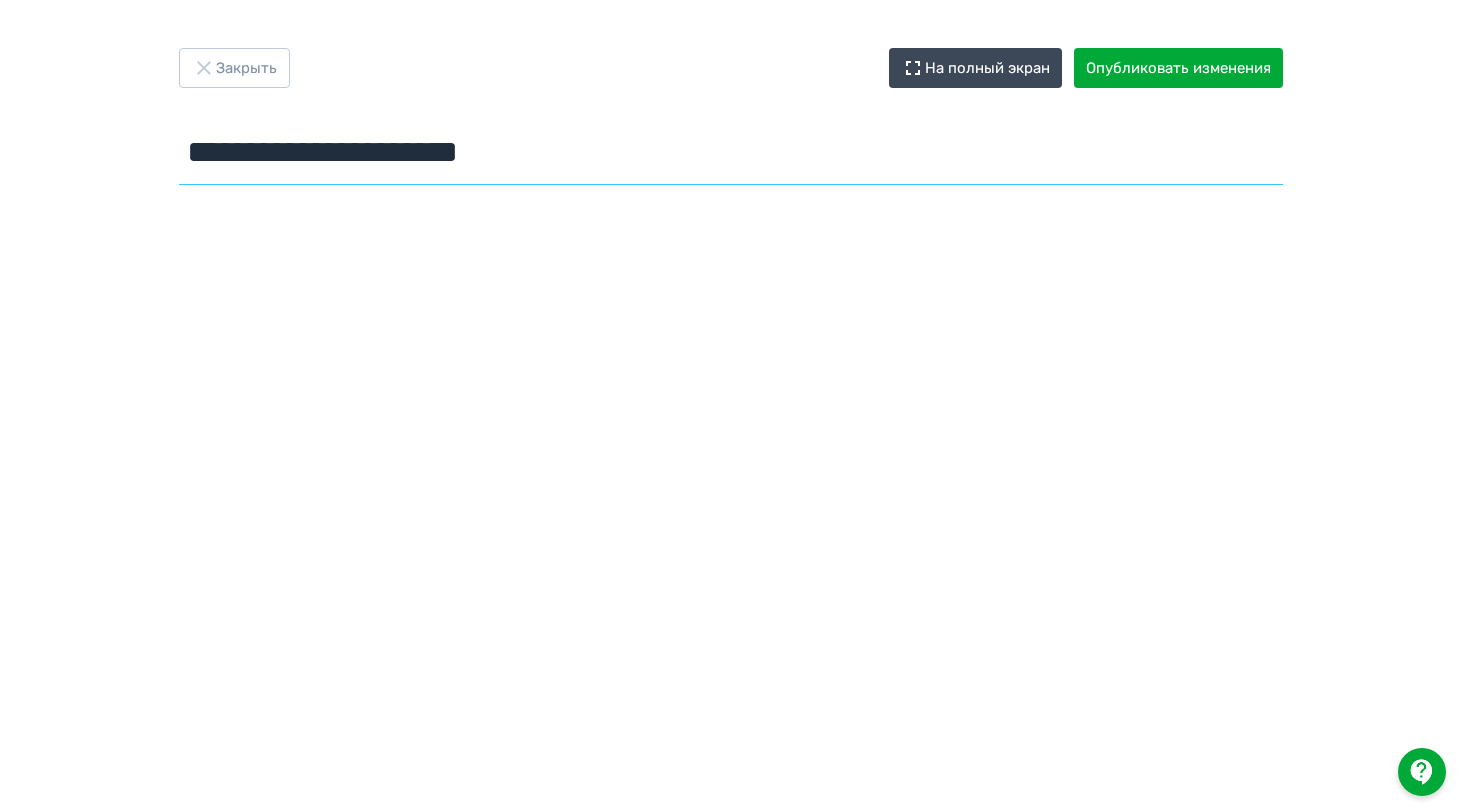 type on "**********" 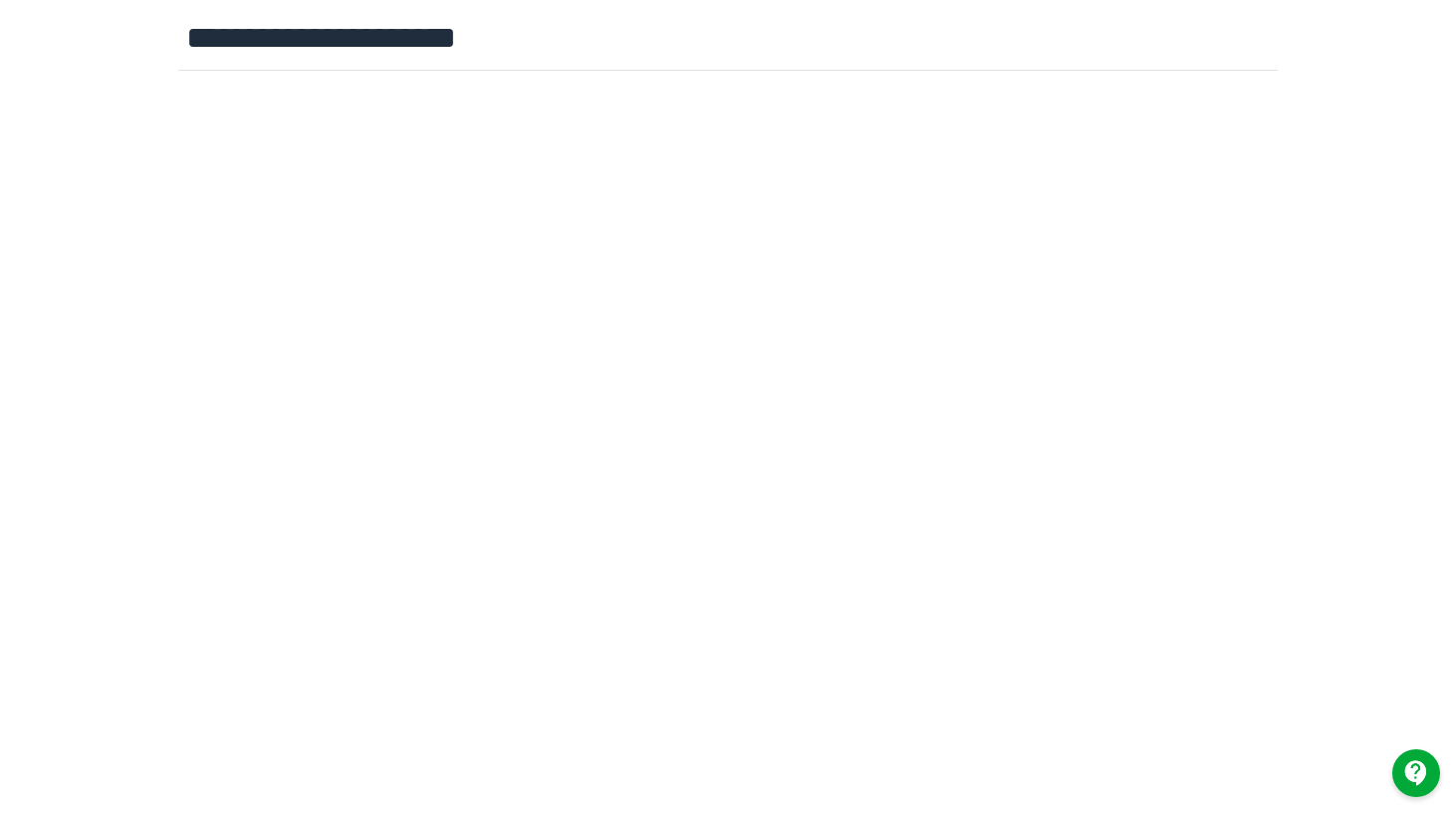 scroll, scrollTop: 0, scrollLeft: 0, axis: both 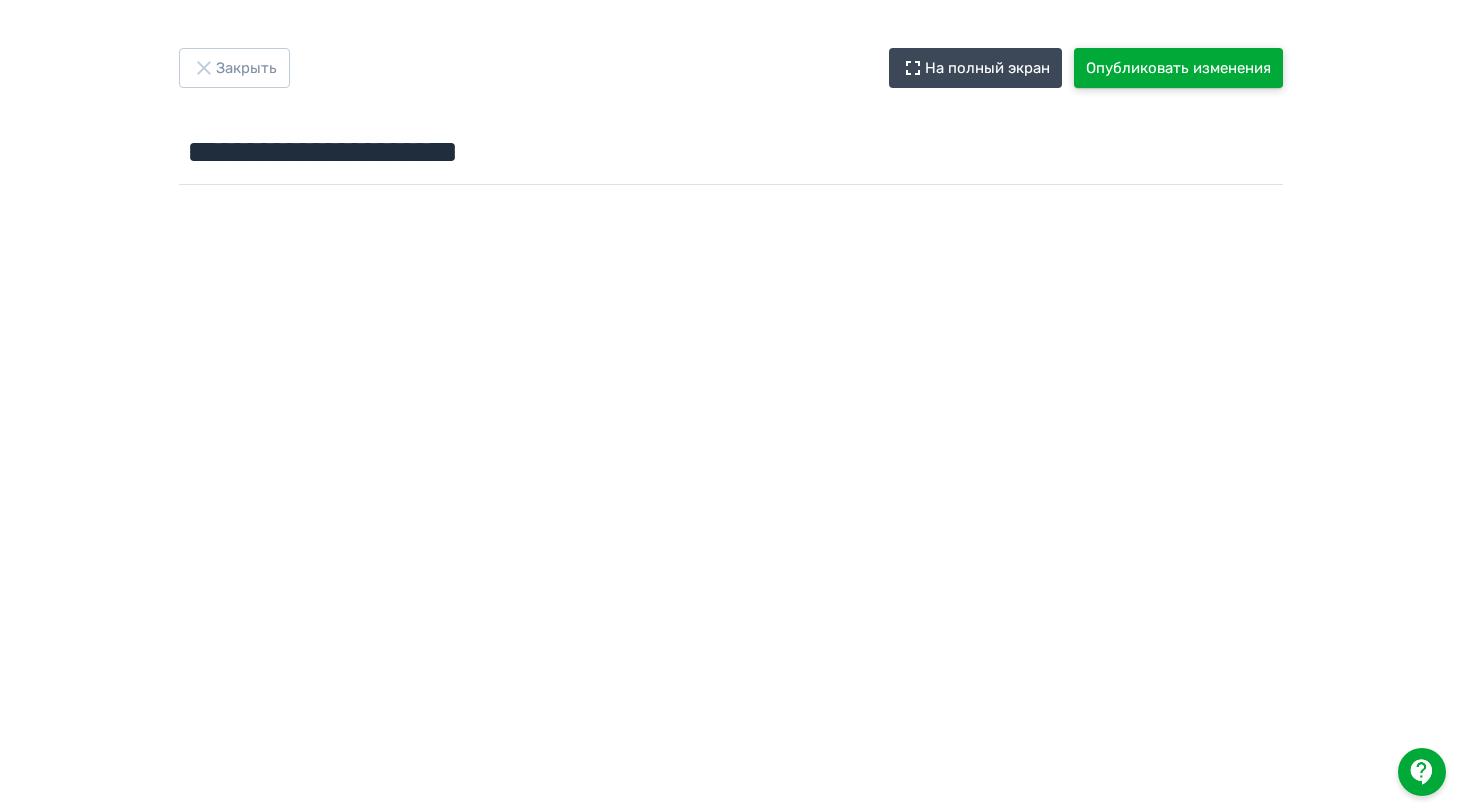 click on "Опубликовать изменения" at bounding box center [1178, 68] 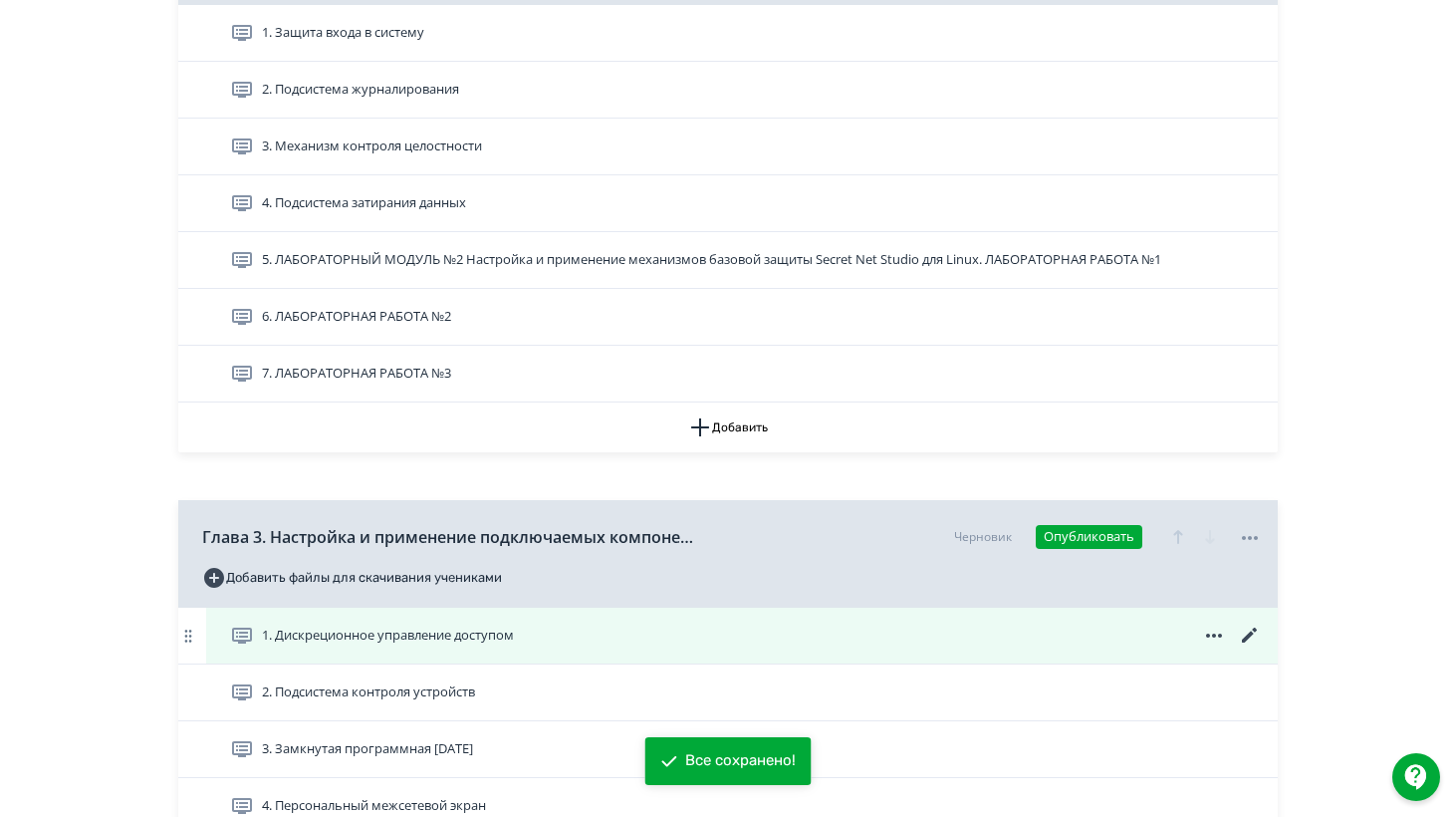scroll, scrollTop: 1661, scrollLeft: 0, axis: vertical 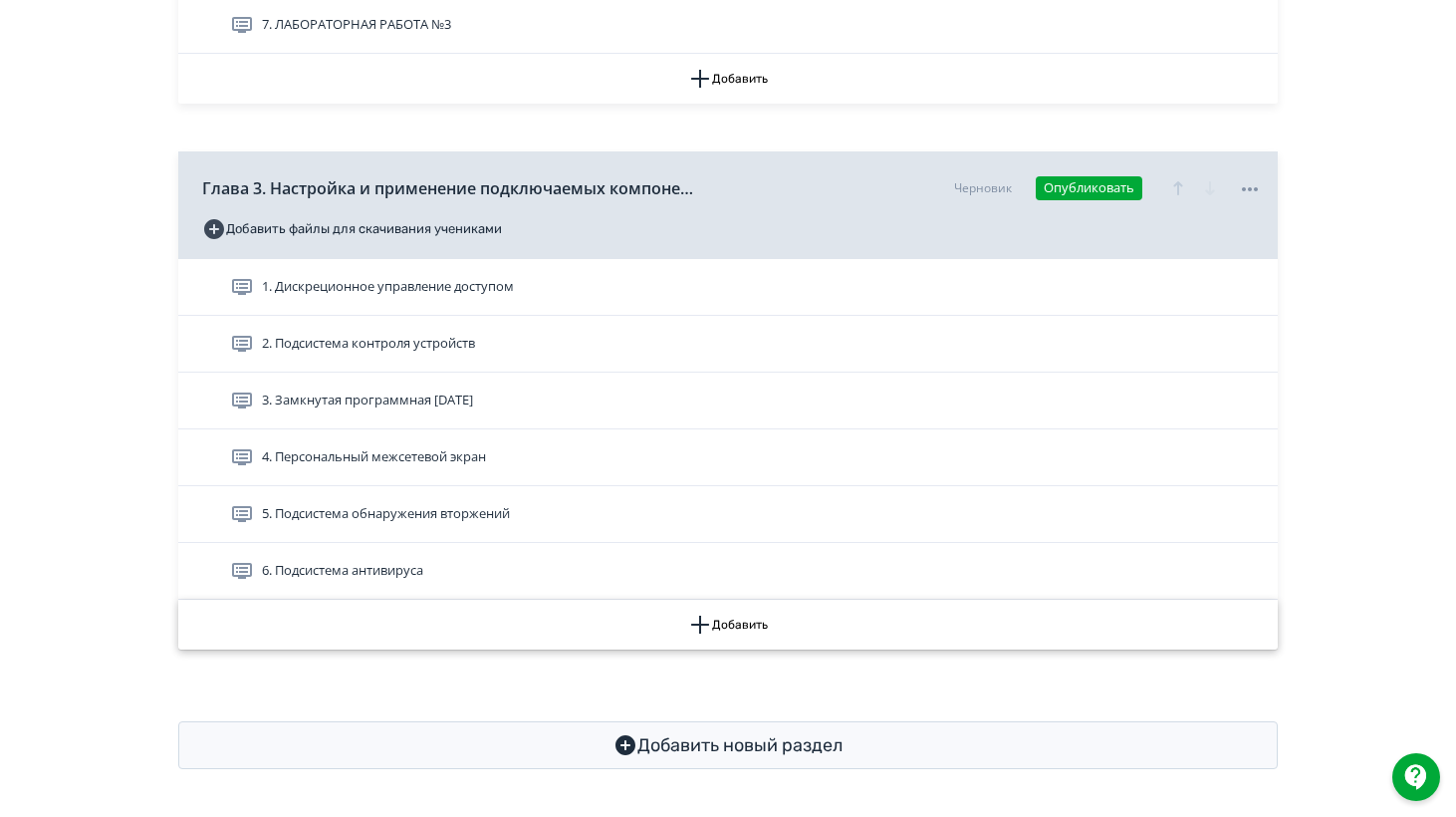 click on "Добавить" at bounding box center [728, 625] 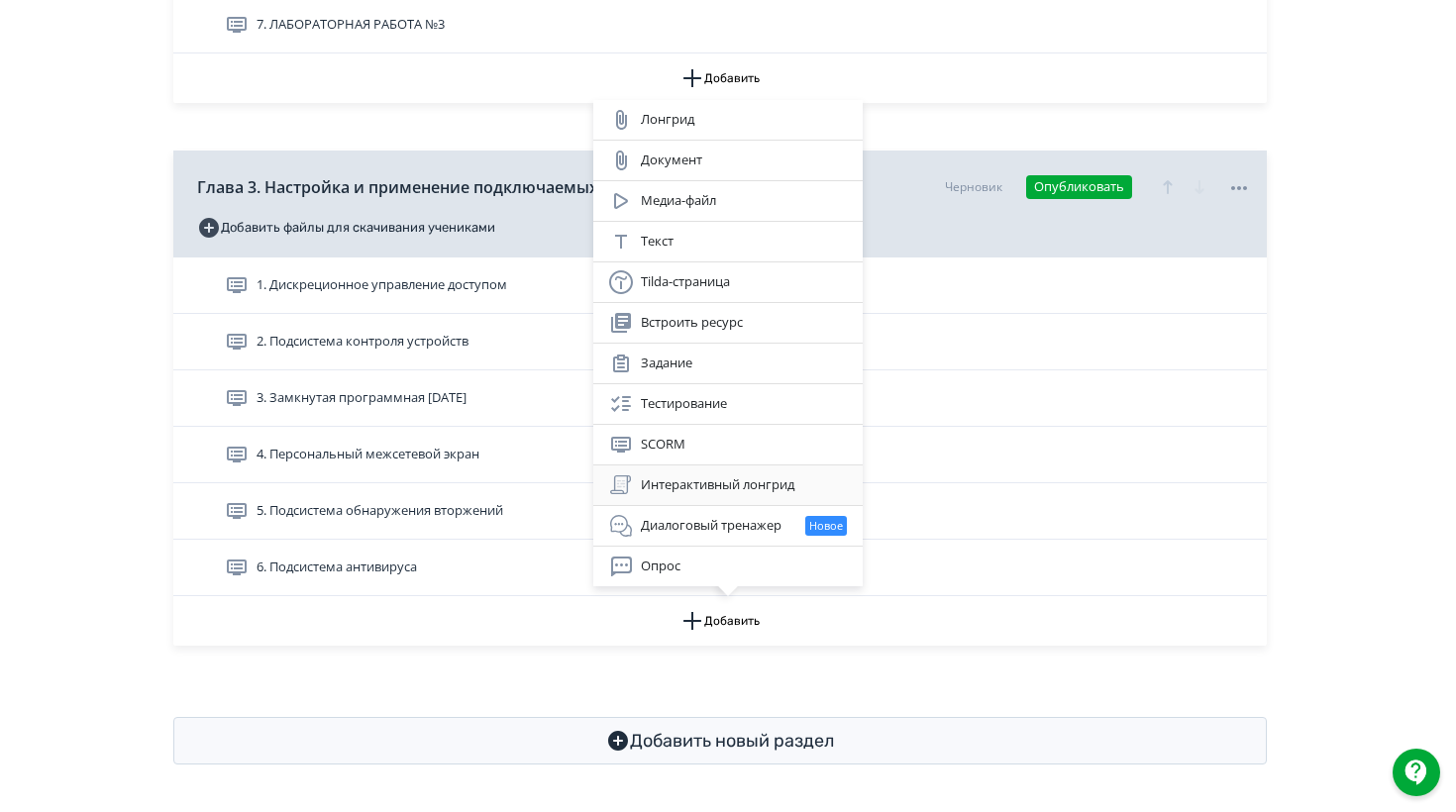 click on "Интерактивный лонгрид" at bounding box center [728, 485] 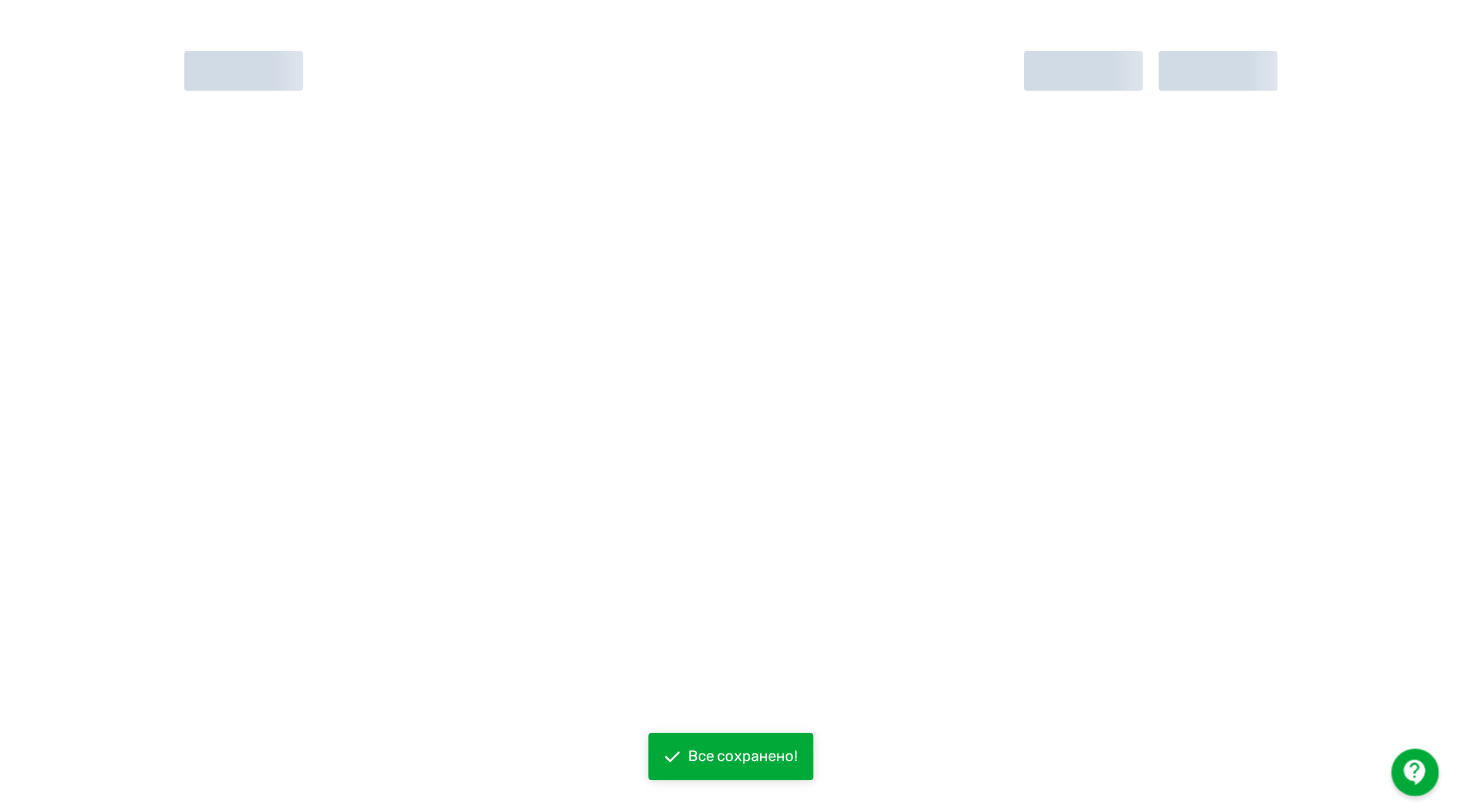 scroll, scrollTop: 0, scrollLeft: 0, axis: both 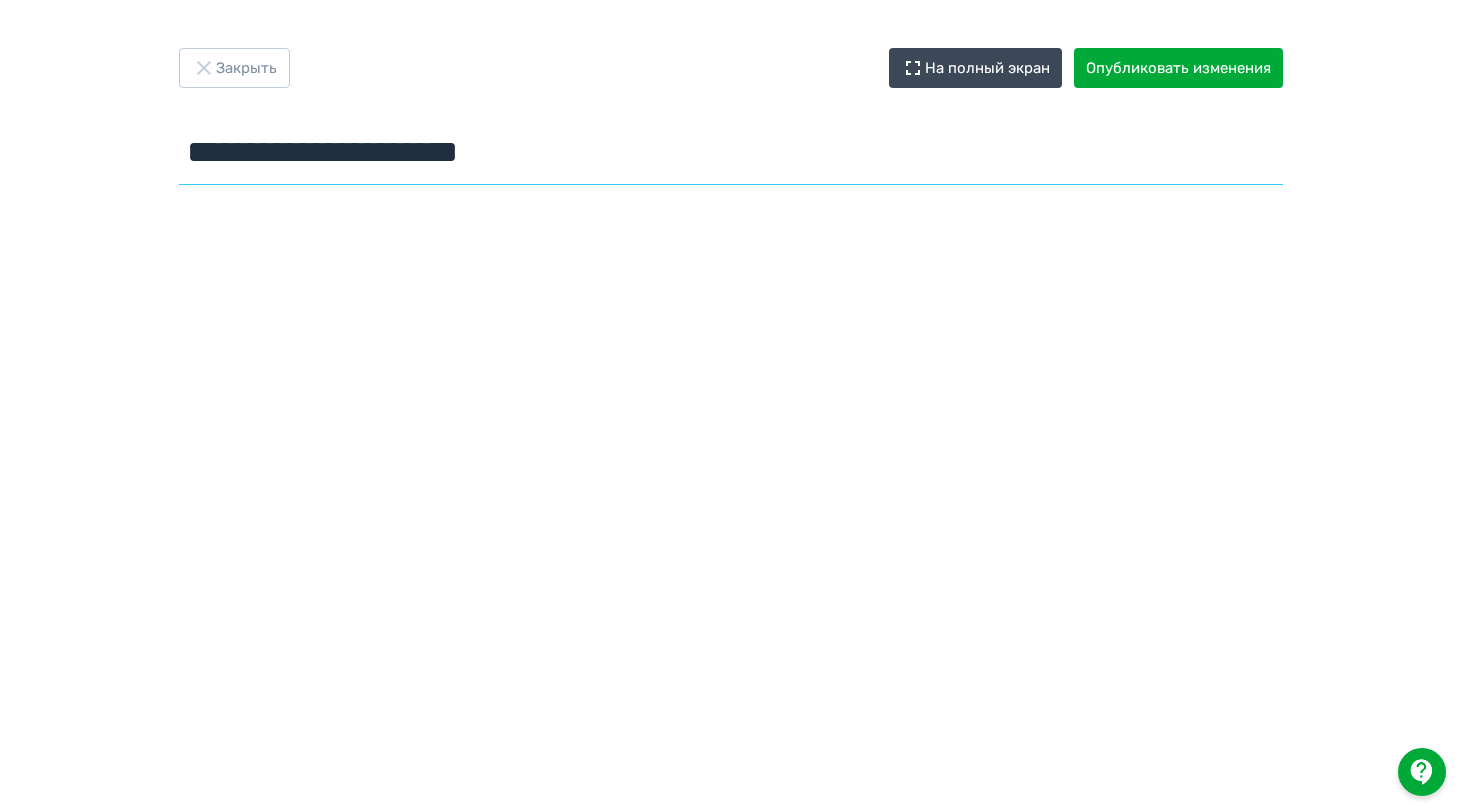 click on "**********" at bounding box center (731, 152) 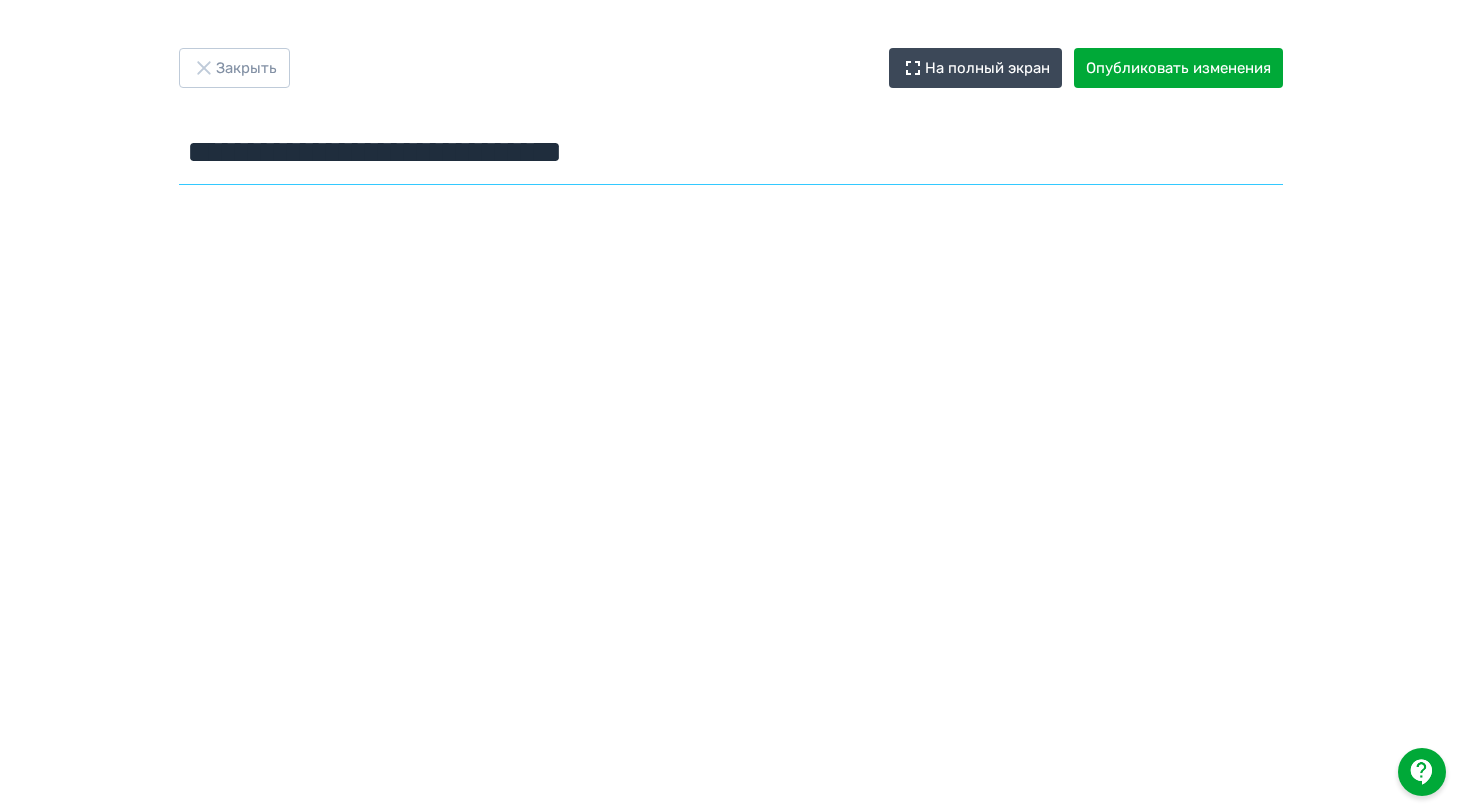 type on "**********" 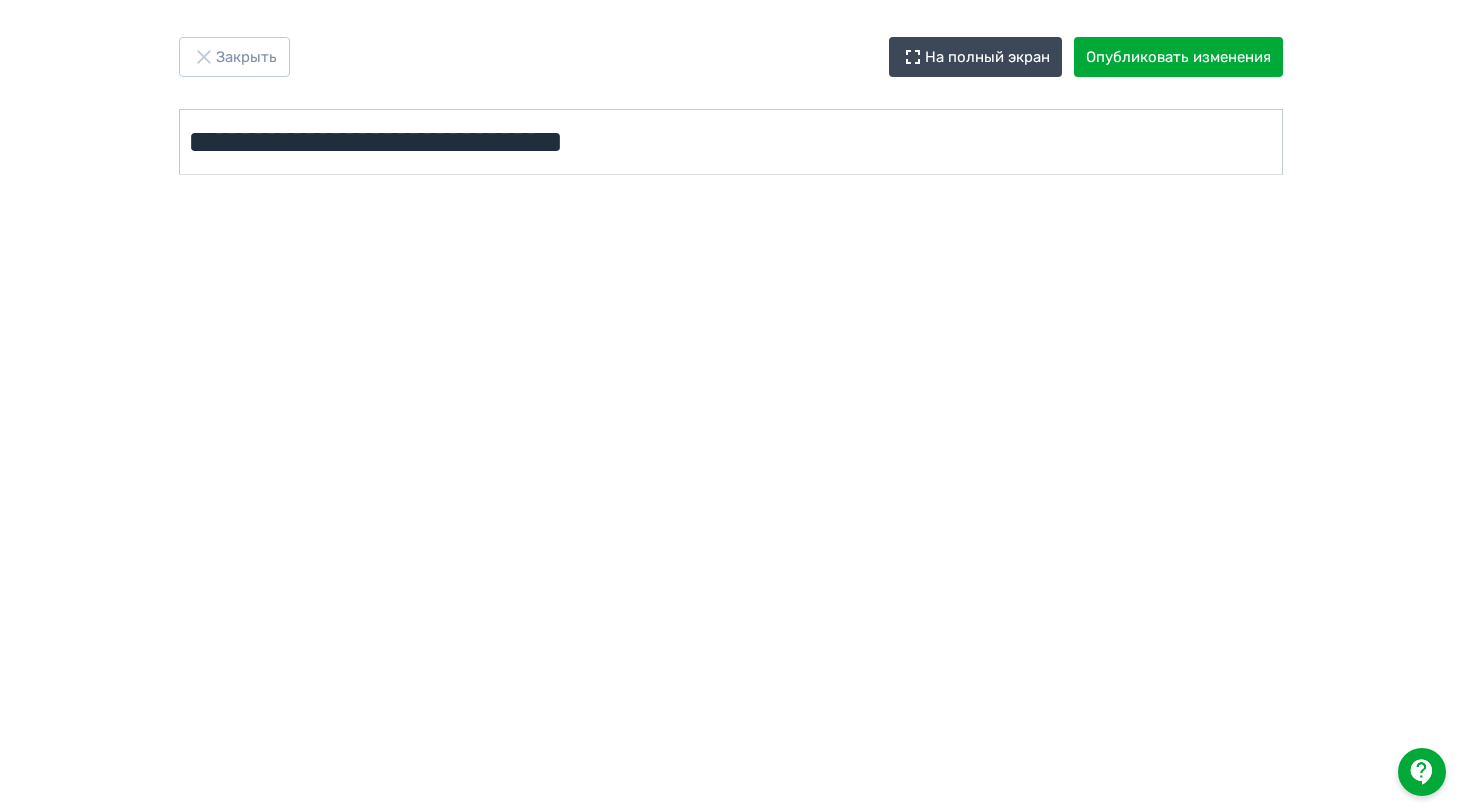 scroll, scrollTop: 12, scrollLeft: 0, axis: vertical 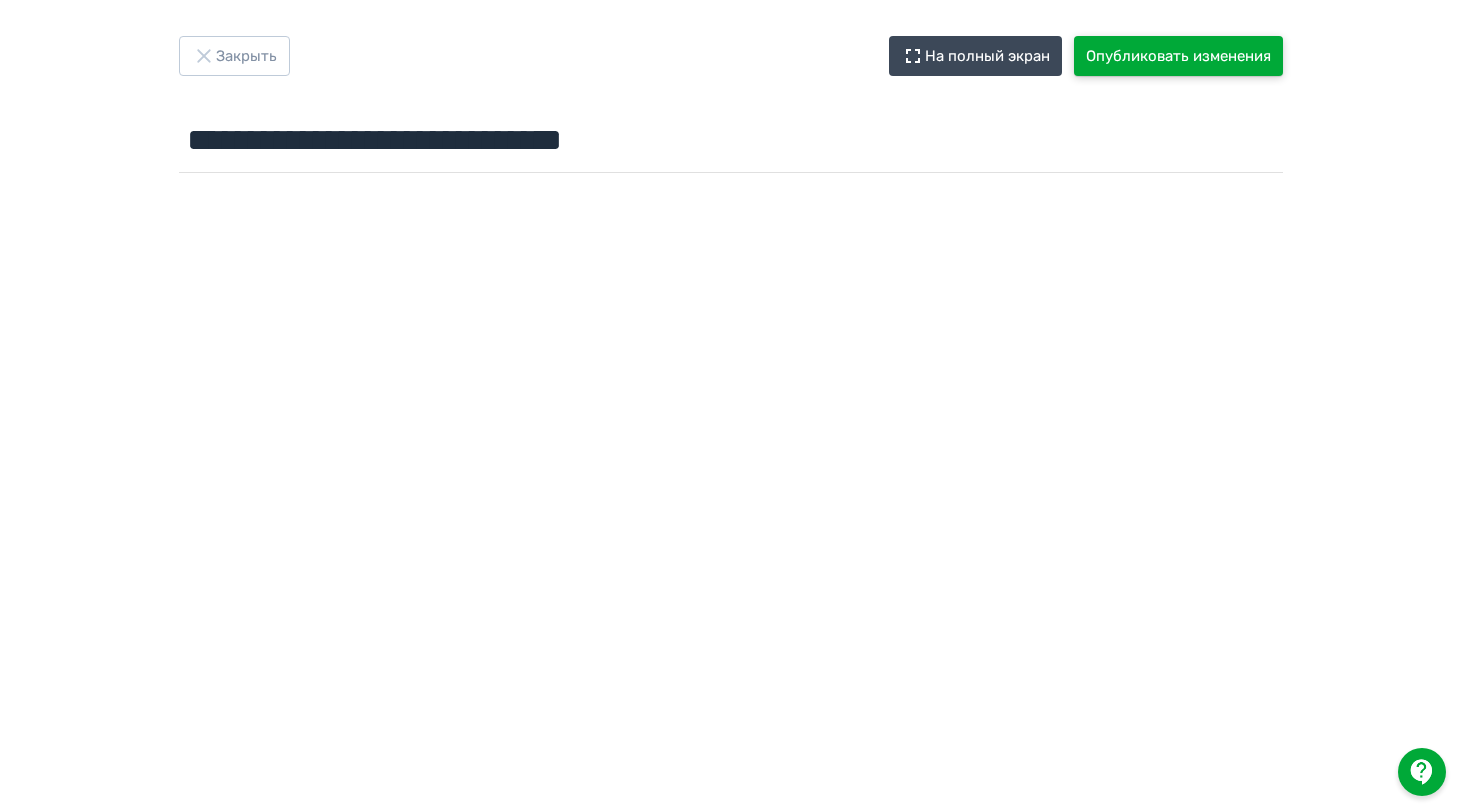 click on "Опубликовать изменения" at bounding box center [1178, 56] 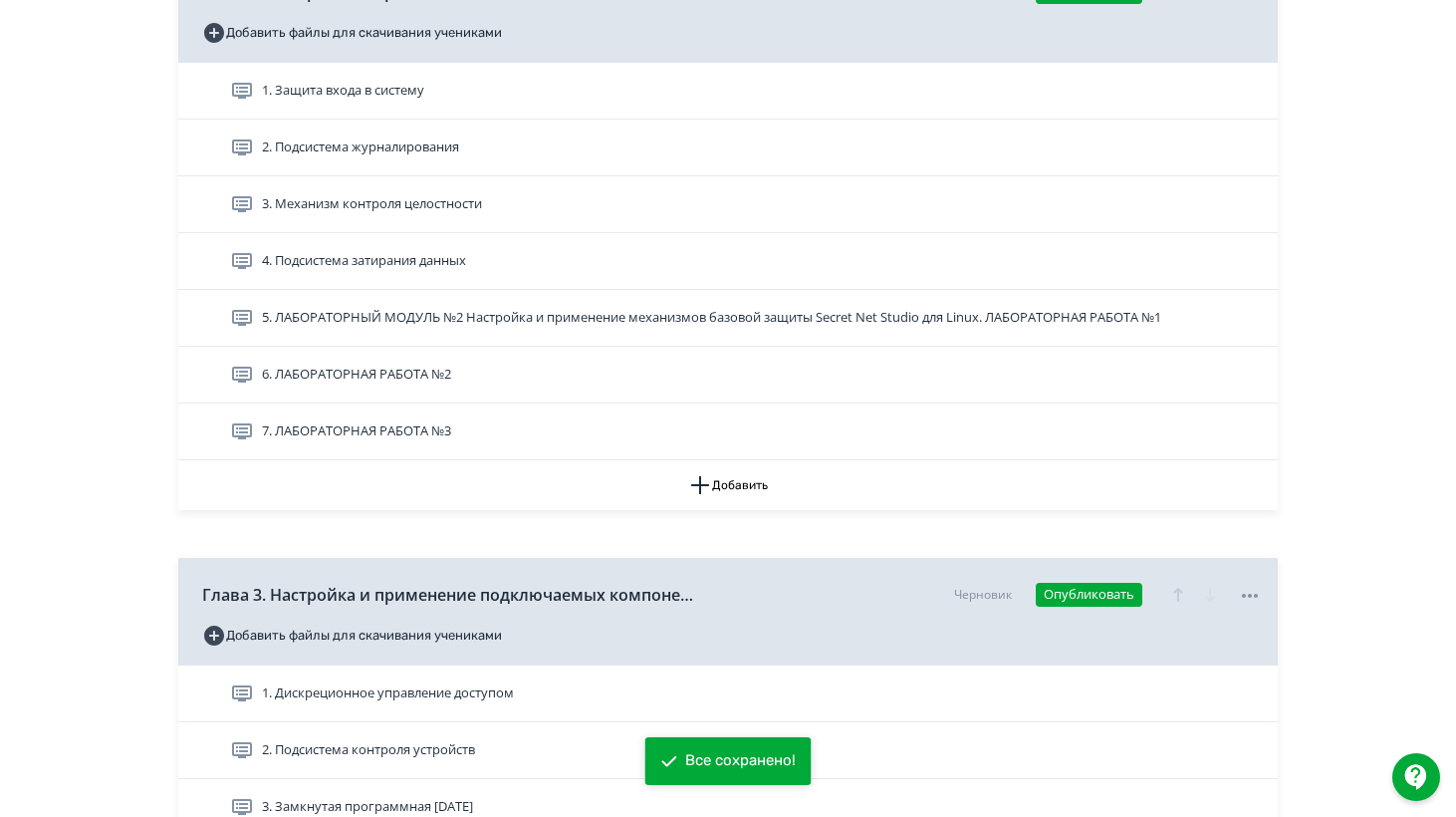 scroll, scrollTop: 1718, scrollLeft: 0, axis: vertical 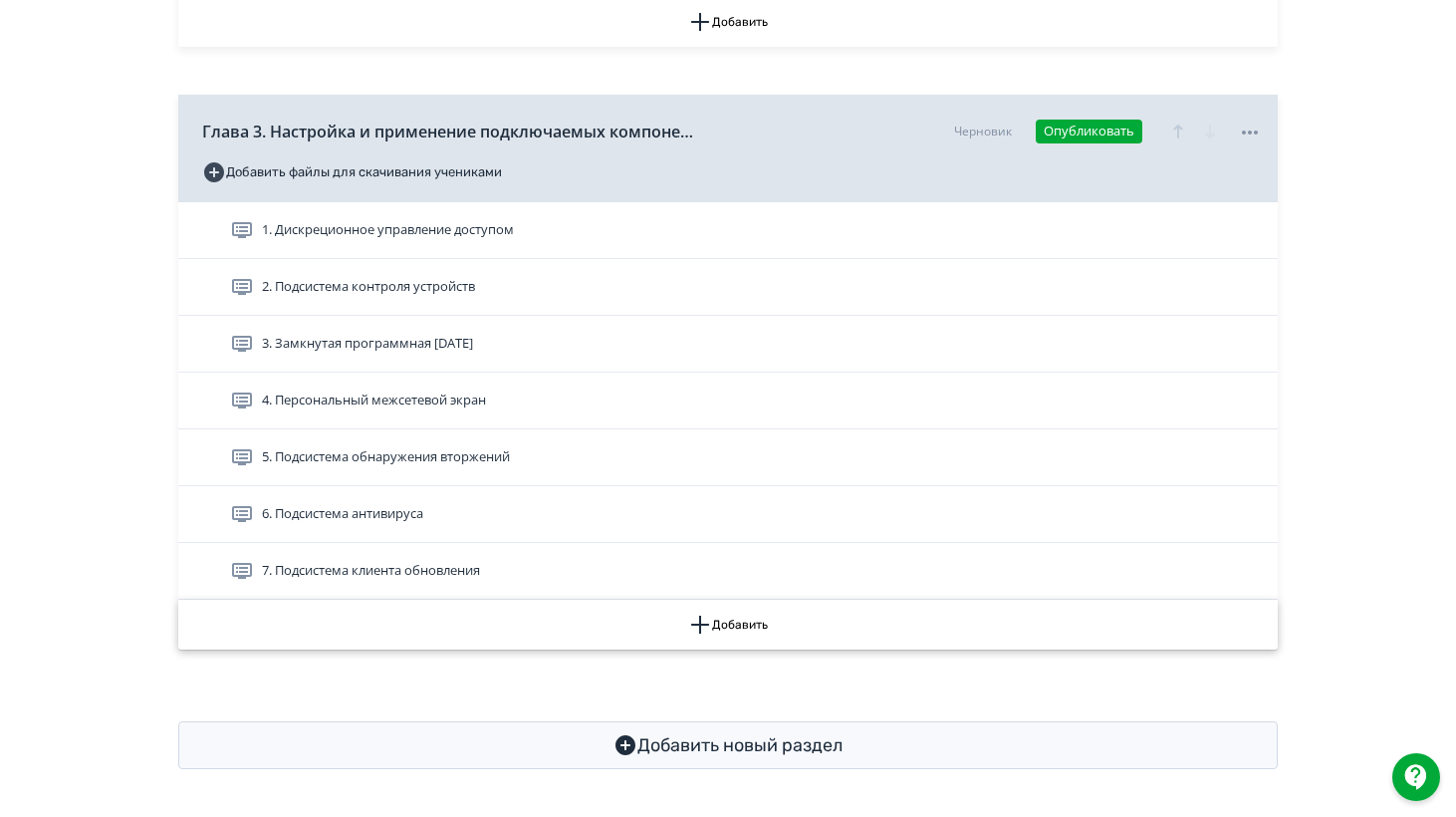 click on "Добавить" at bounding box center (728, 625) 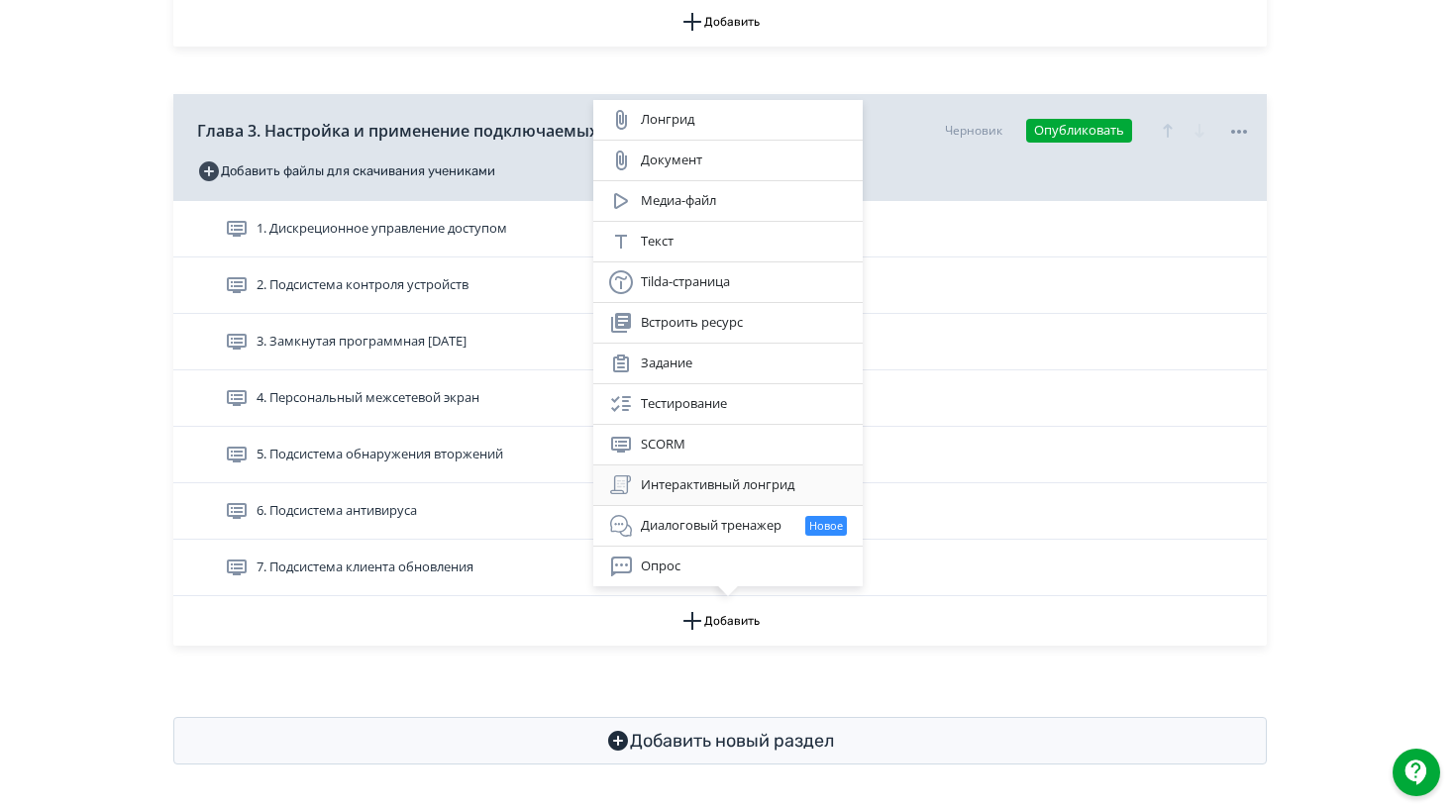 click on "Интерактивный лонгрид" at bounding box center [728, 485] 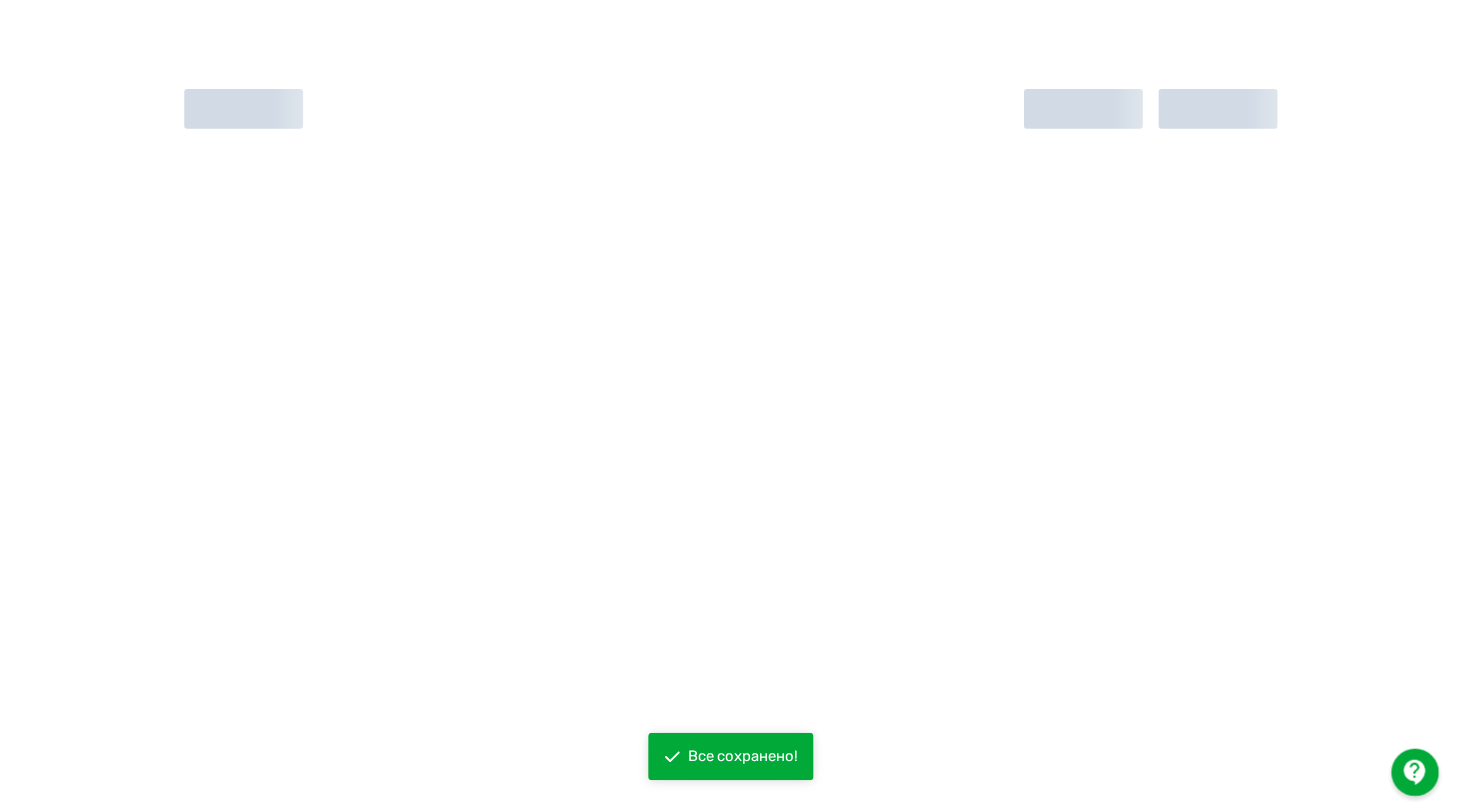 scroll, scrollTop: 0, scrollLeft: 0, axis: both 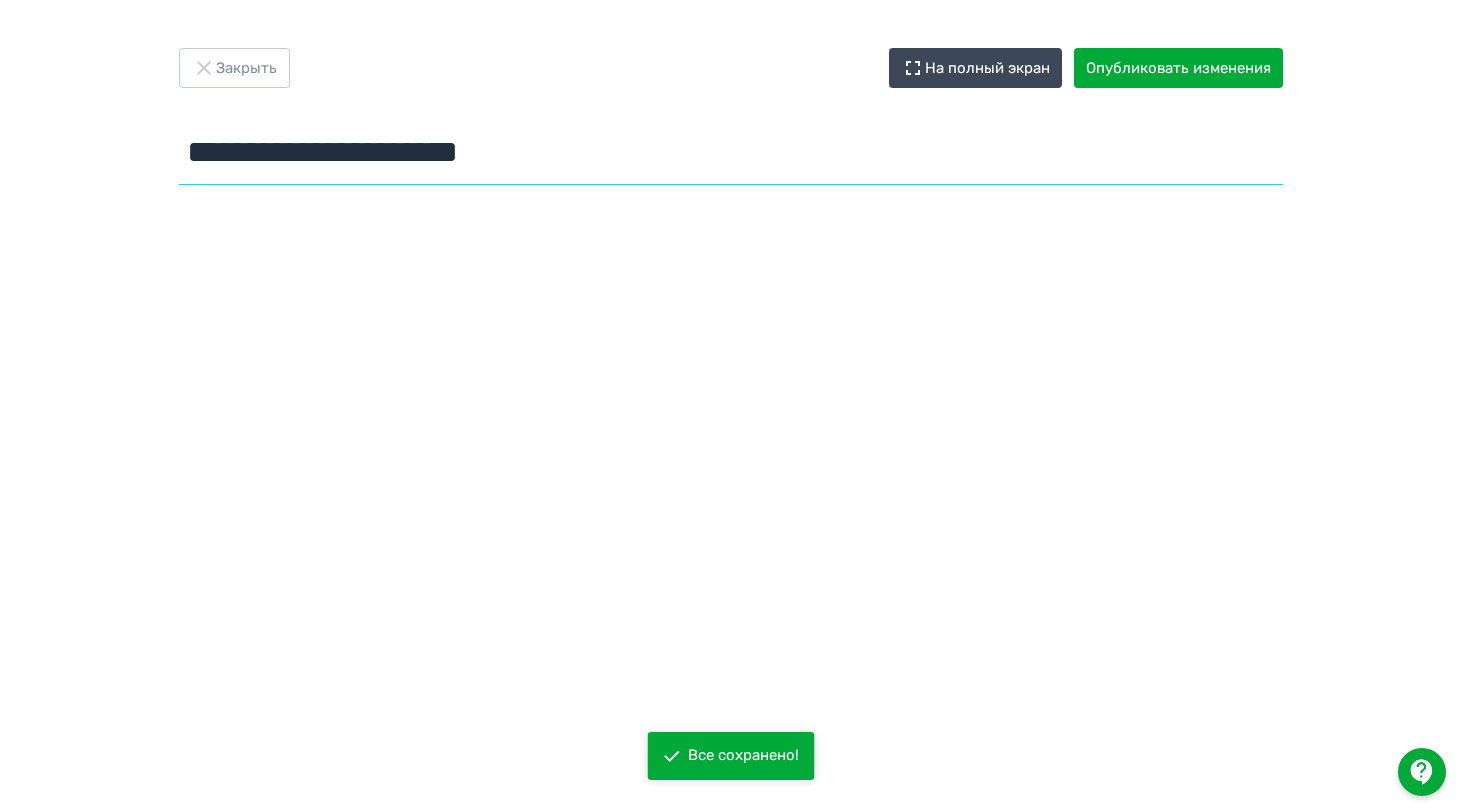 click on "**********" at bounding box center [731, 152] 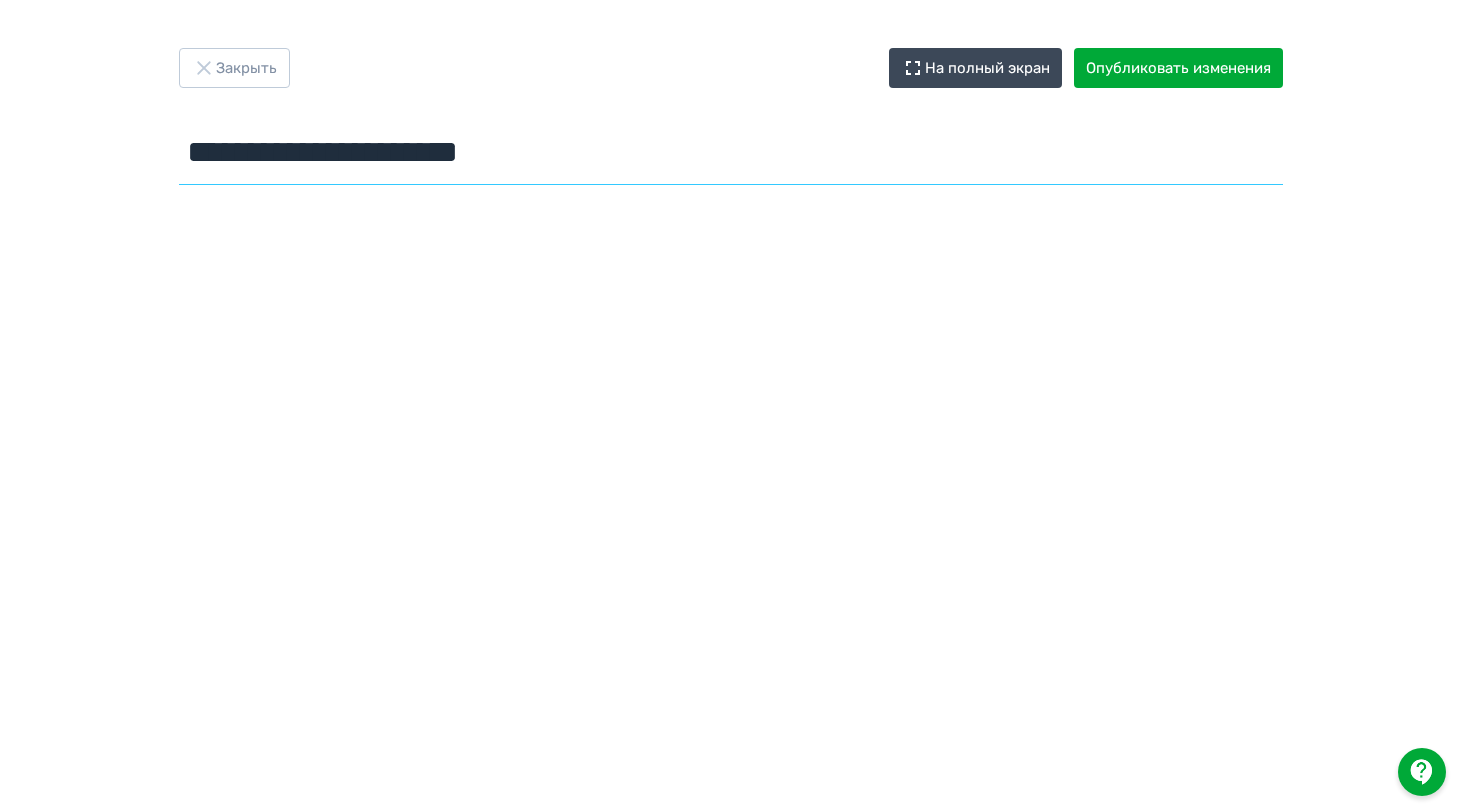 click on "**********" at bounding box center (731, 152) 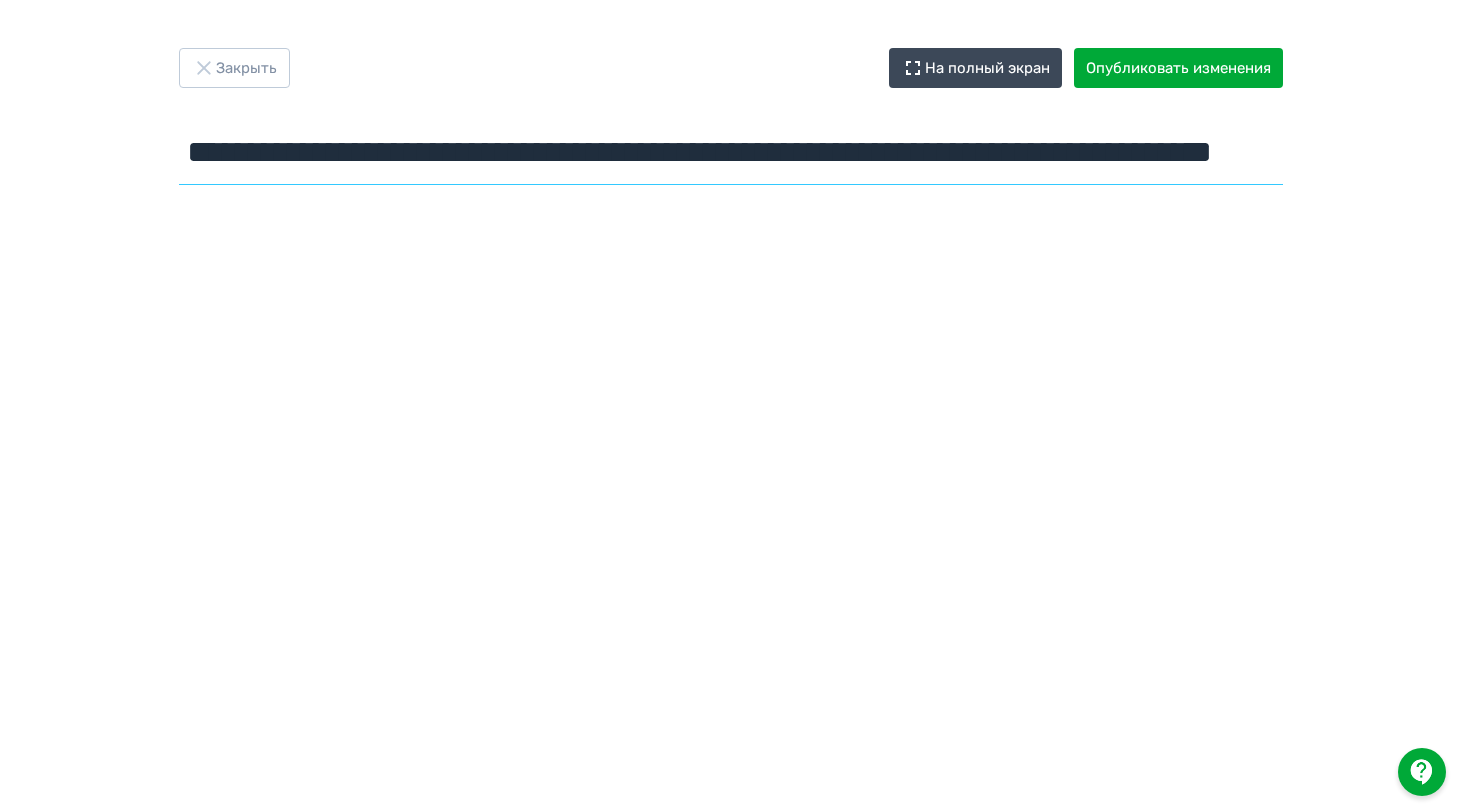 scroll, scrollTop: 0, scrollLeft: 0, axis: both 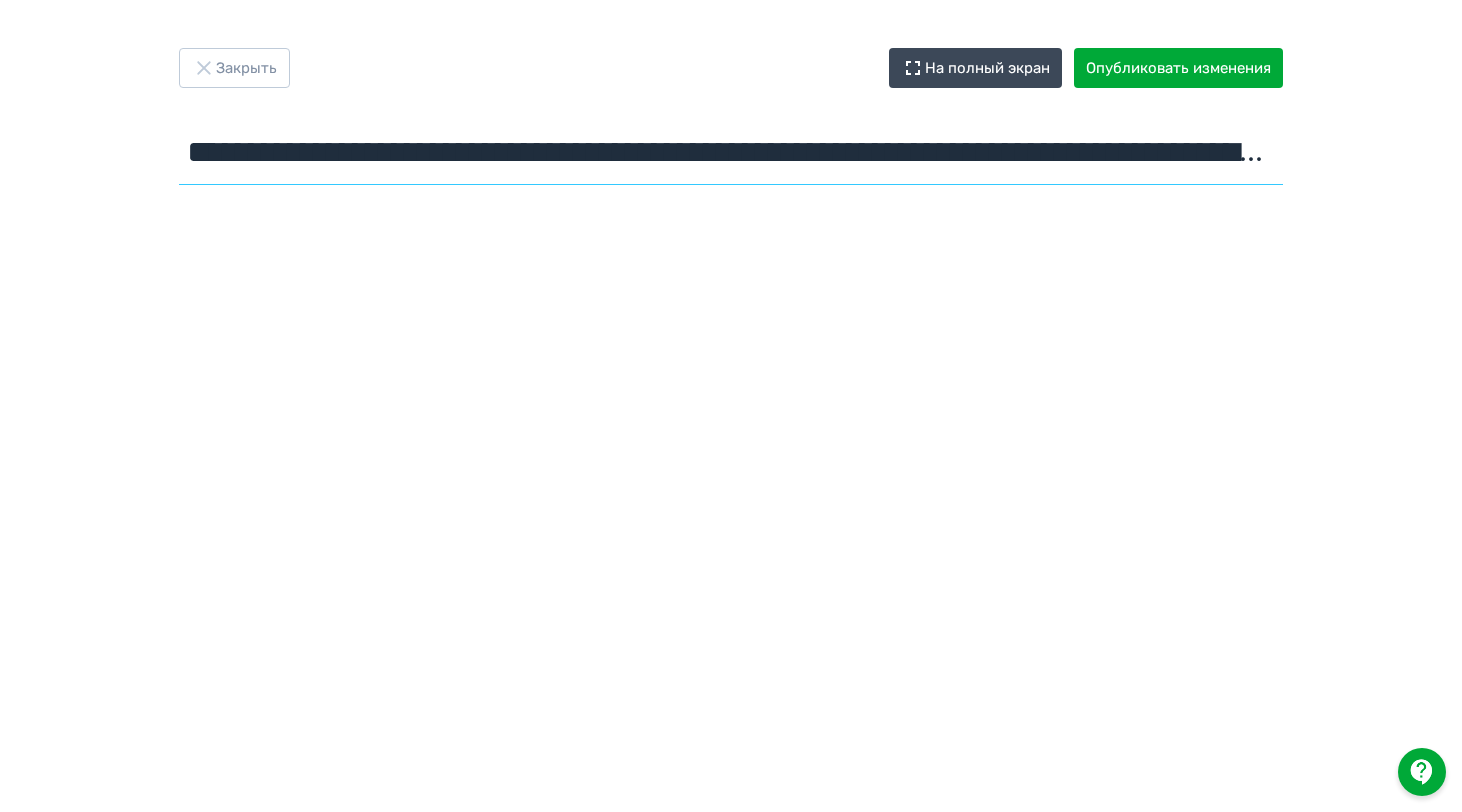 click on "**********" at bounding box center (731, 152) 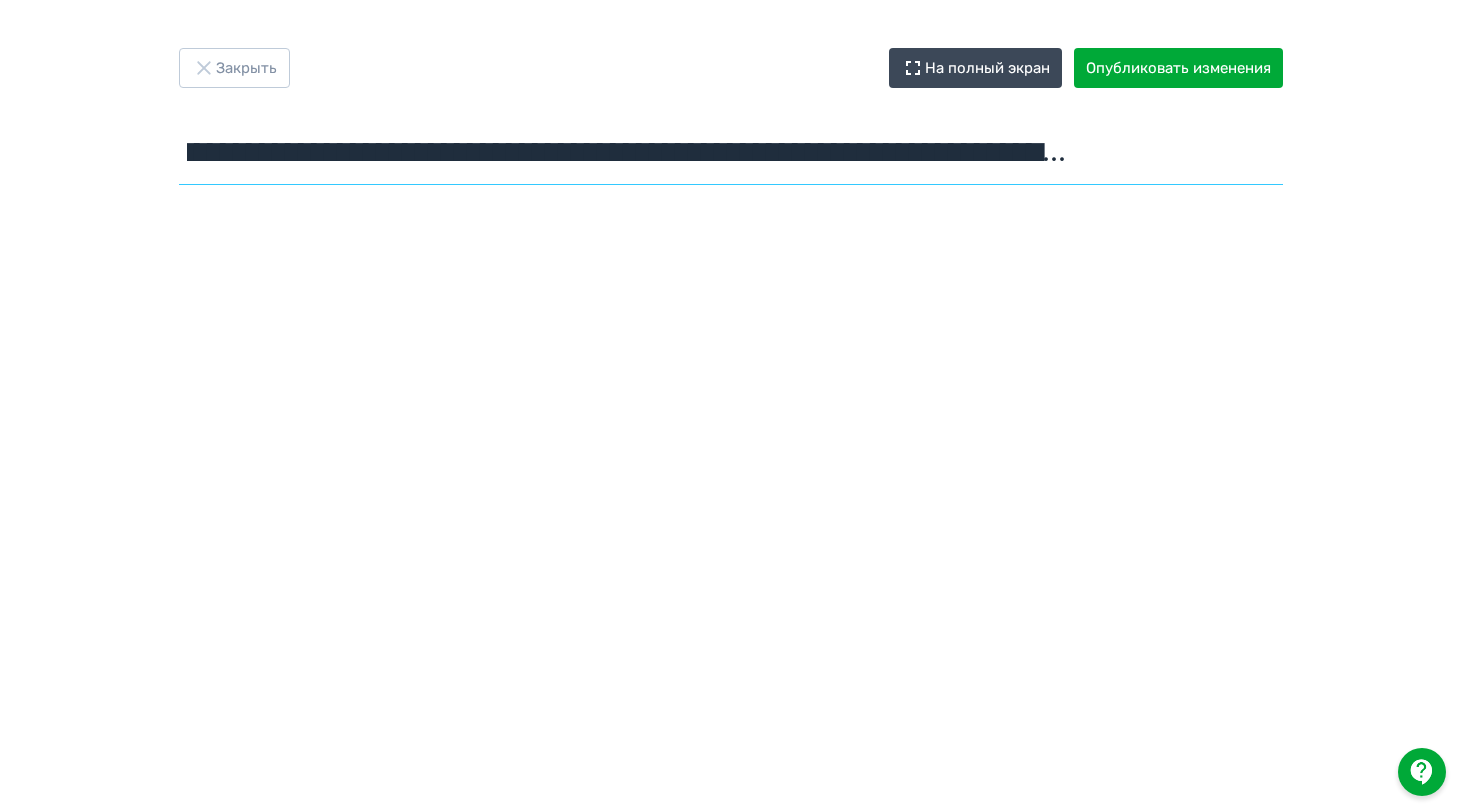 scroll, scrollTop: 0, scrollLeft: 4, axis: horizontal 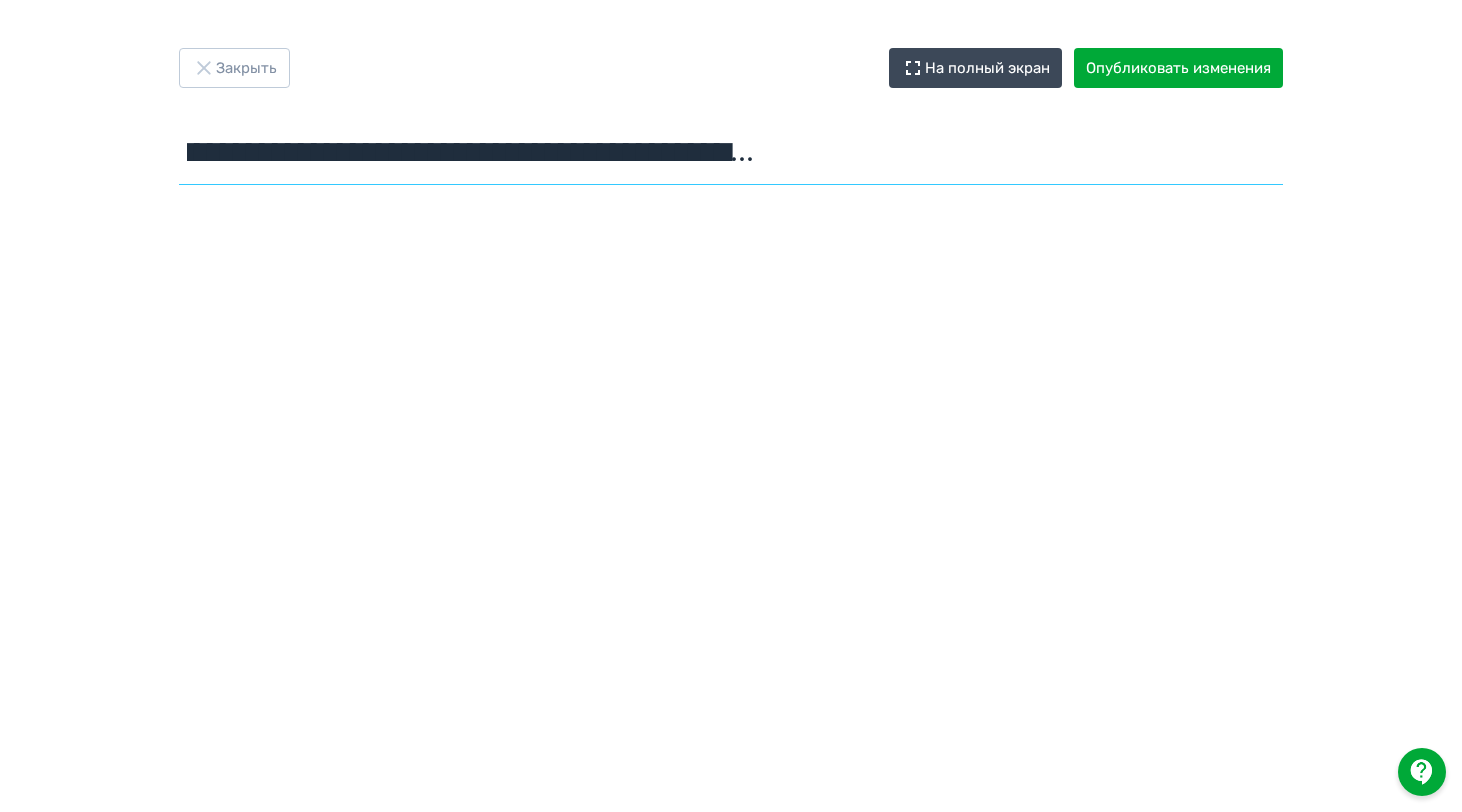 type on "**********" 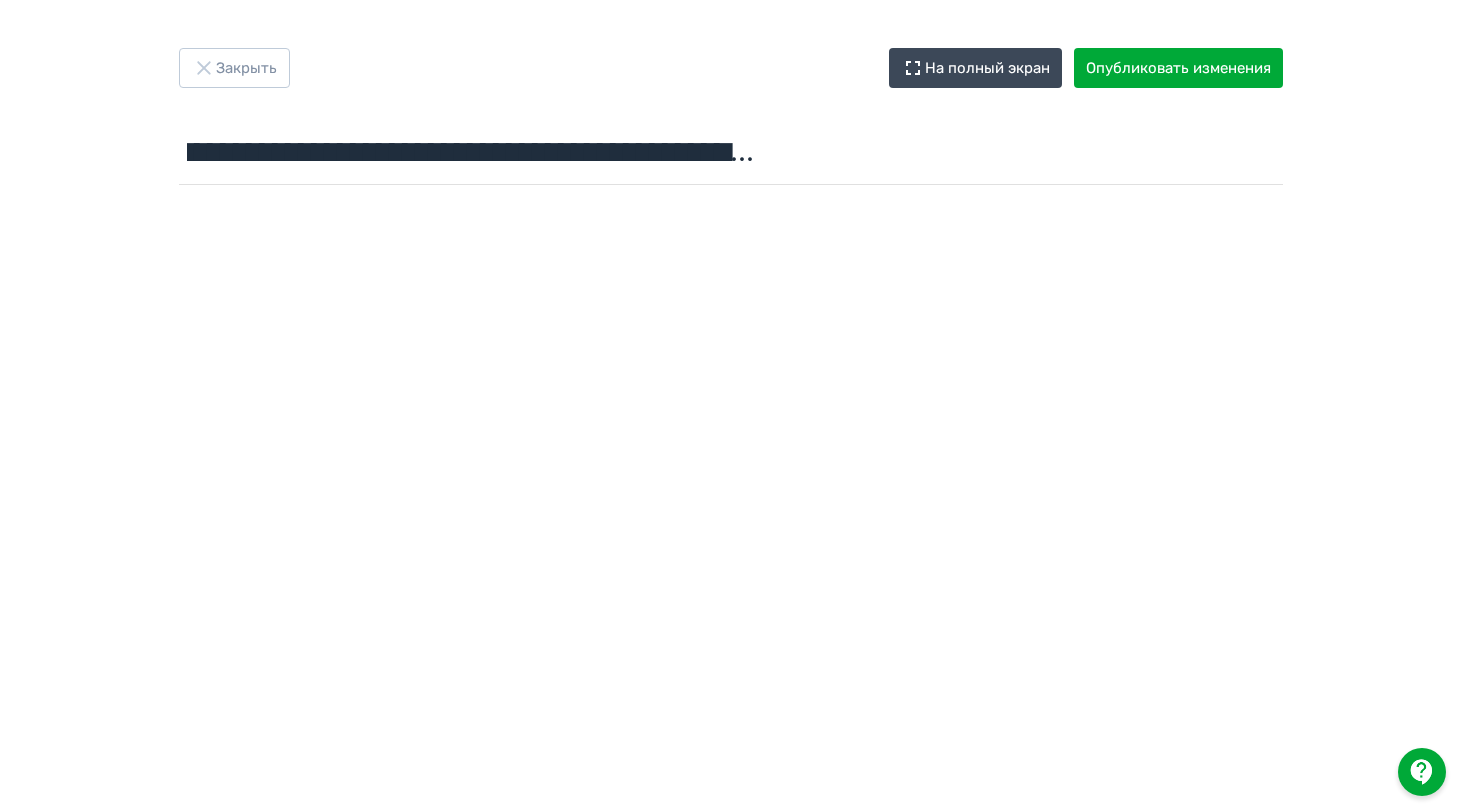 scroll, scrollTop: 0, scrollLeft: 0, axis: both 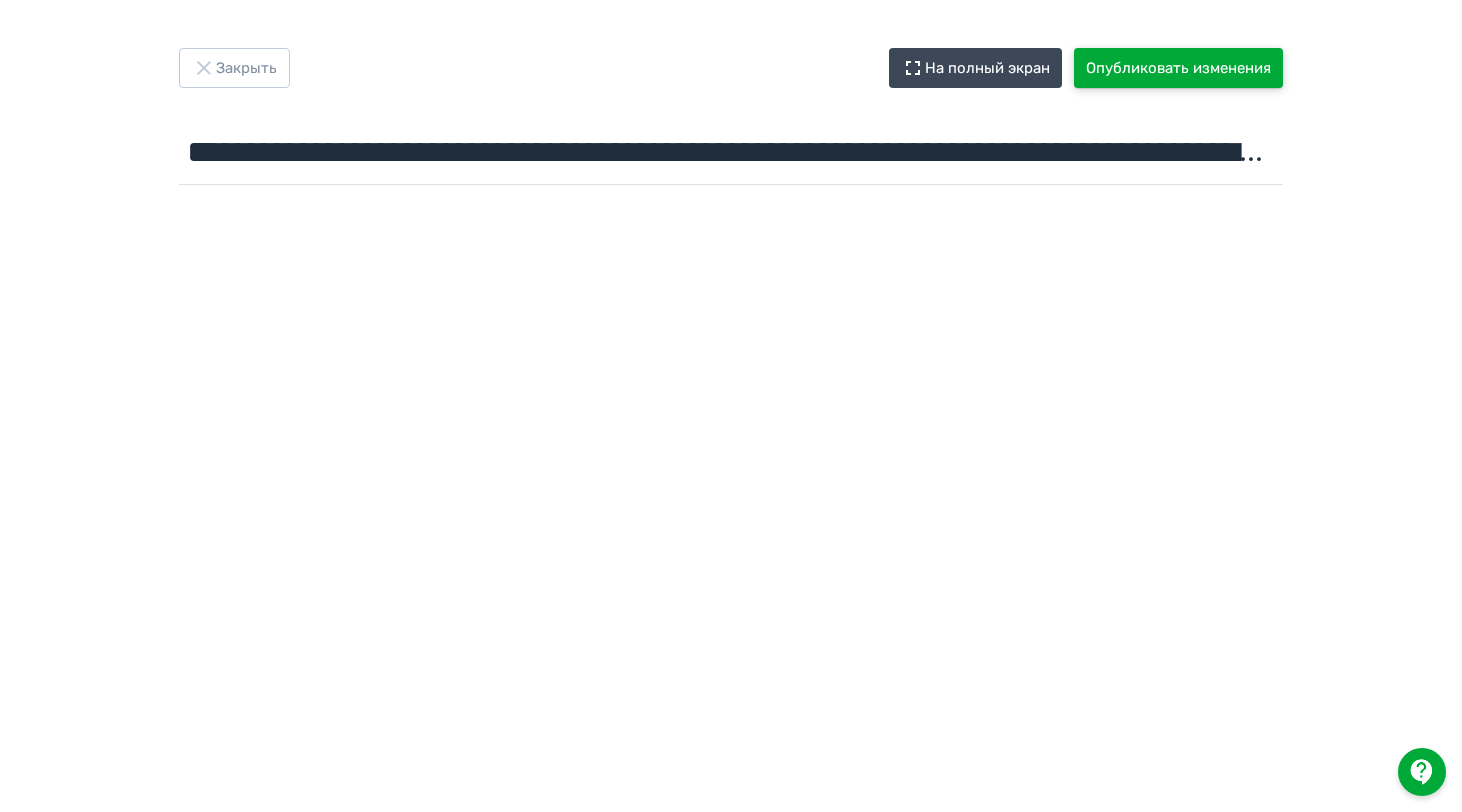 click on "Опубликовать изменения" at bounding box center [1178, 68] 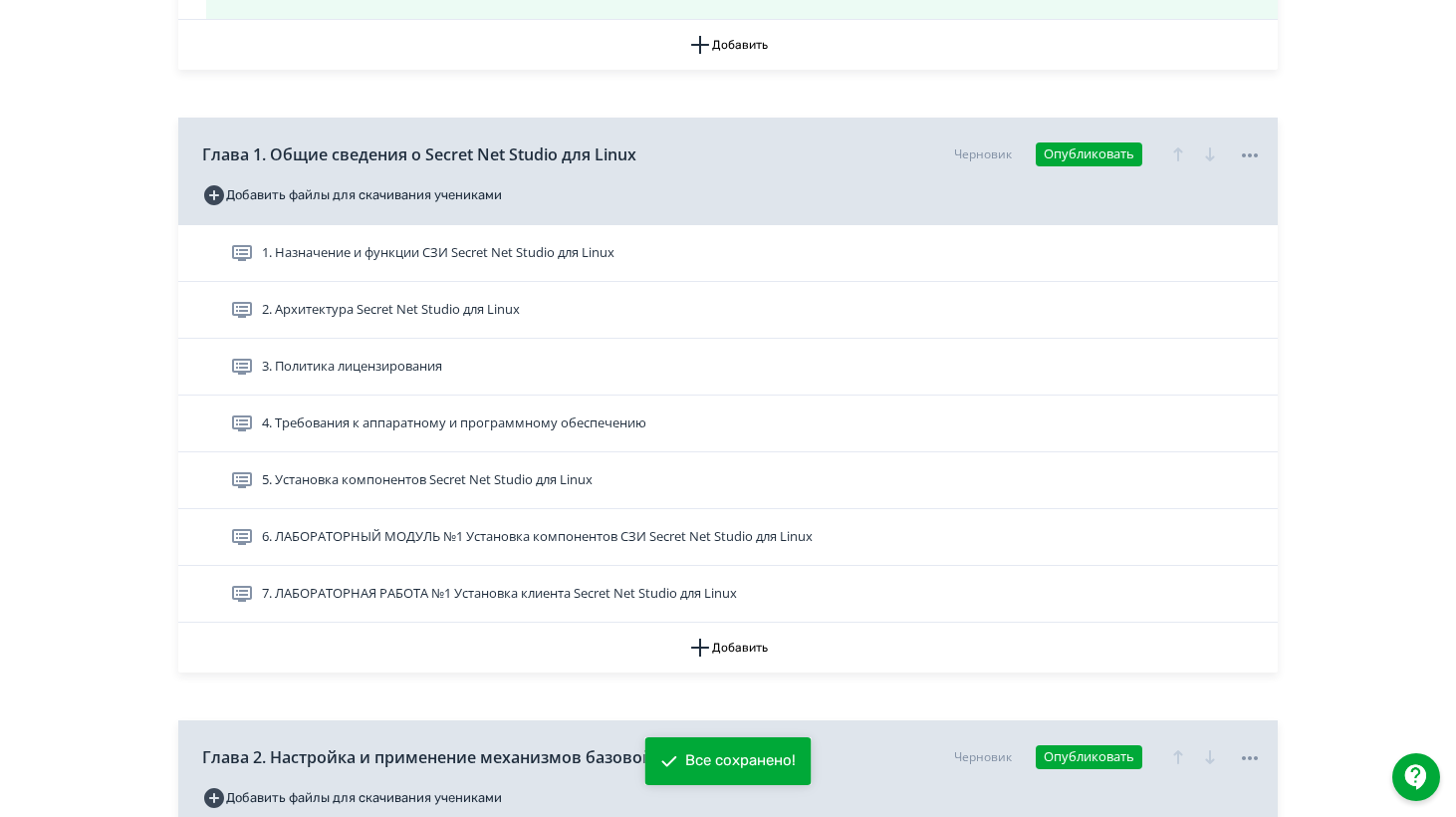 scroll, scrollTop: 508, scrollLeft: 0, axis: vertical 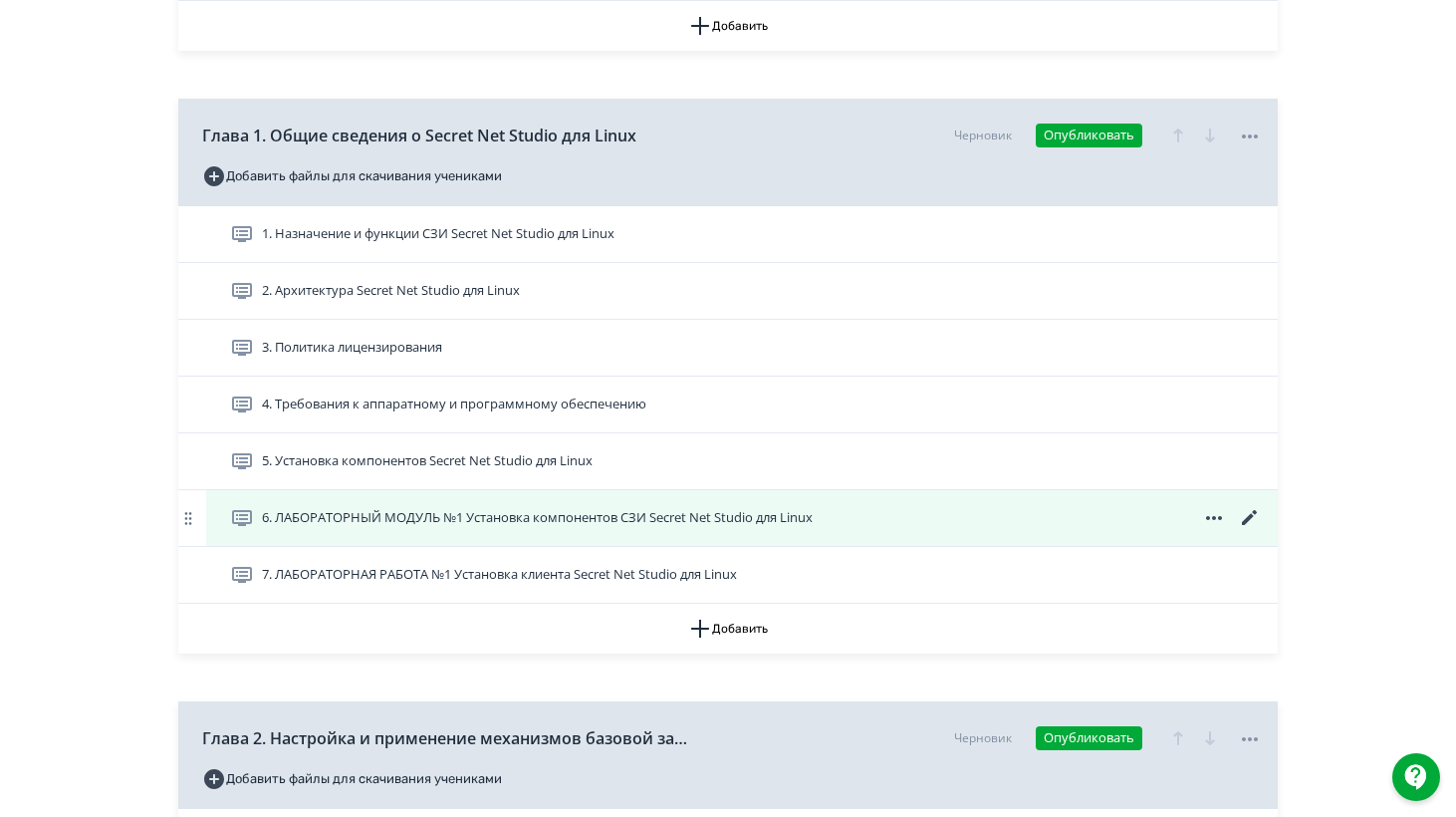 click 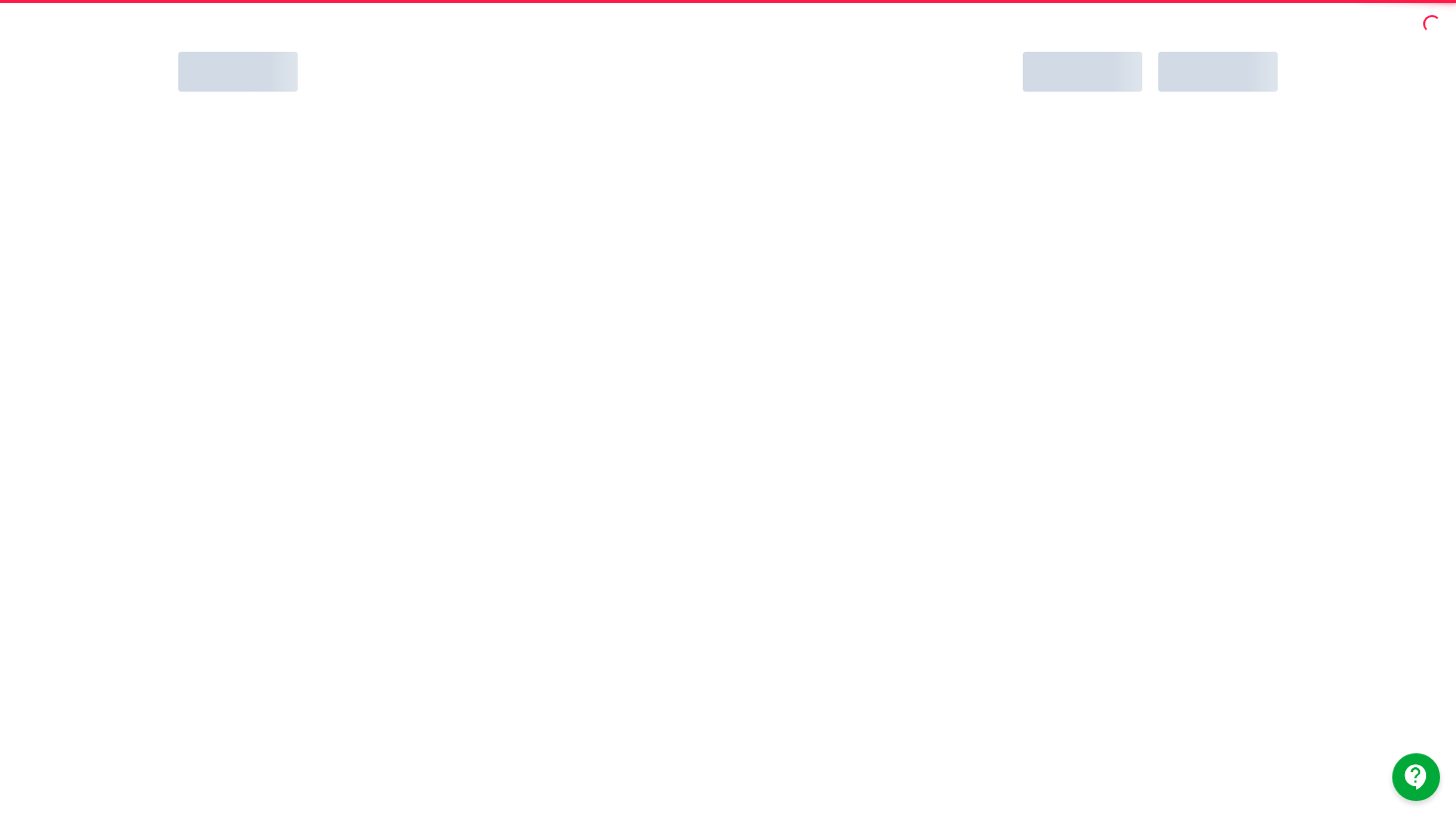 scroll, scrollTop: 0, scrollLeft: 0, axis: both 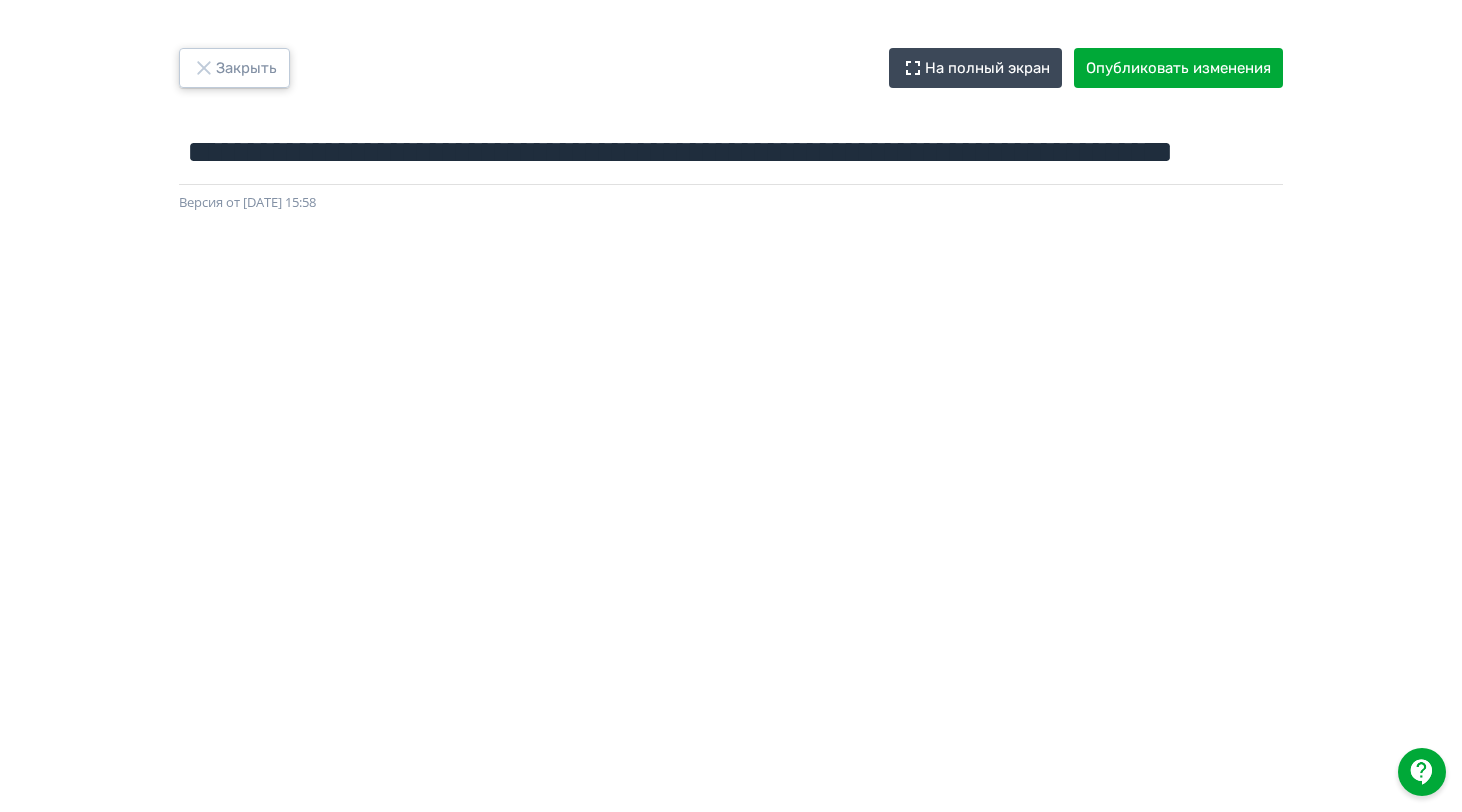 click on "Закрыть" at bounding box center (234, 68) 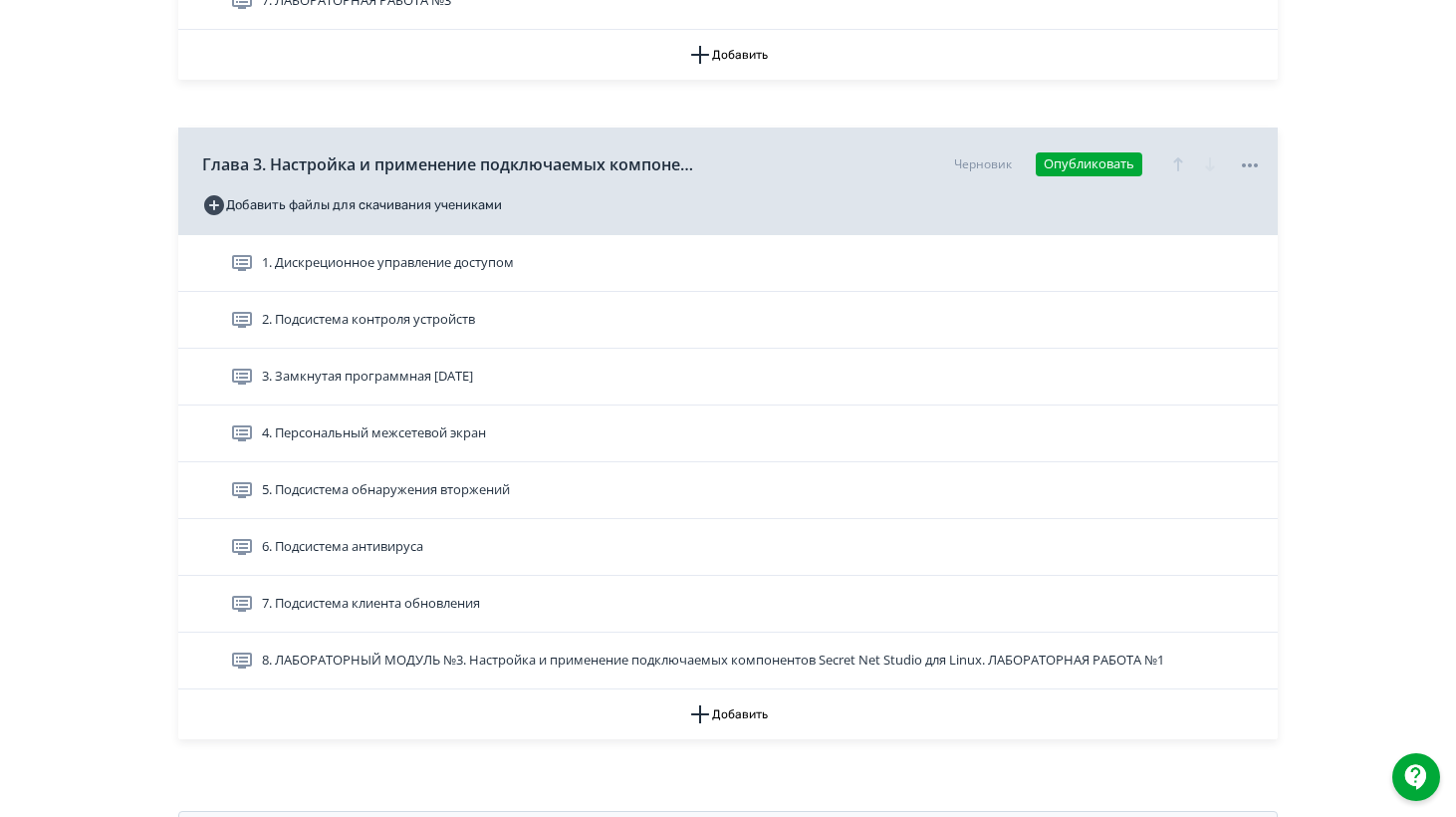 scroll, scrollTop: 1774, scrollLeft: 0, axis: vertical 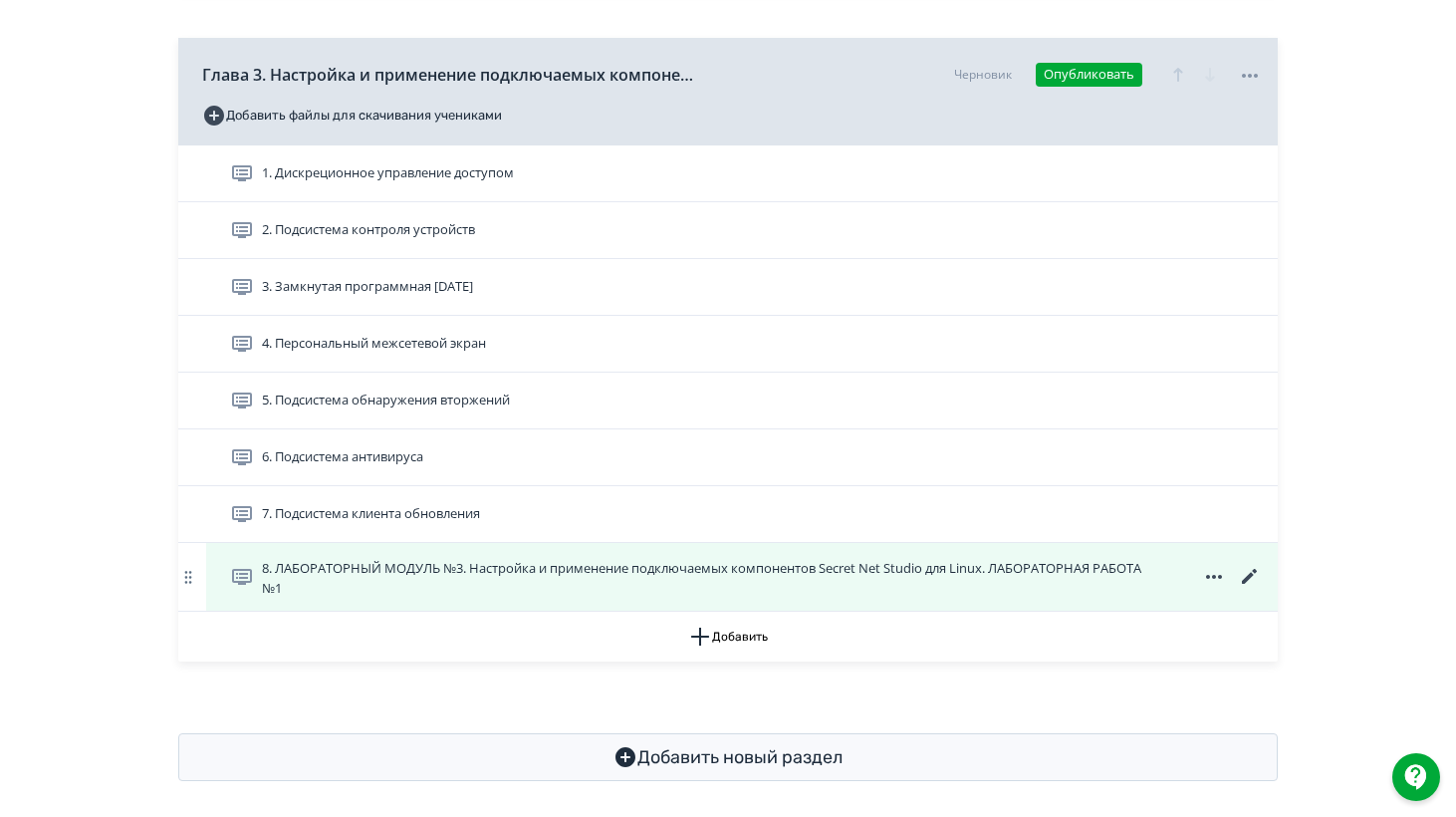 click 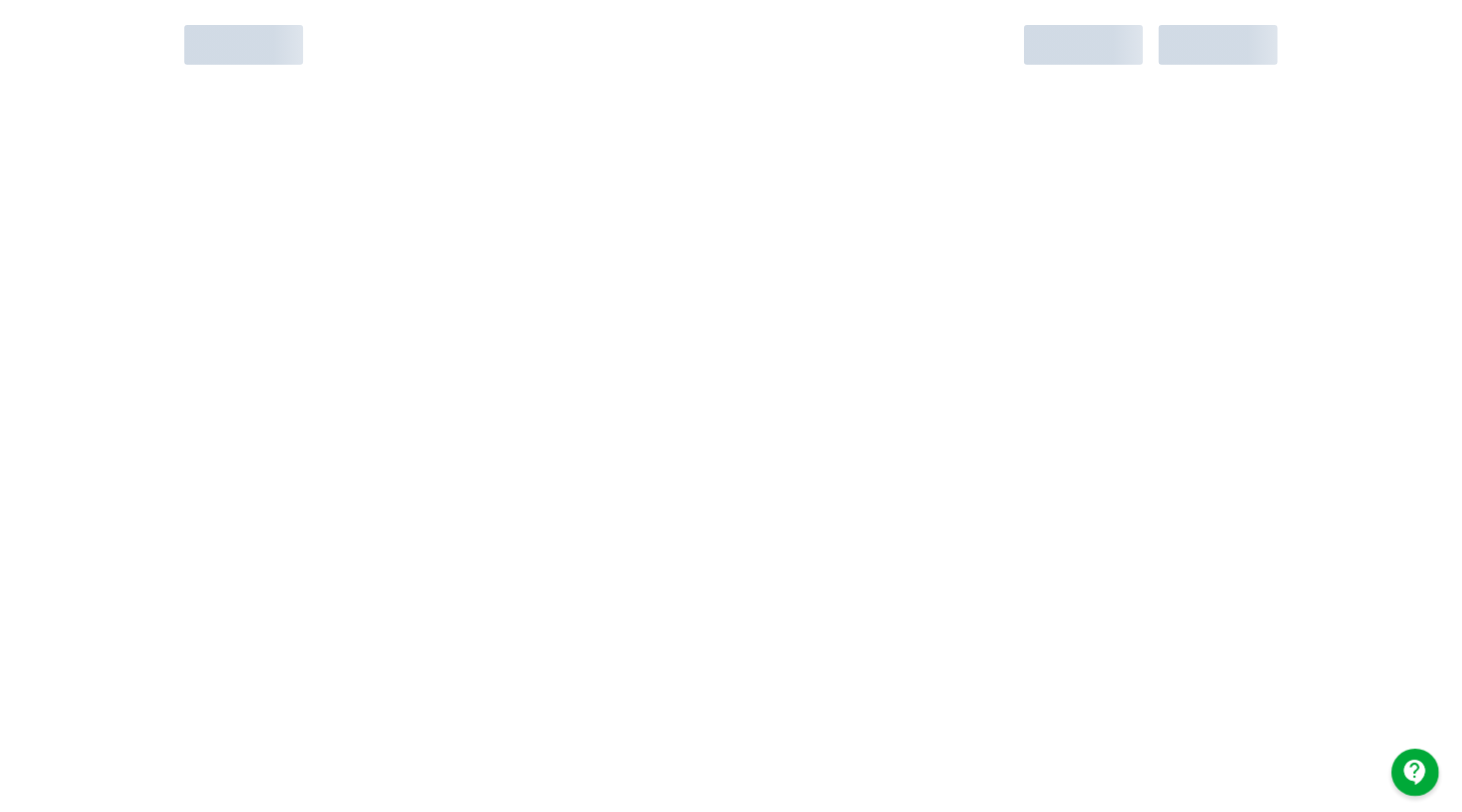 scroll, scrollTop: 0, scrollLeft: 0, axis: both 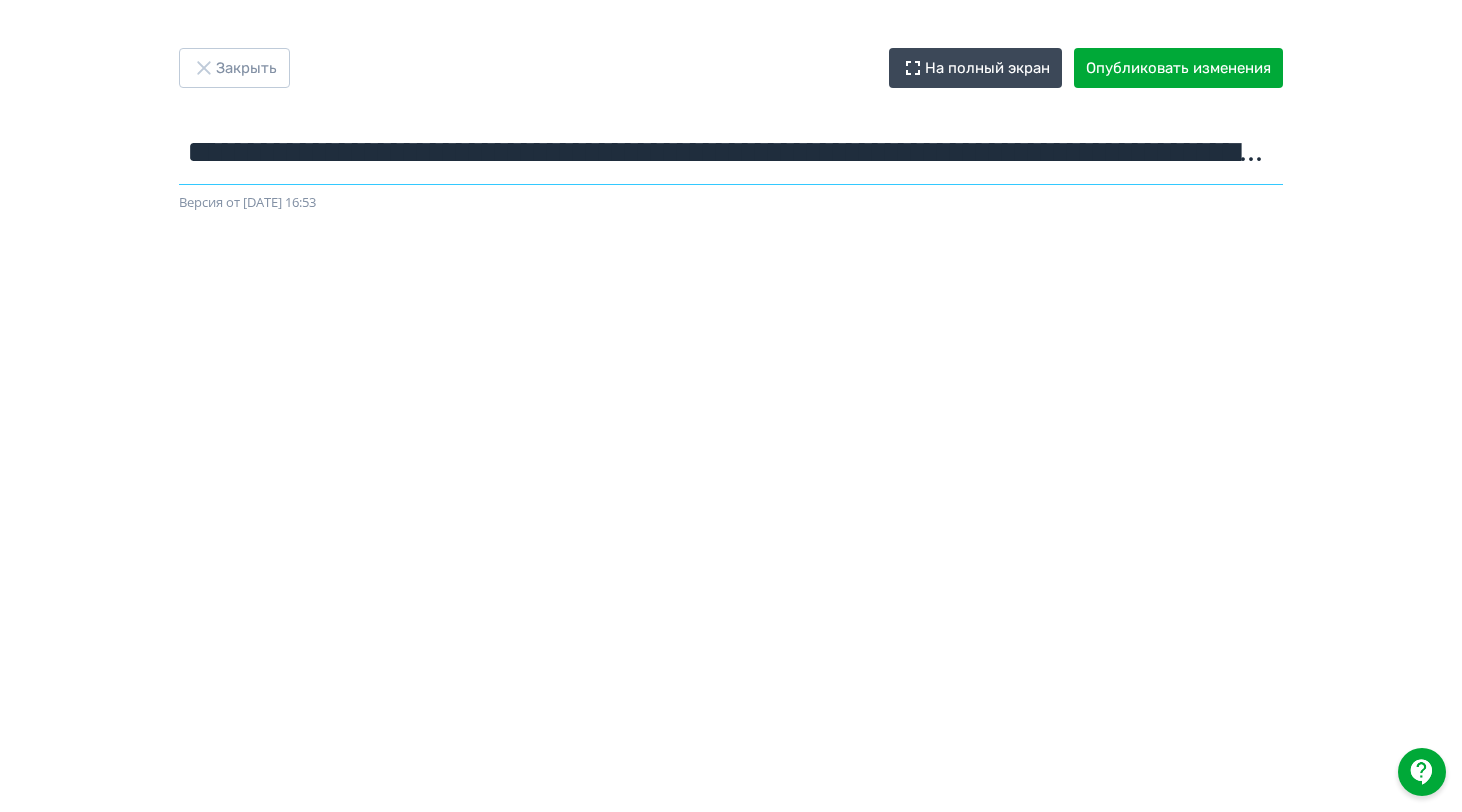click on "**********" at bounding box center [731, 152] 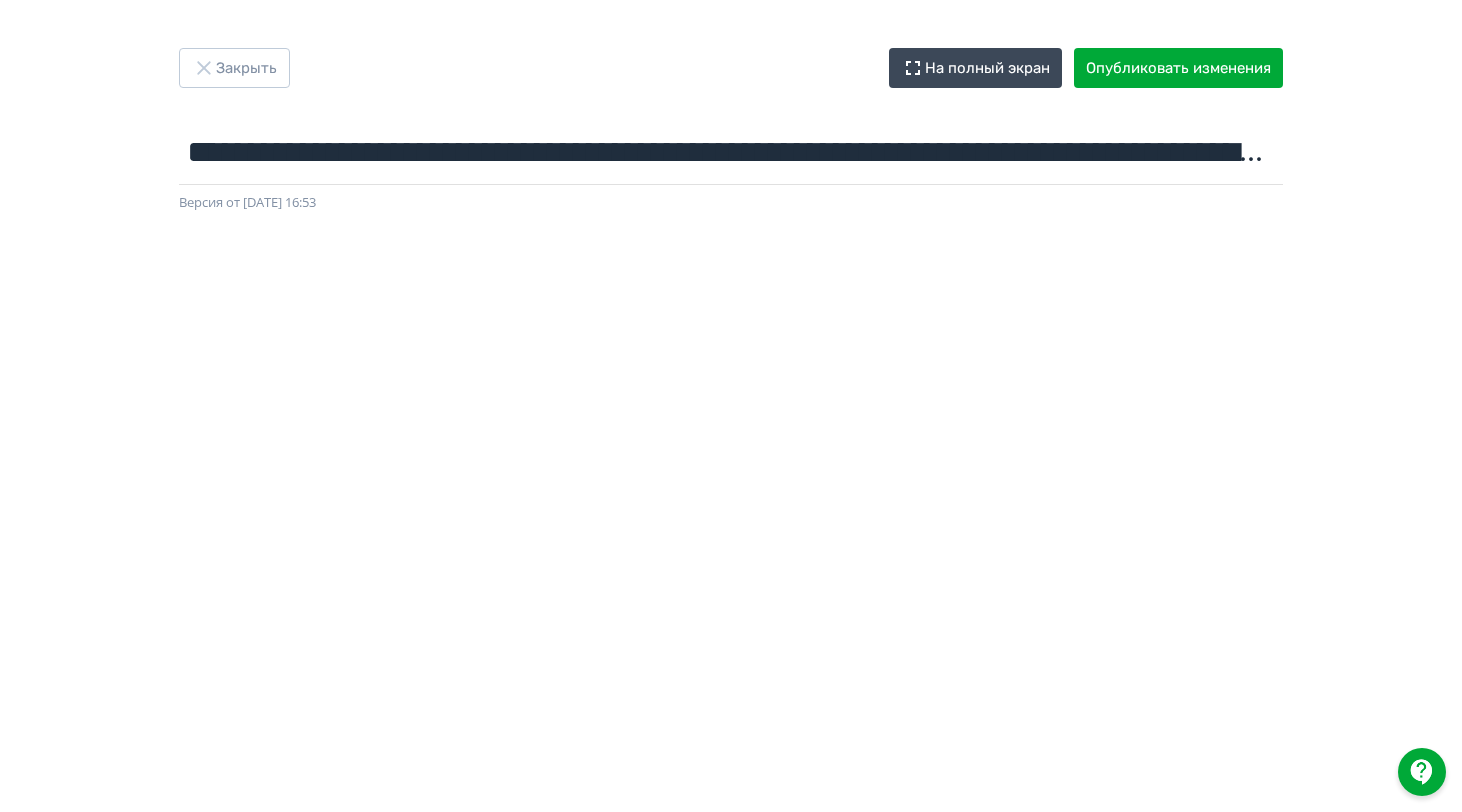 scroll, scrollTop: 14, scrollLeft: 0, axis: vertical 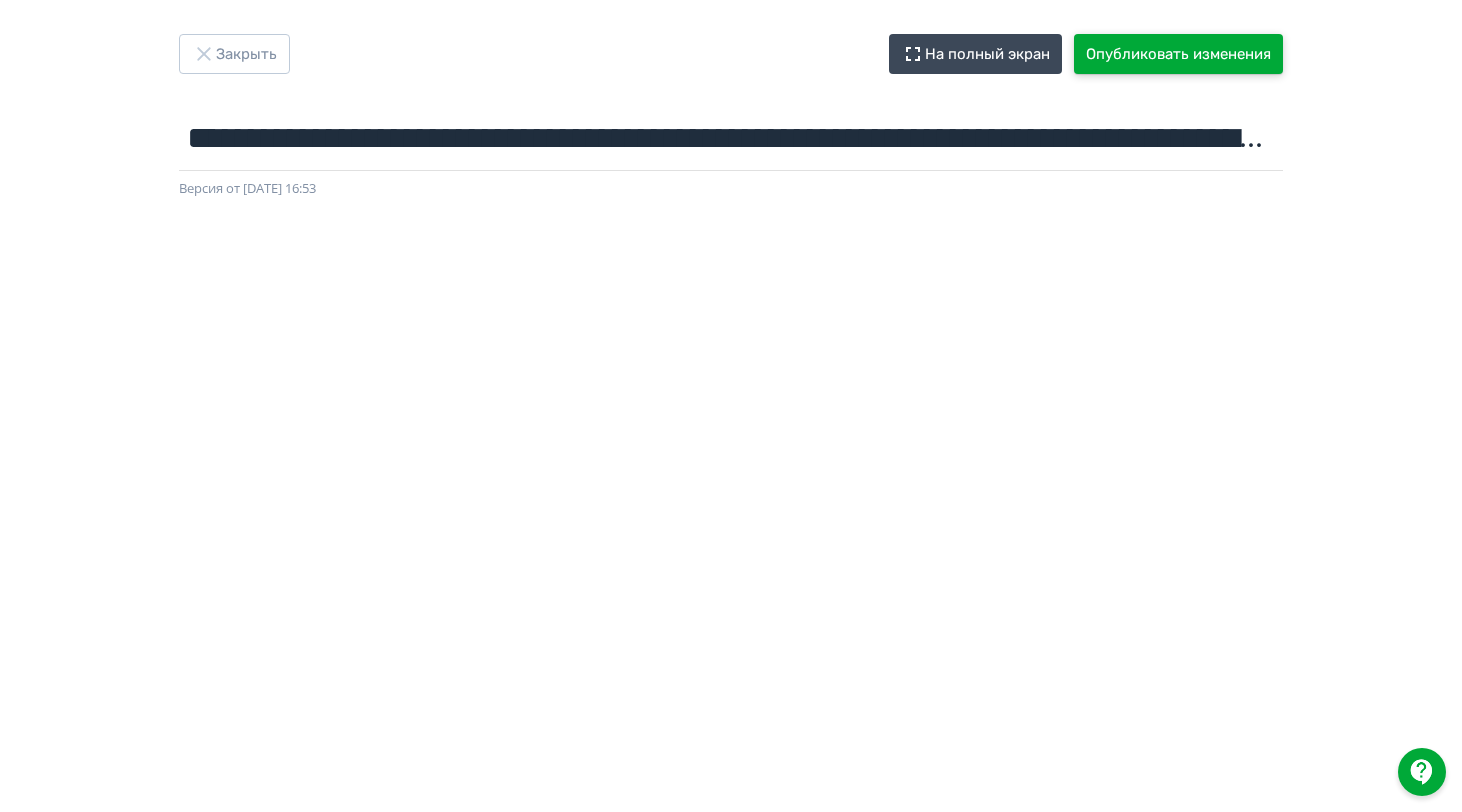 click on "Опубликовать изменения" at bounding box center (1178, 54) 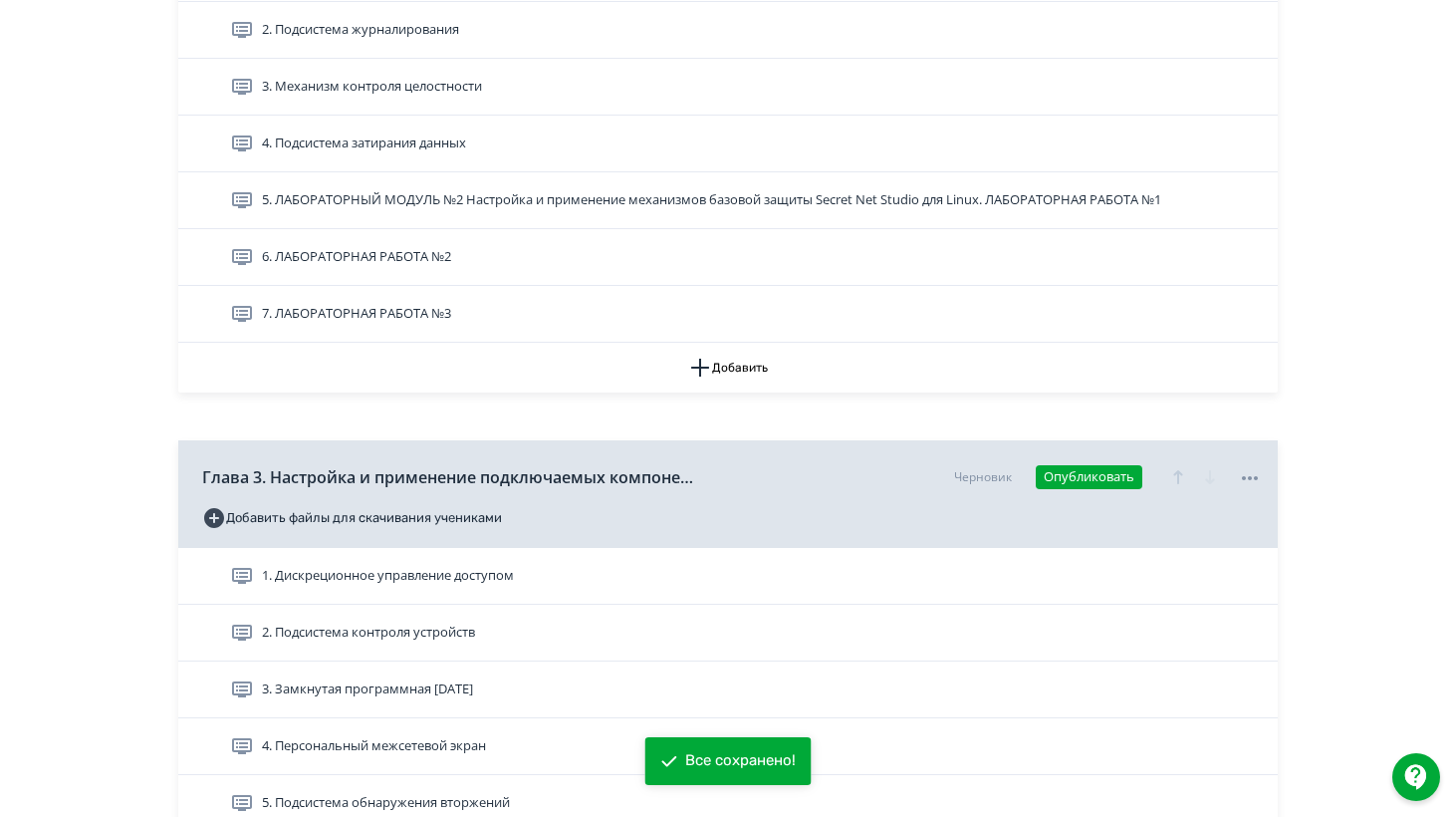 scroll, scrollTop: 1774, scrollLeft: 0, axis: vertical 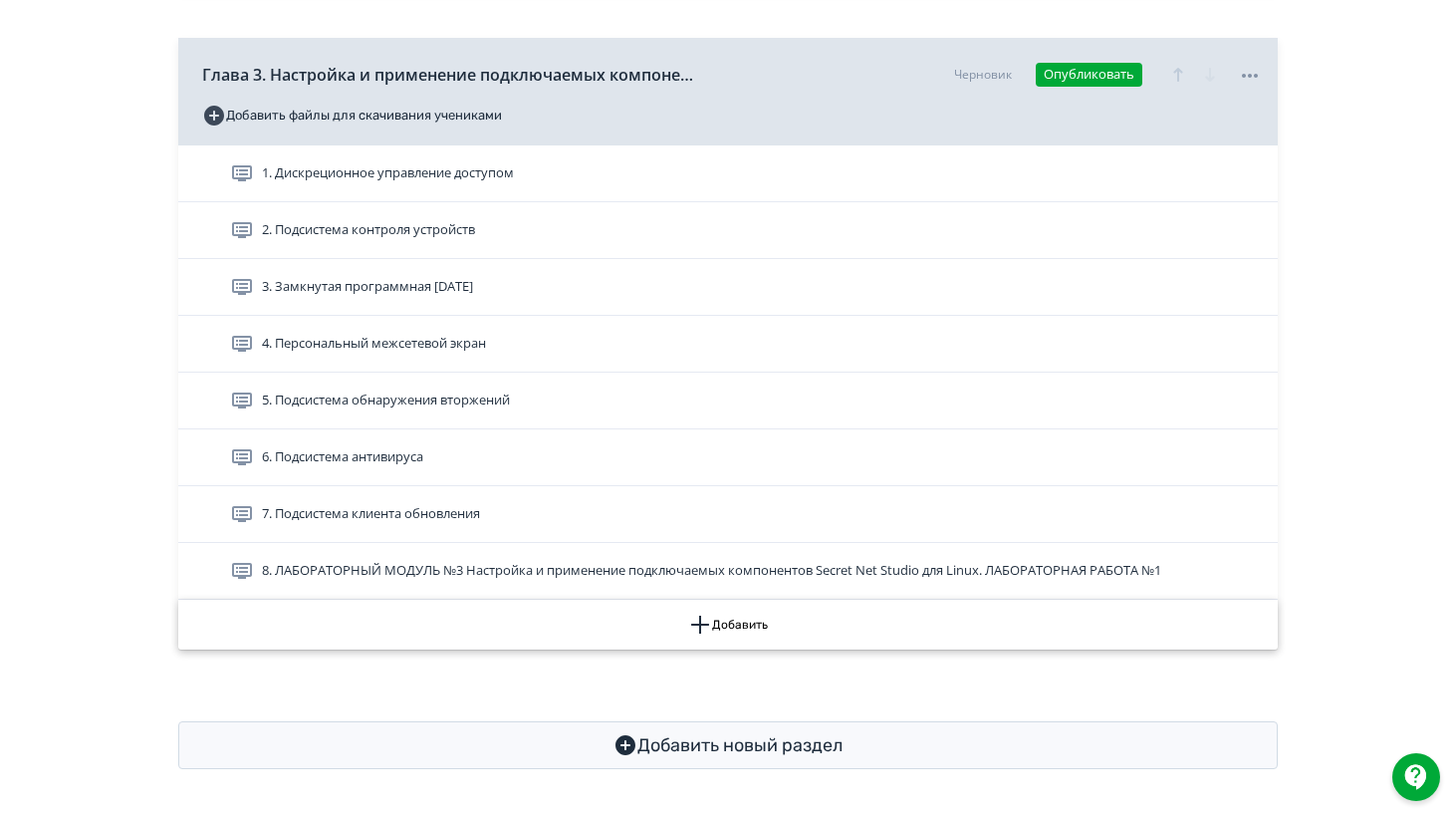 click on "Добавить" at bounding box center (728, 625) 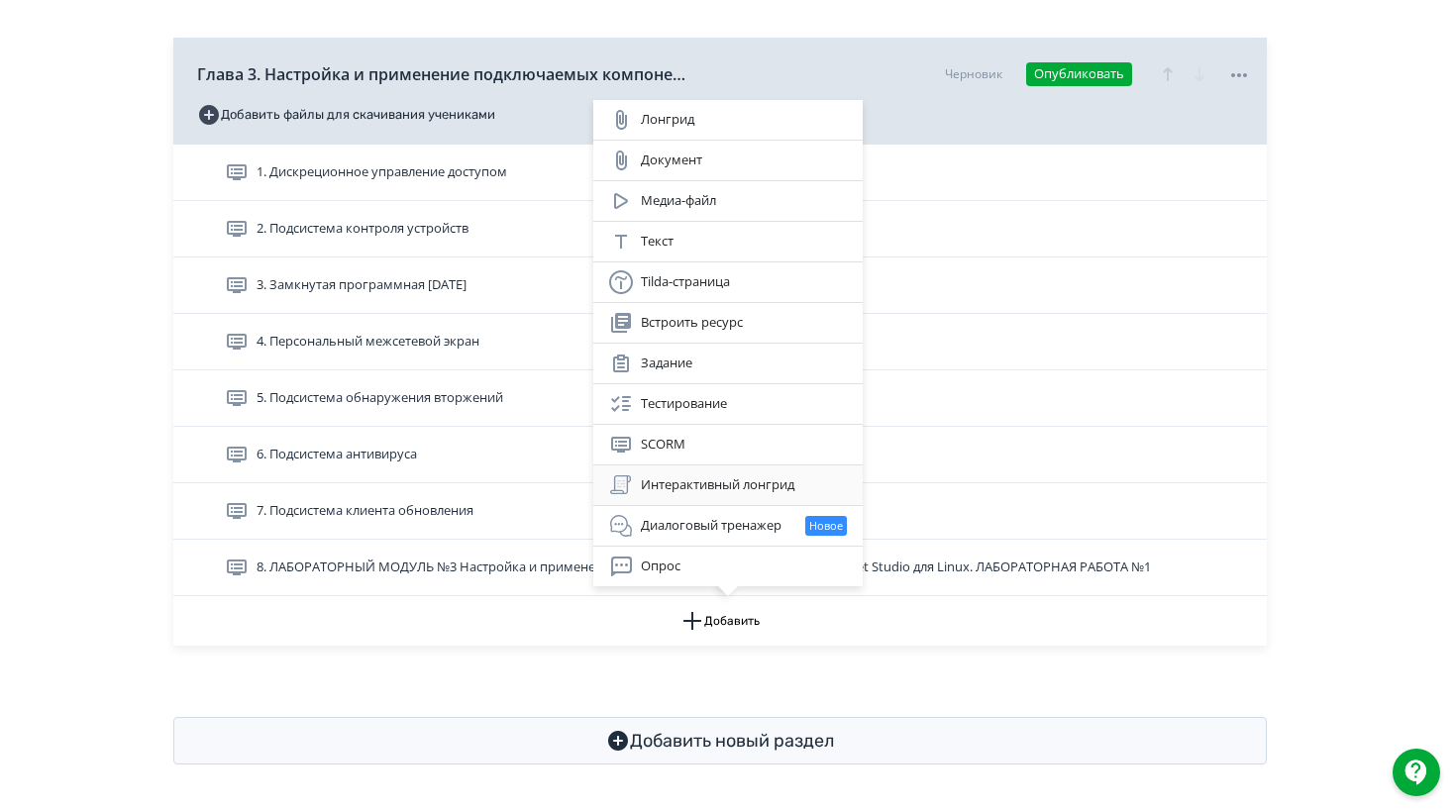 click on "Интерактивный лонгрид" at bounding box center [728, 485] 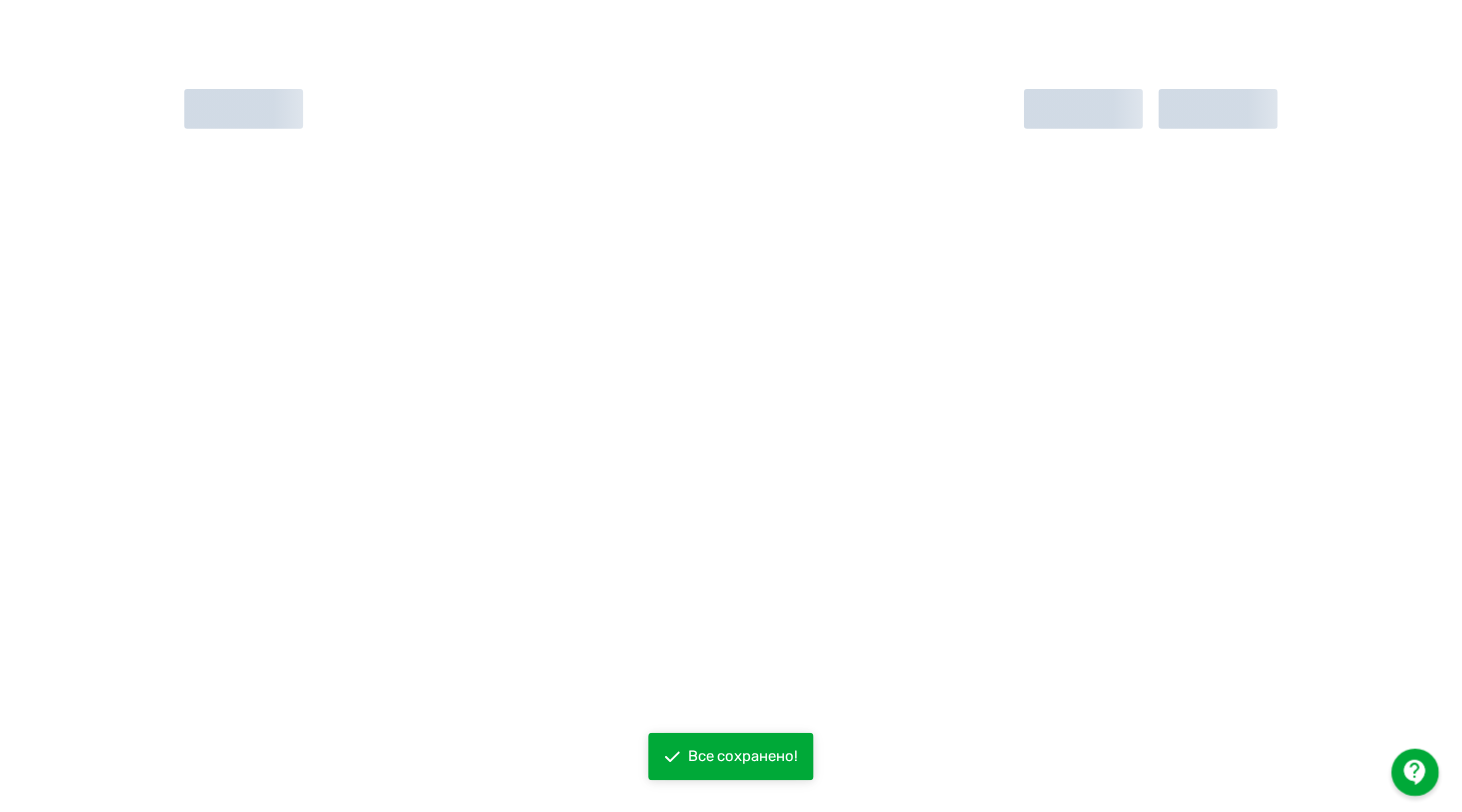 scroll, scrollTop: 0, scrollLeft: 0, axis: both 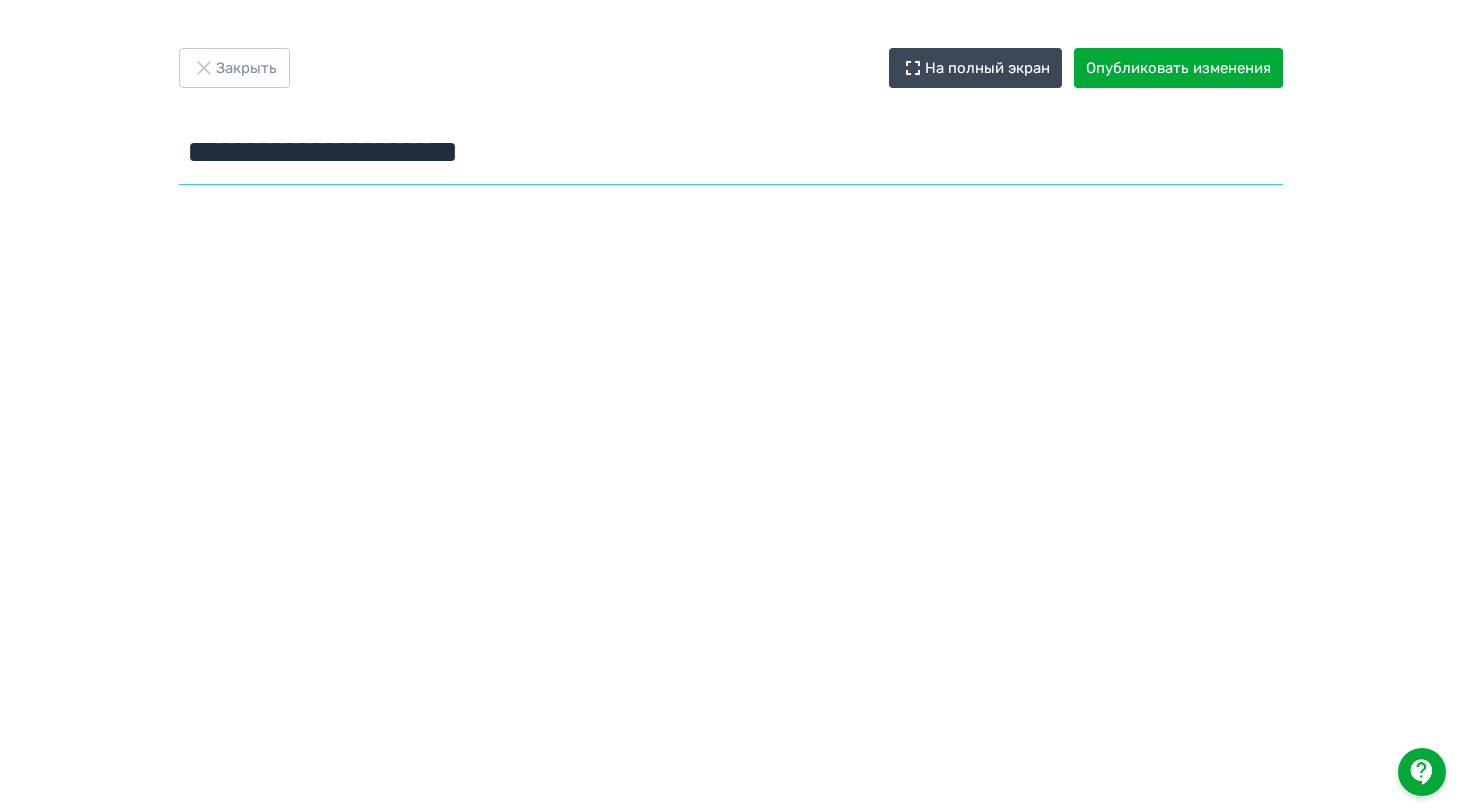 click on "**********" at bounding box center [731, 152] 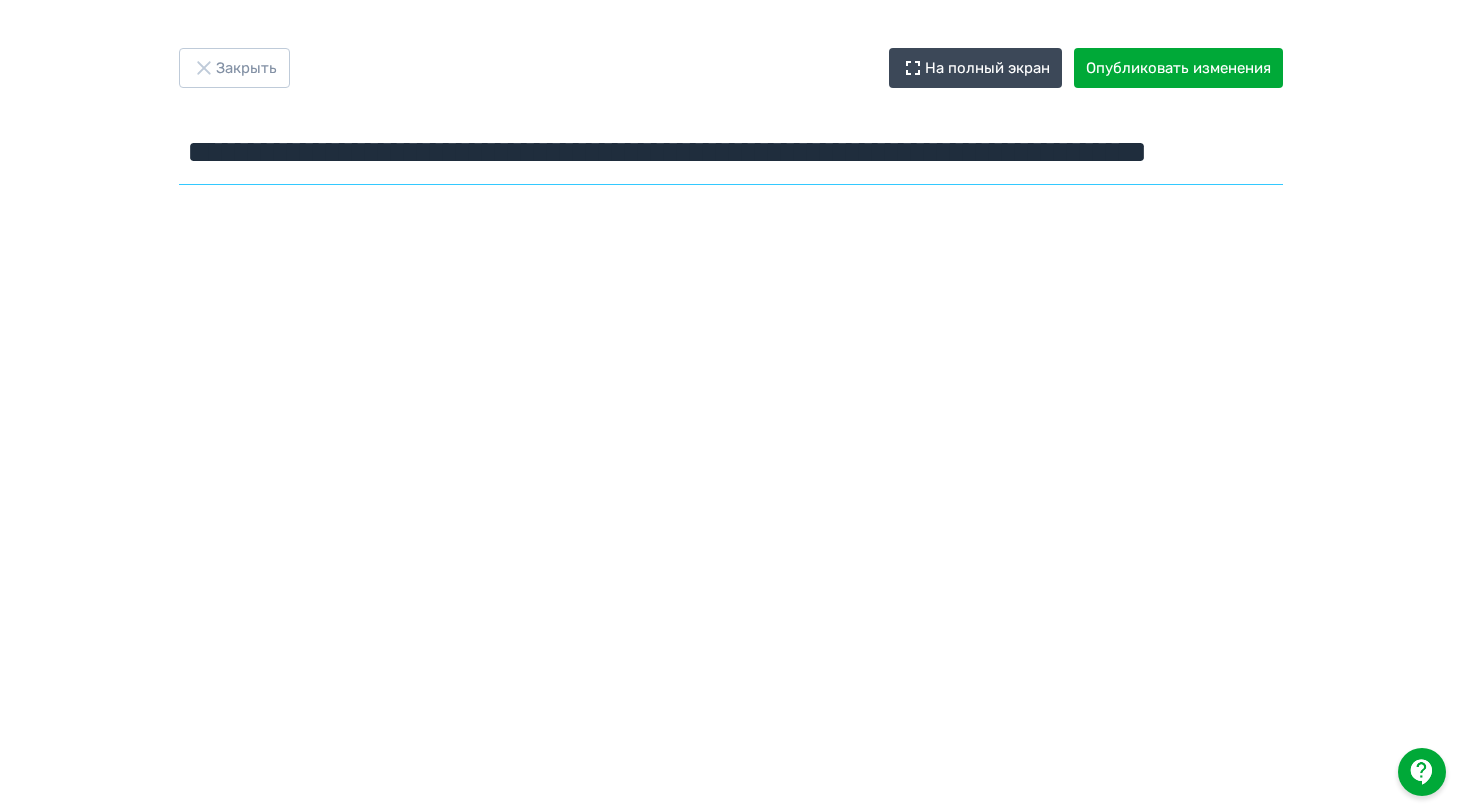 scroll, scrollTop: 0, scrollLeft: 248, axis: horizontal 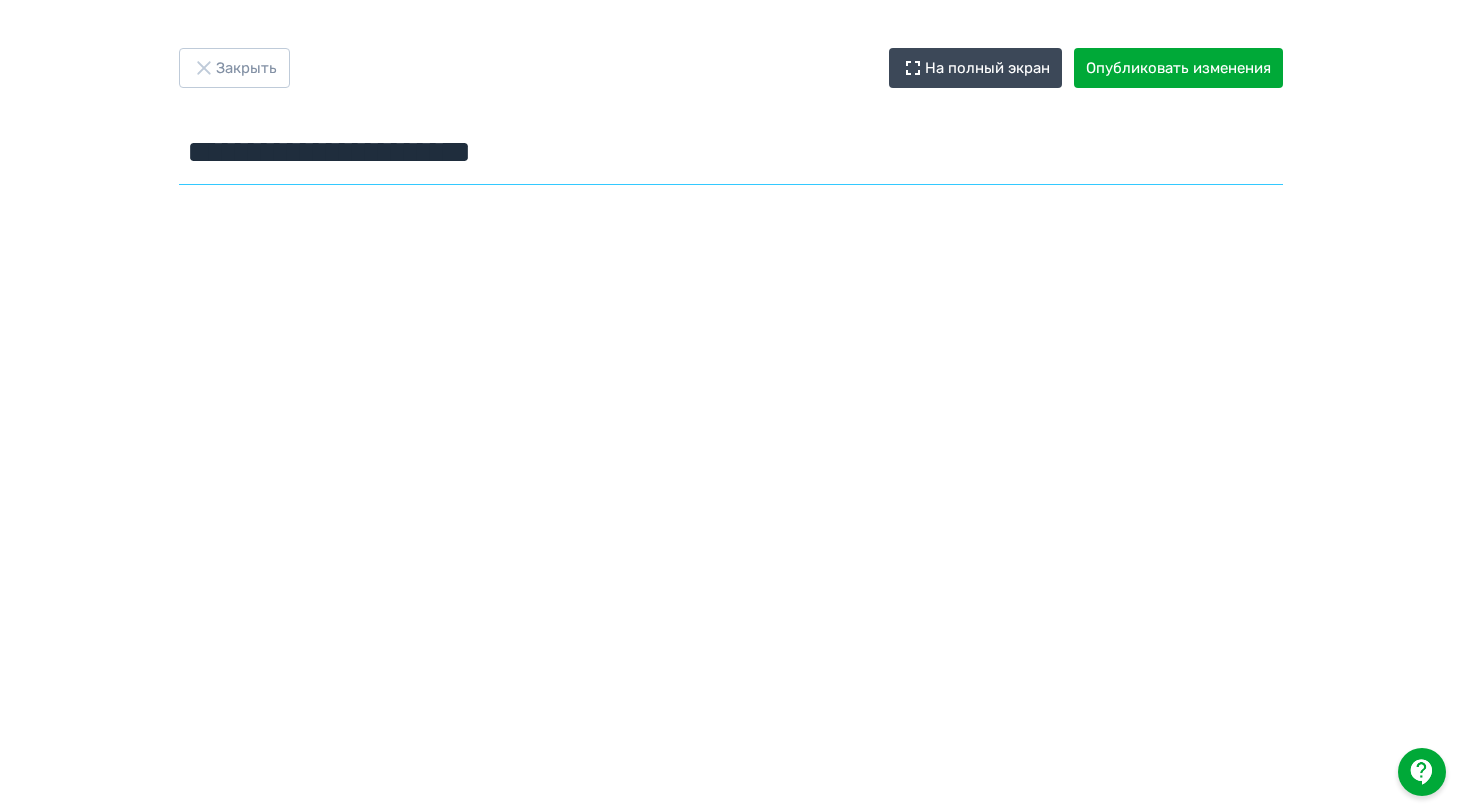type on "**********" 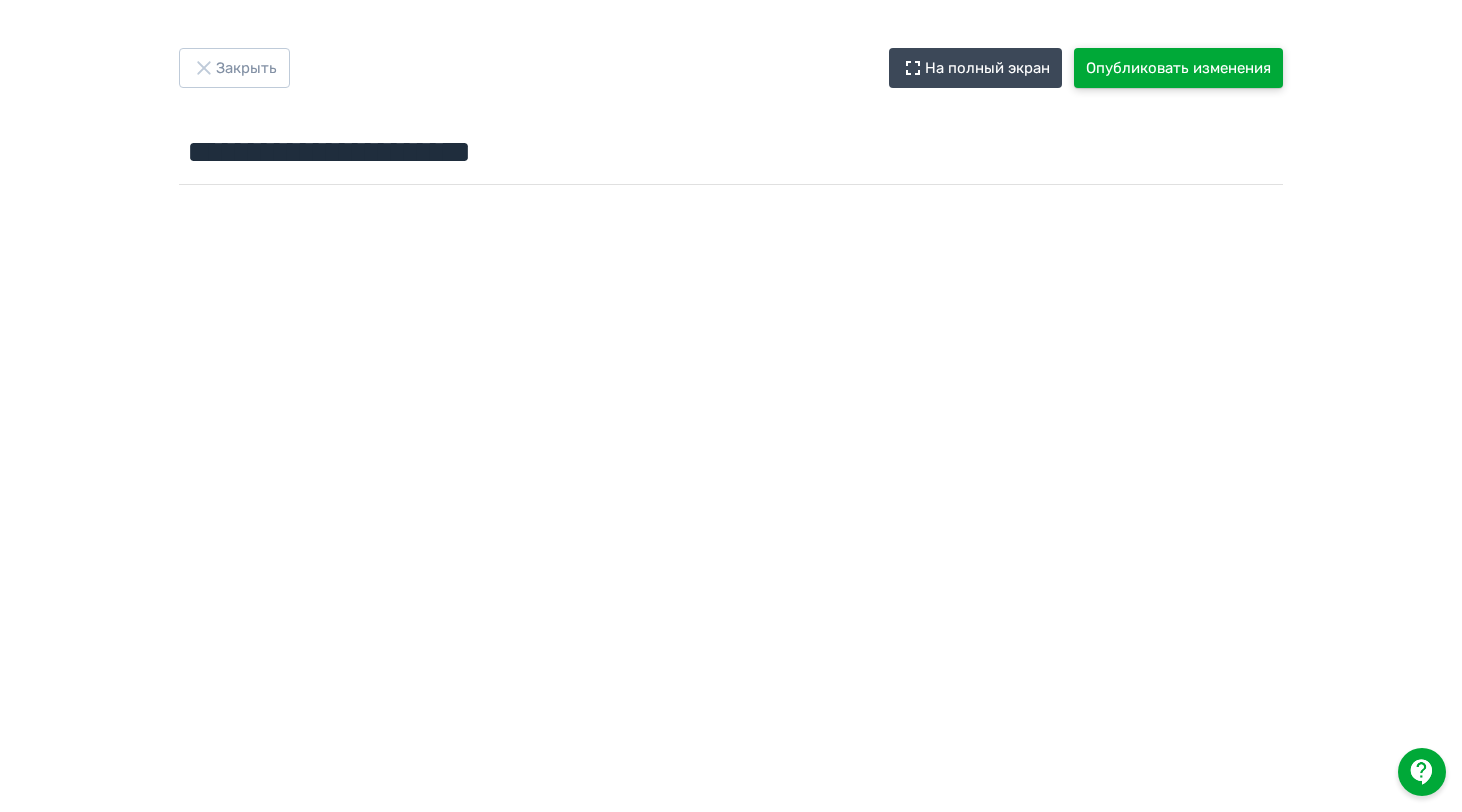 click on "Опубликовать изменения" at bounding box center (1178, 68) 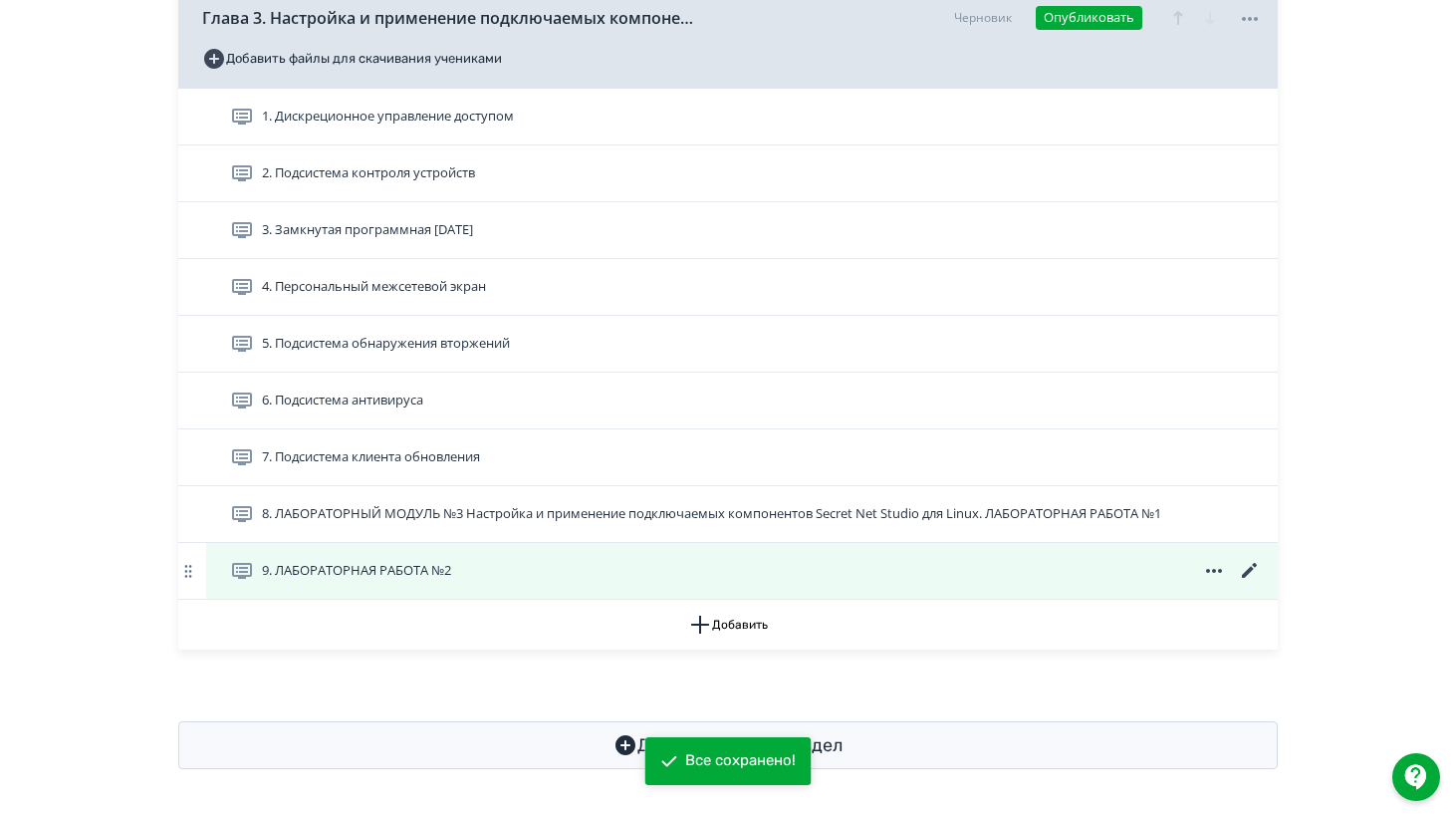 scroll, scrollTop: 1831, scrollLeft: 0, axis: vertical 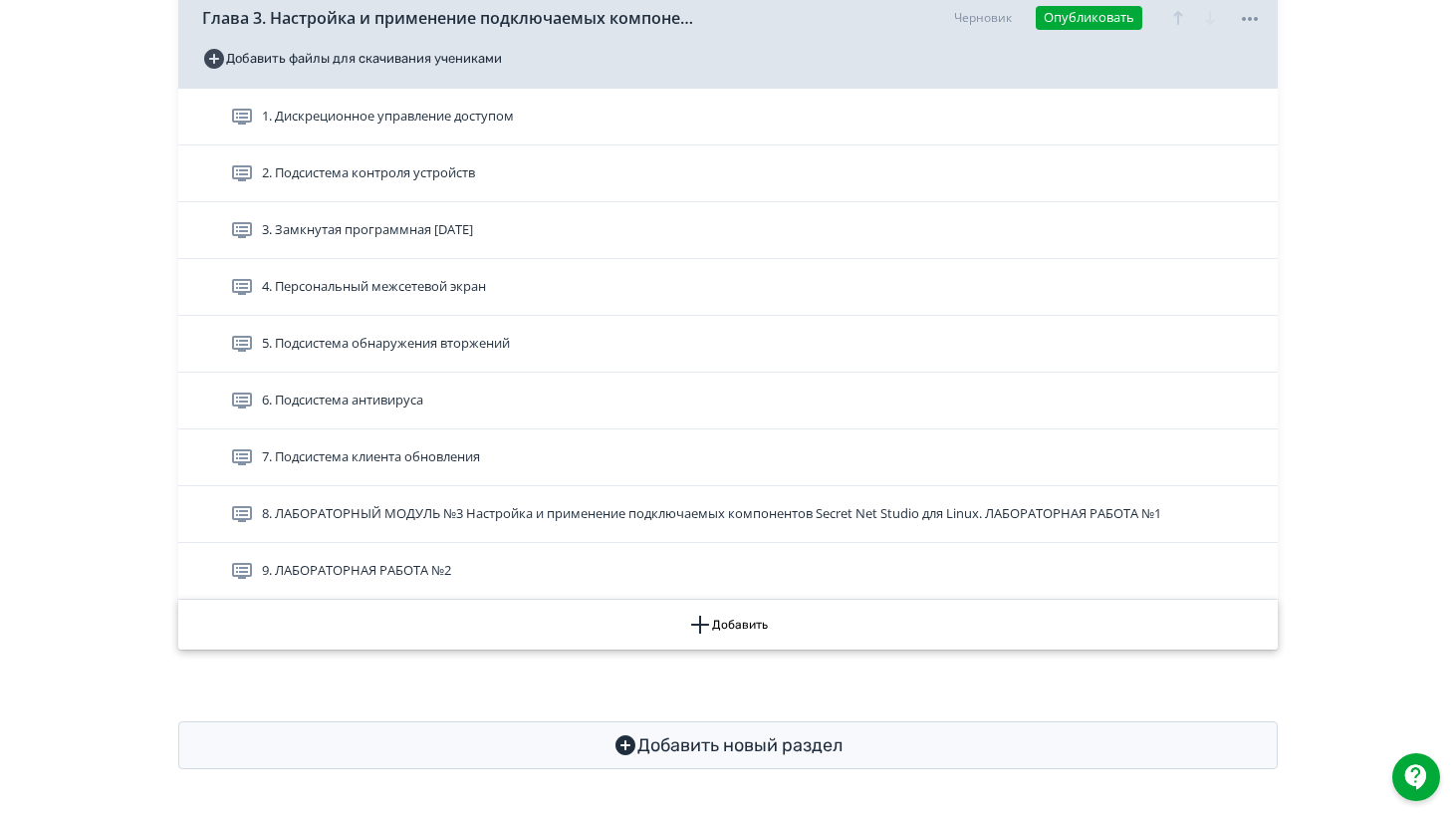 click on "Добавить" at bounding box center [728, 625] 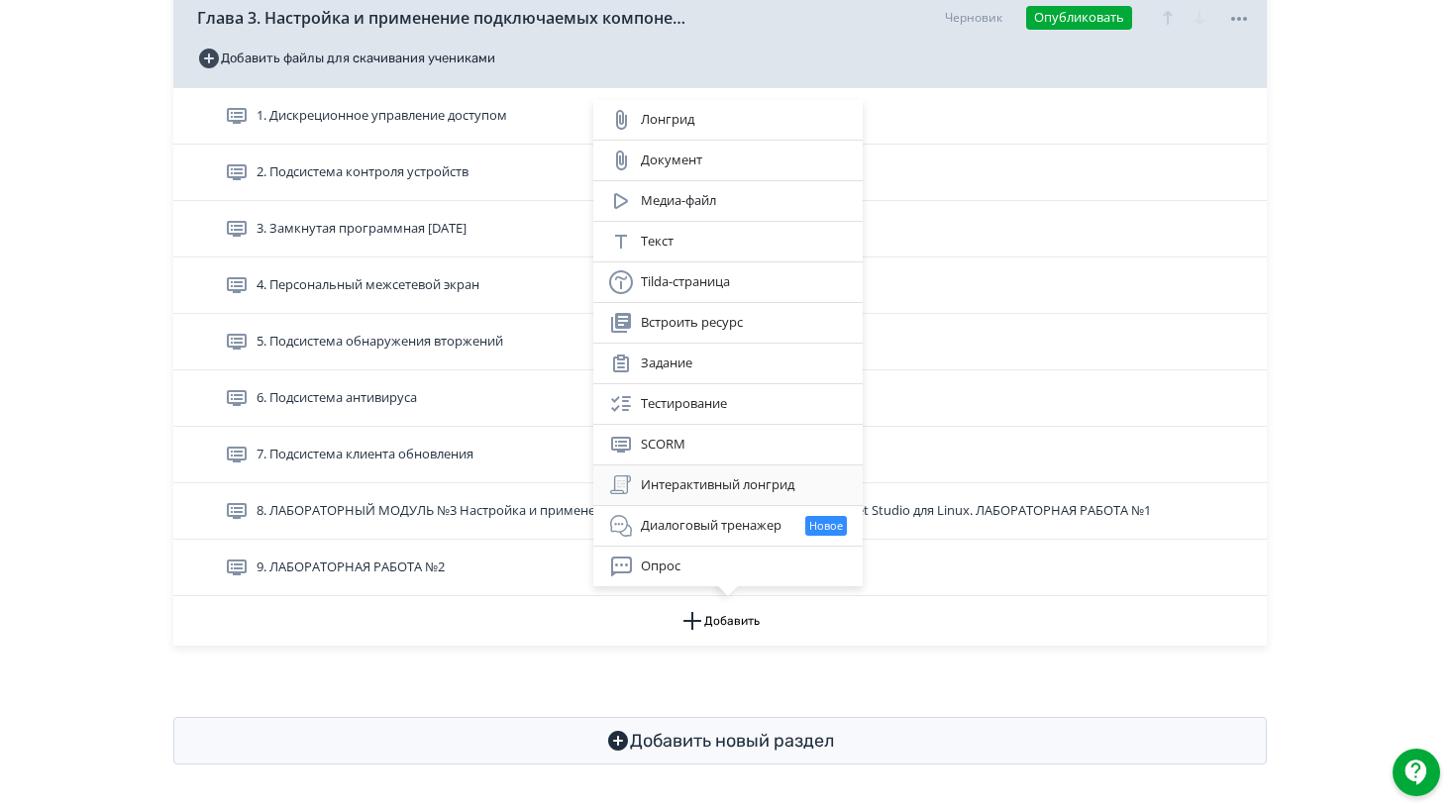 click on "Интерактивный лонгрид" at bounding box center [728, 485] 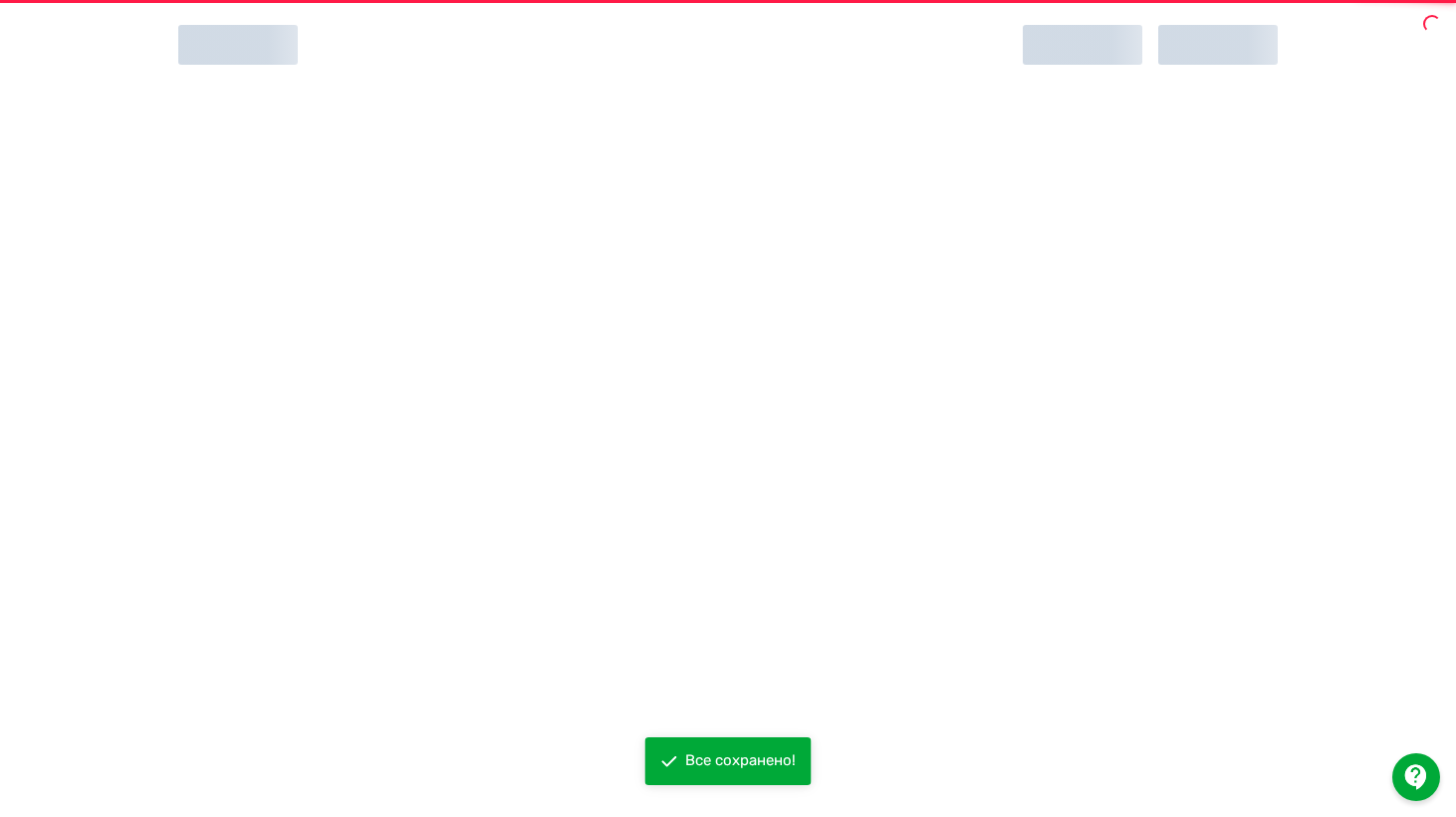scroll, scrollTop: 0, scrollLeft: 0, axis: both 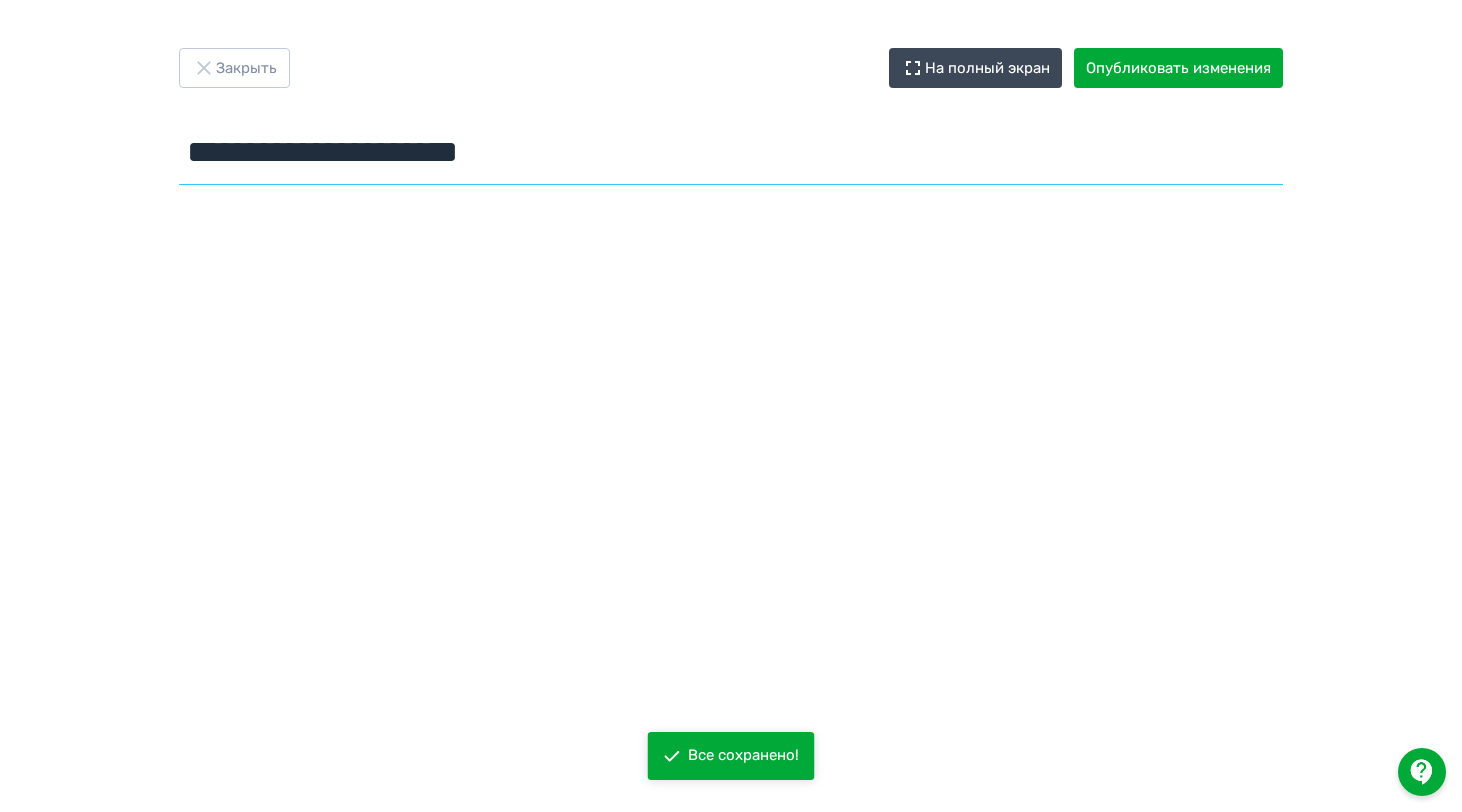click on "**********" at bounding box center (731, 152) 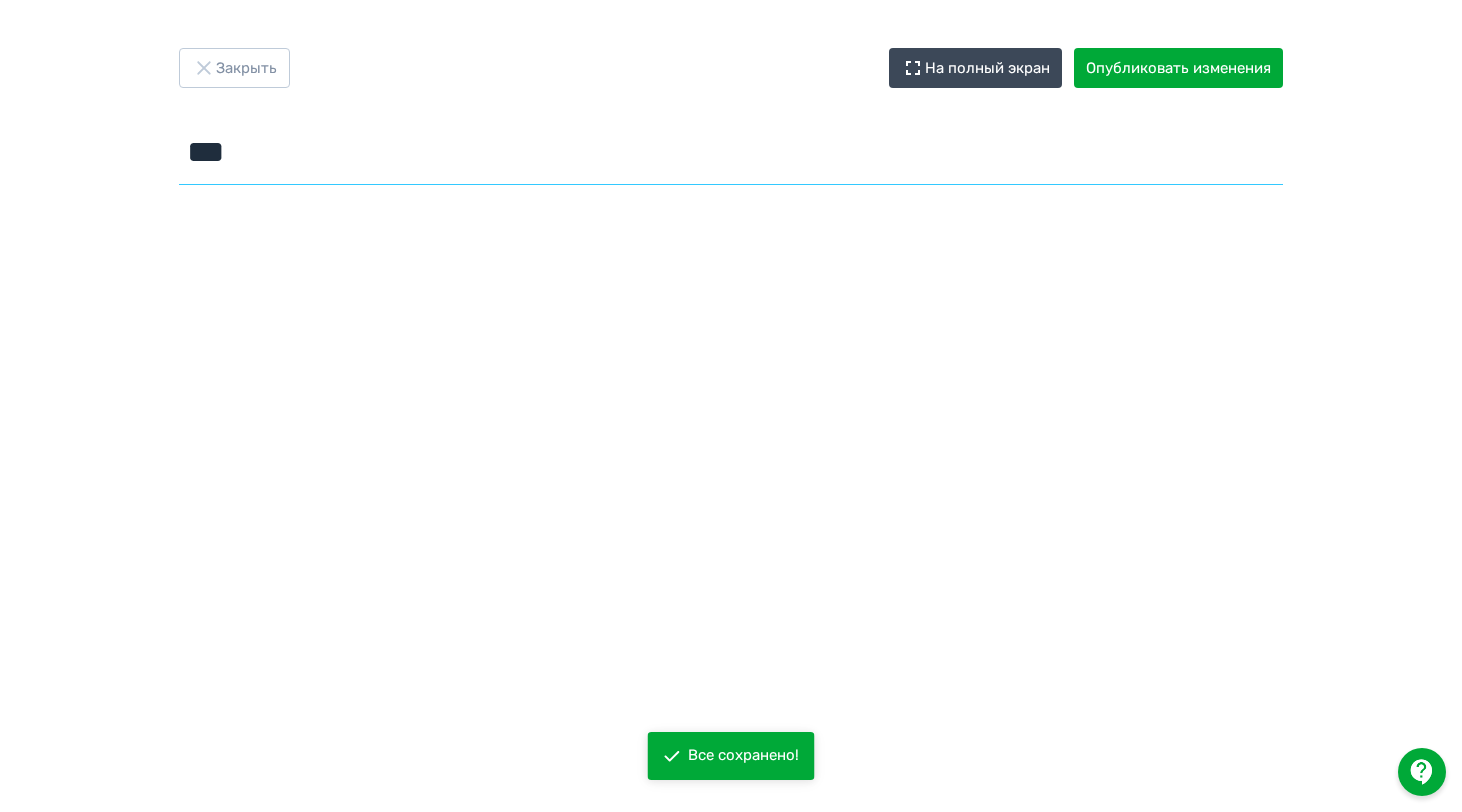 type on "**********" 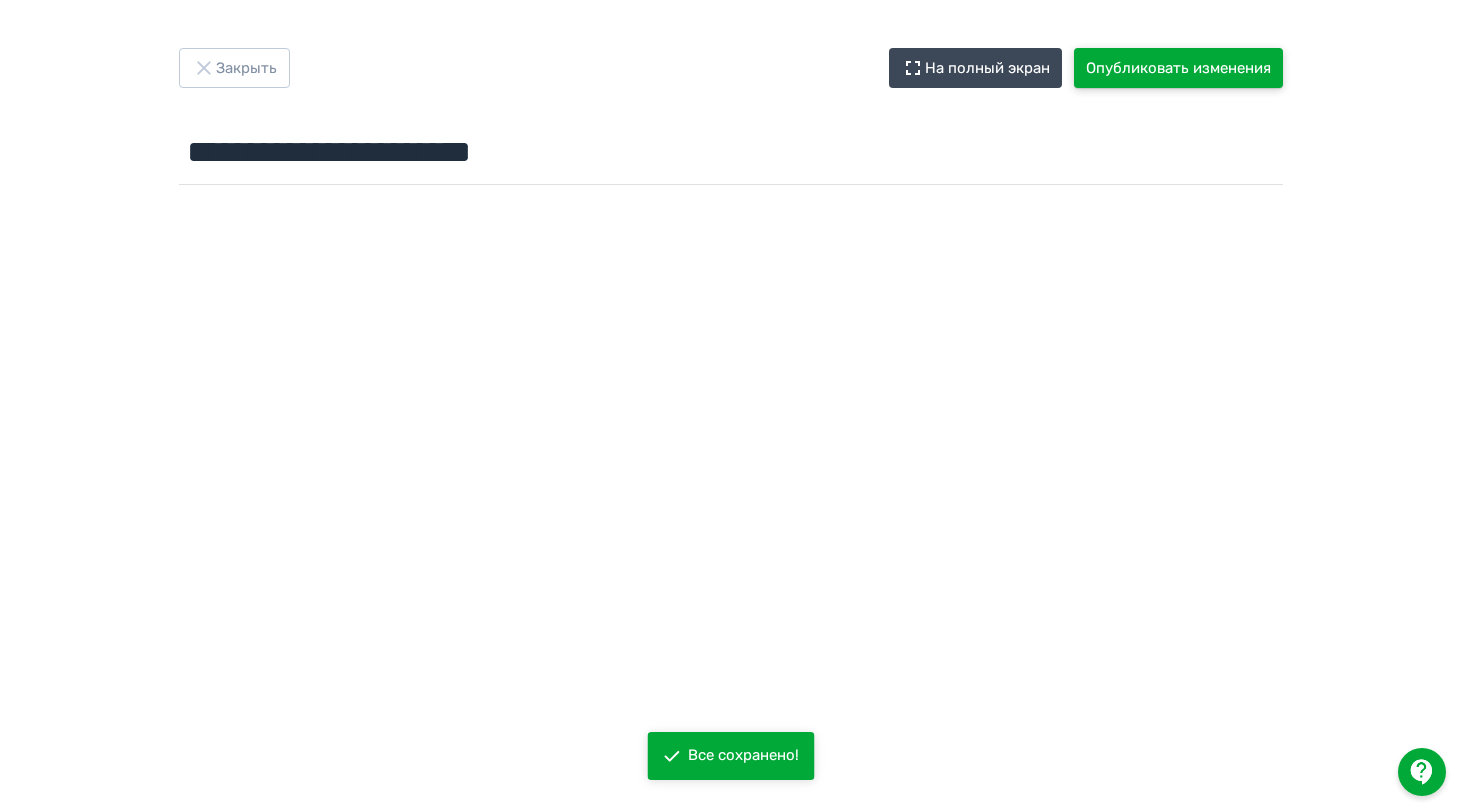click on "Опубликовать изменения" at bounding box center (1178, 68) 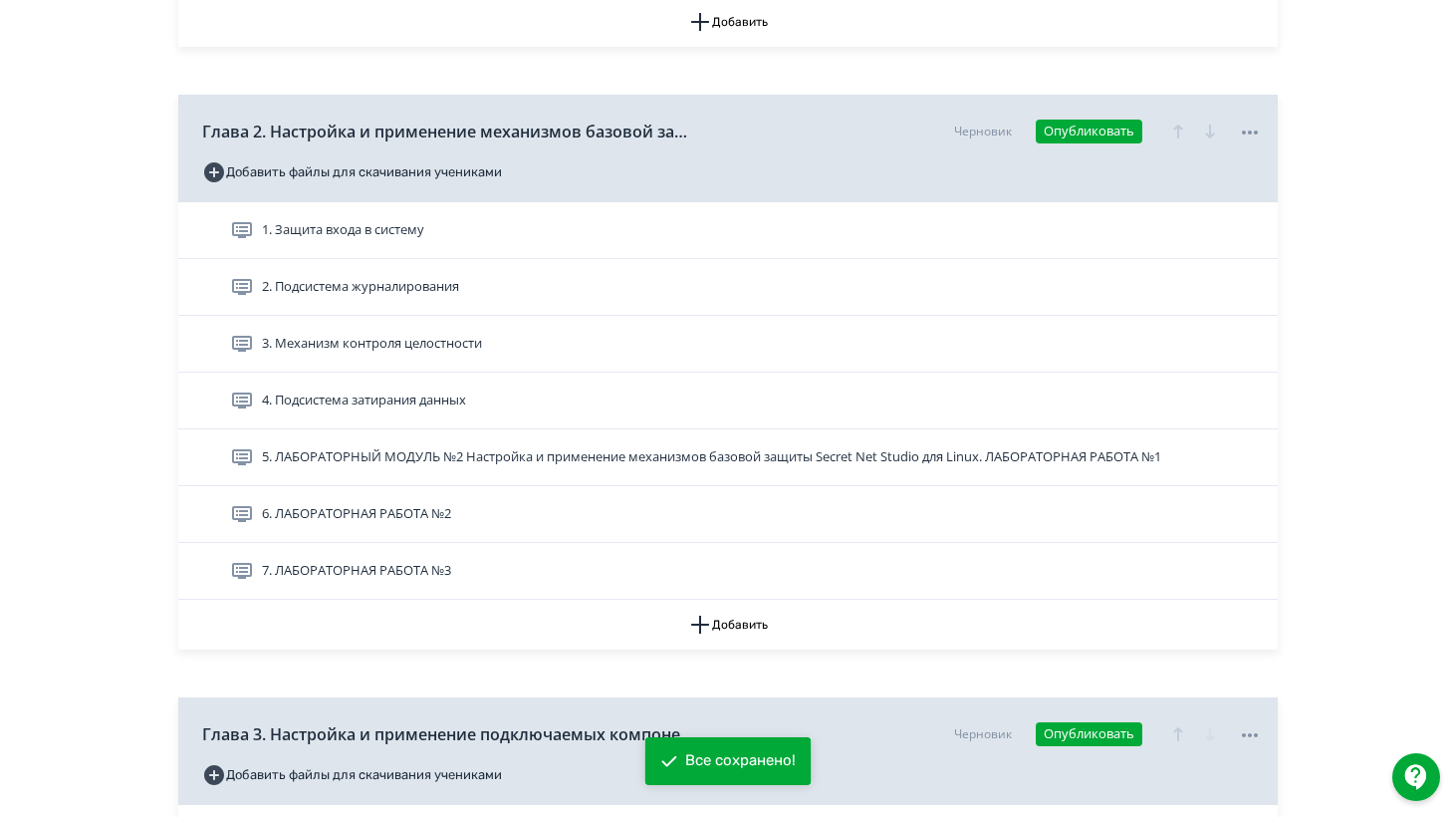 scroll, scrollTop: 1888, scrollLeft: 0, axis: vertical 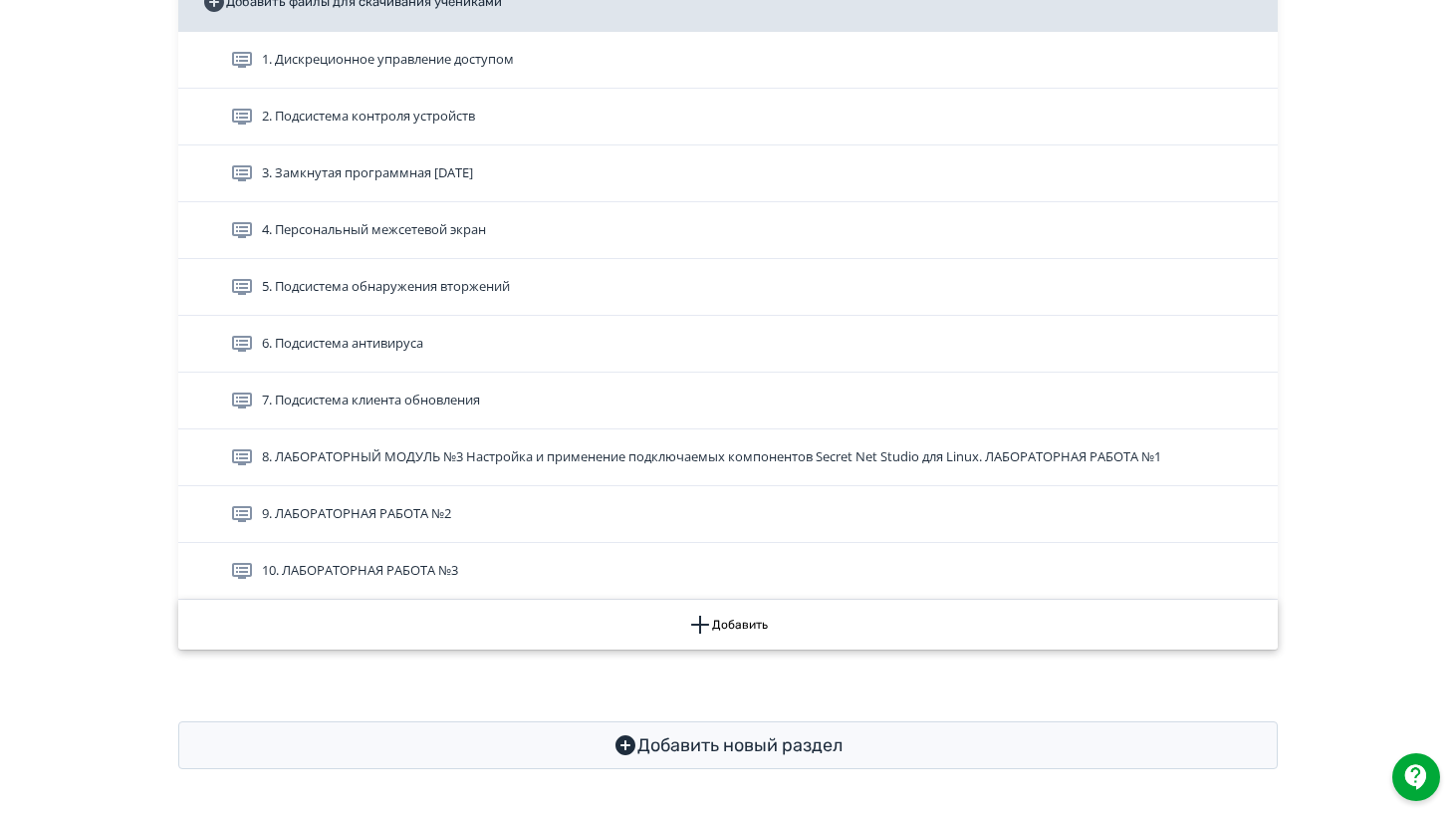 click on "Добавить" at bounding box center (728, 625) 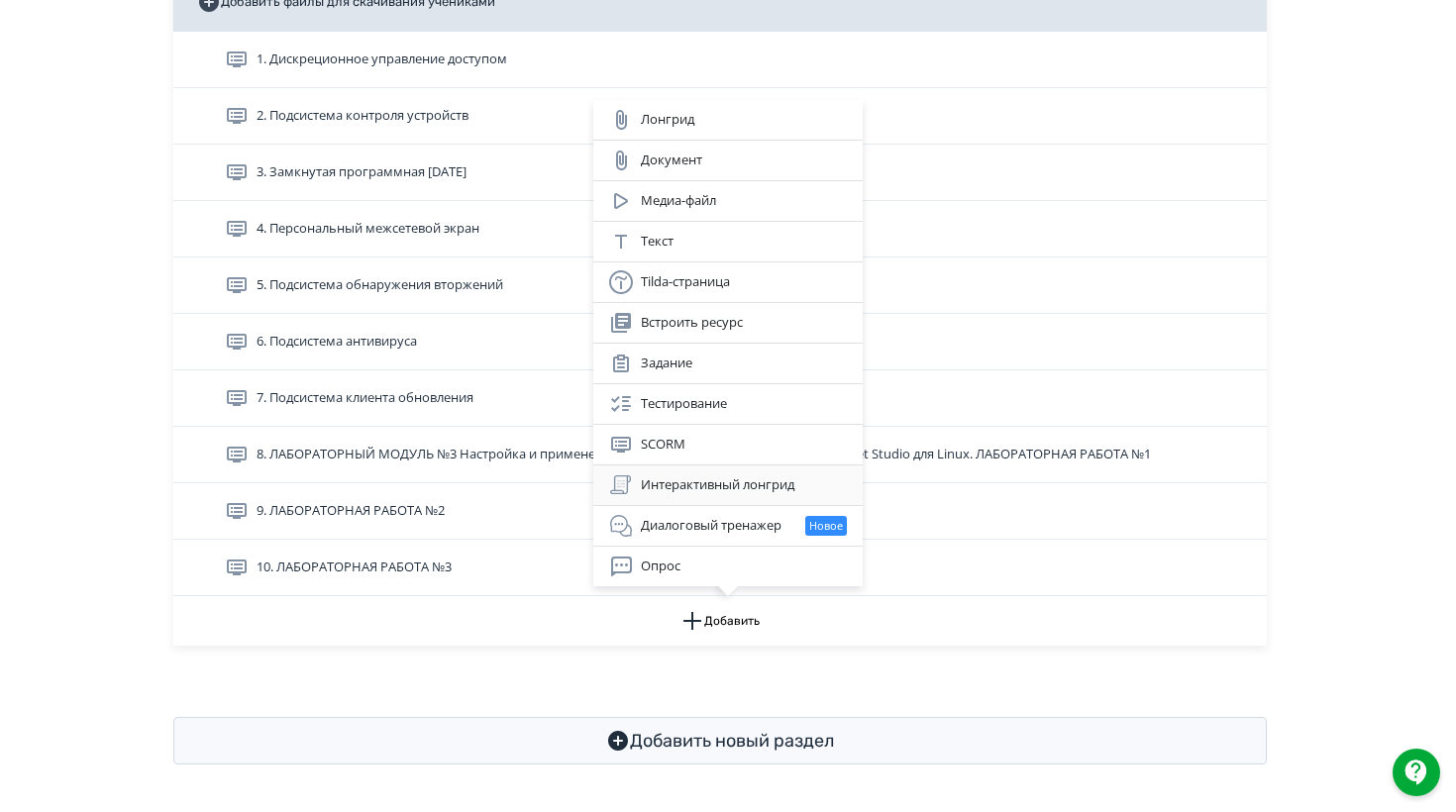 click on "Интерактивный лонгрид" at bounding box center [728, 485] 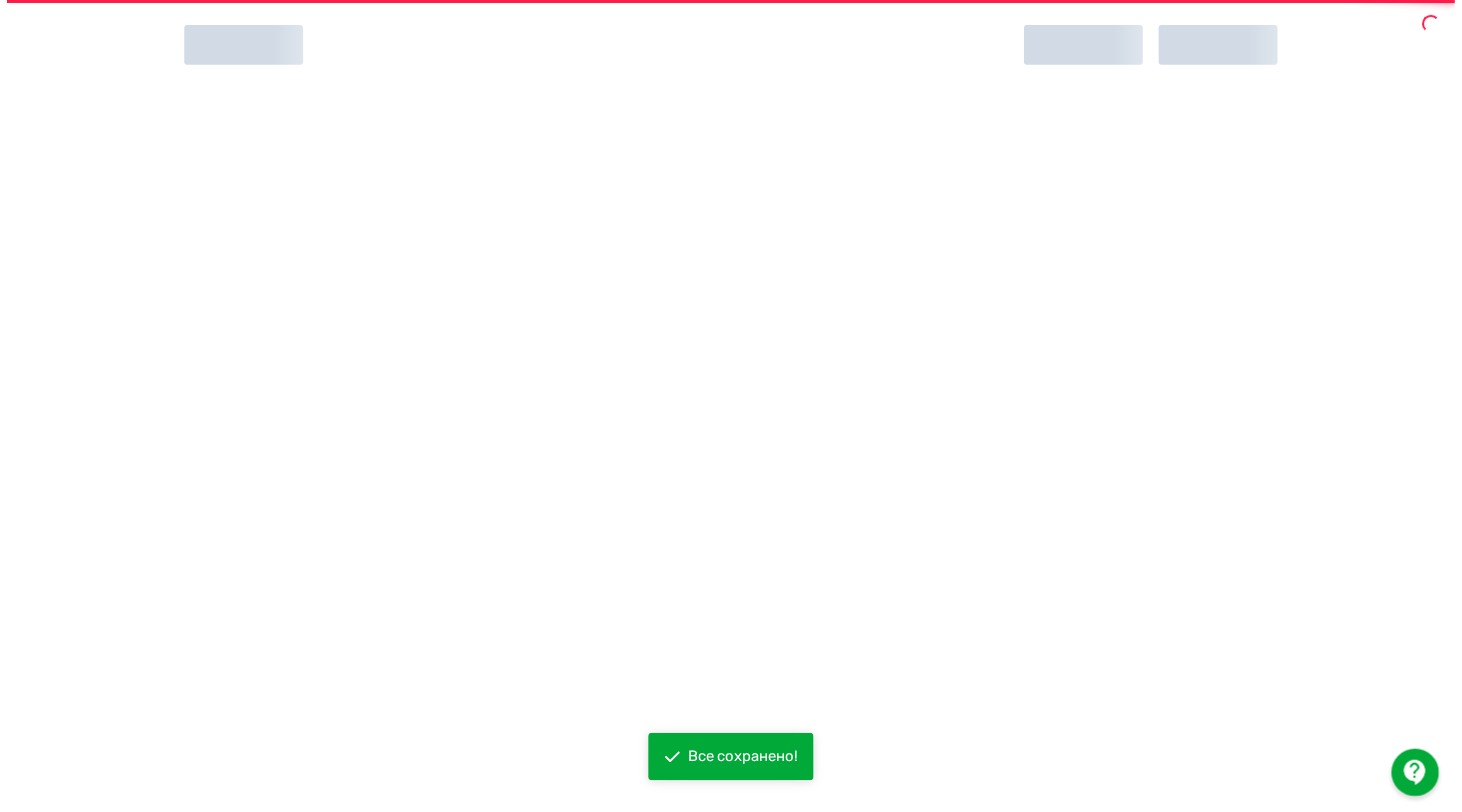 scroll, scrollTop: 0, scrollLeft: 0, axis: both 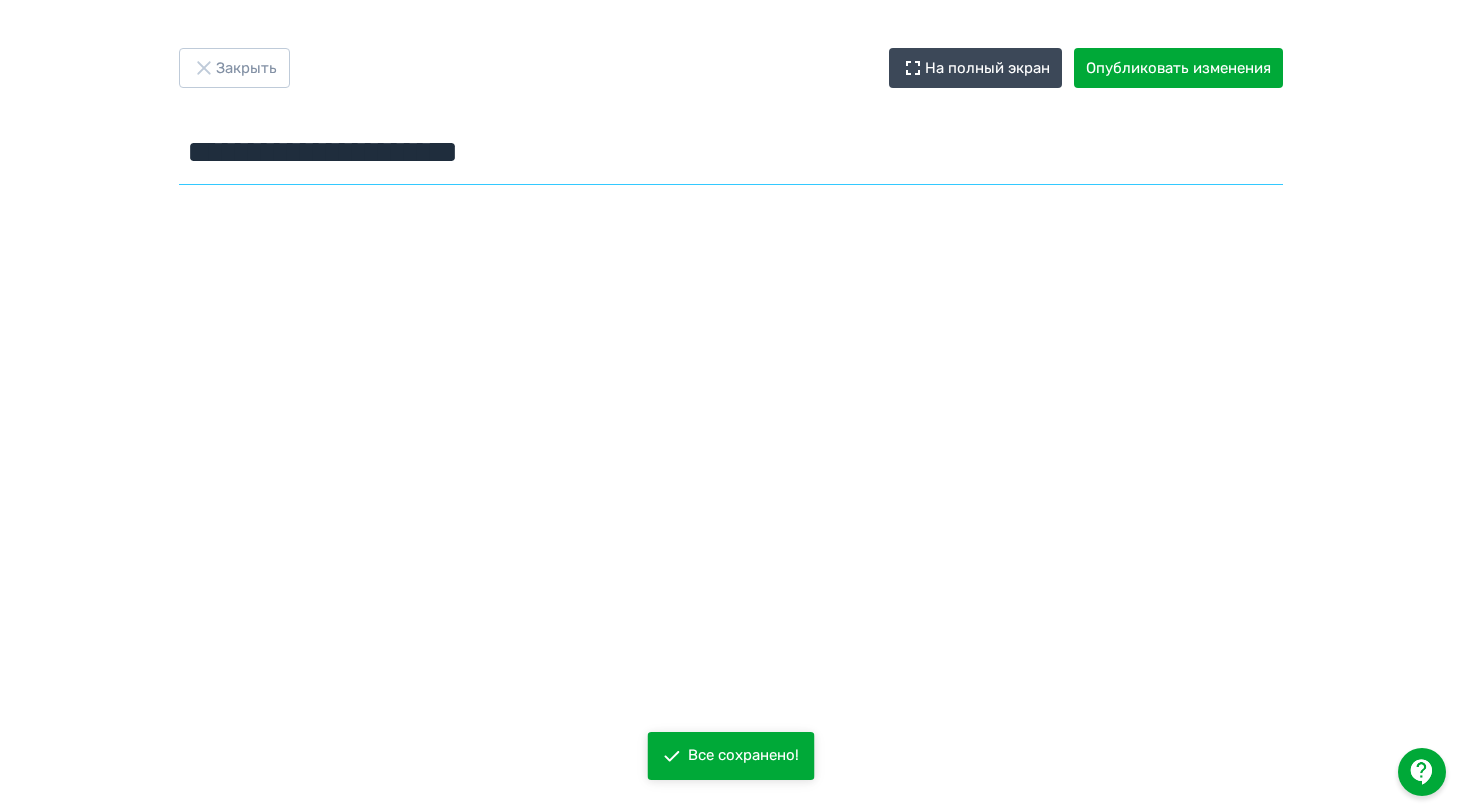 click on "**********" at bounding box center [731, 152] 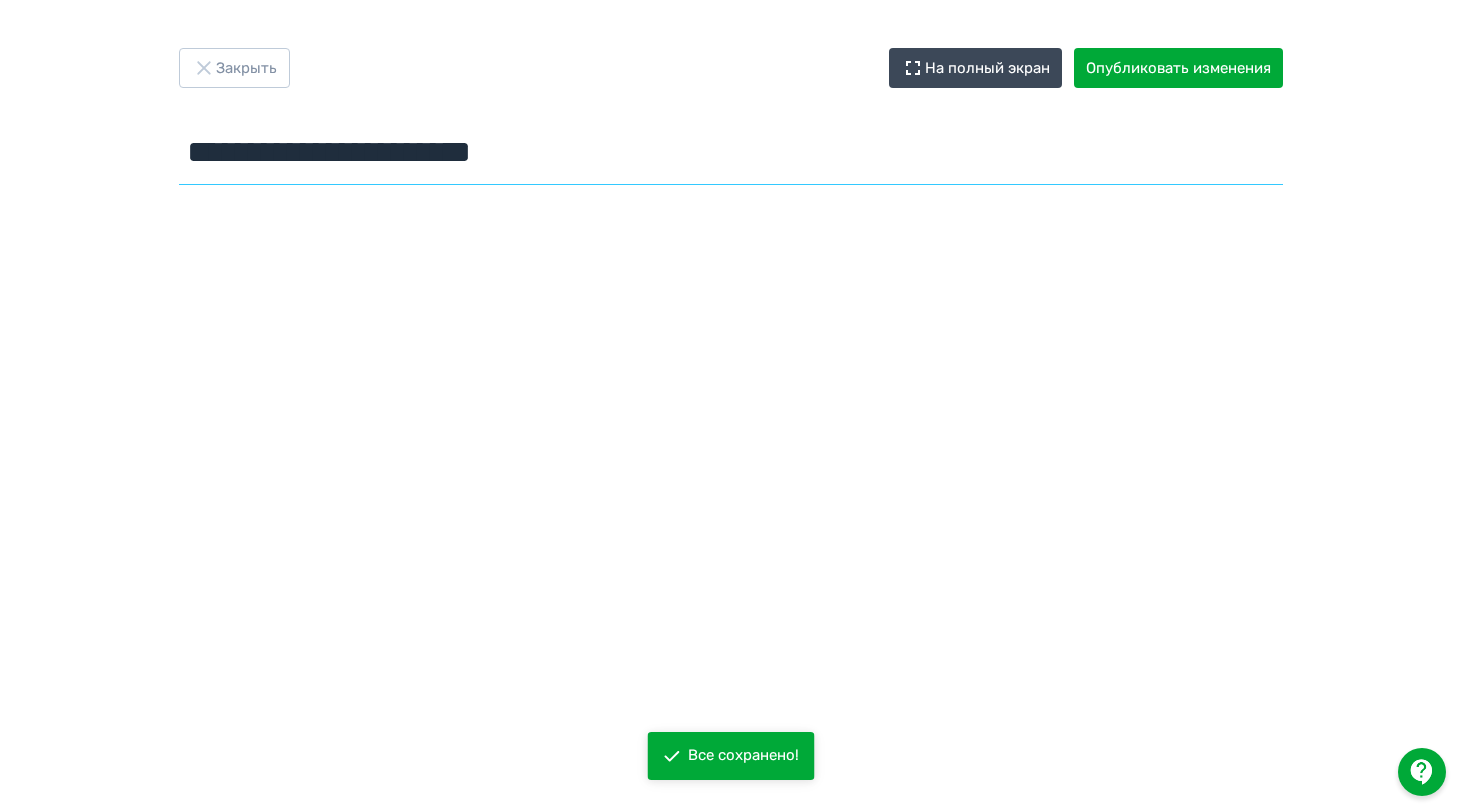type on "**********" 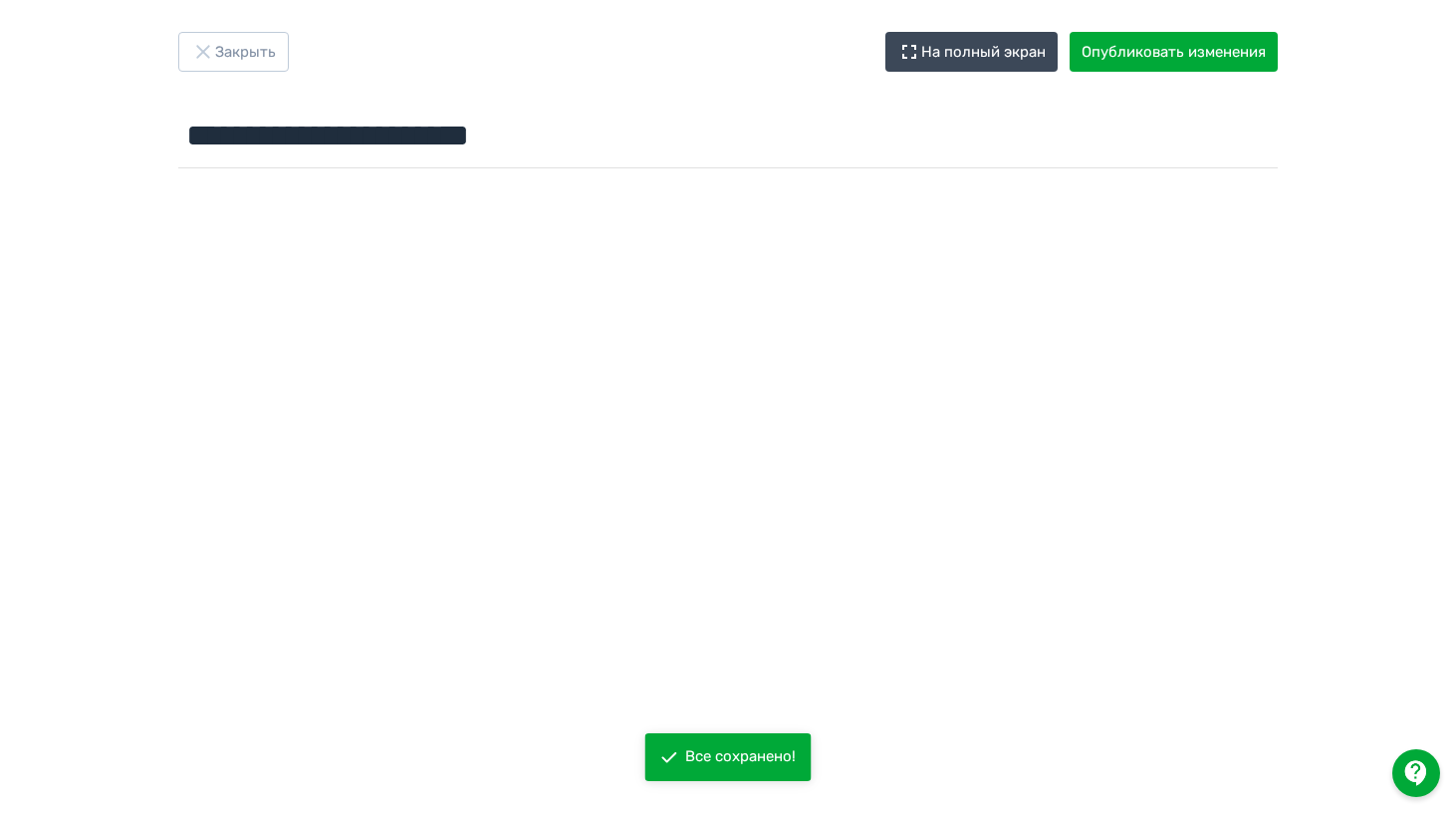 scroll, scrollTop: 0, scrollLeft: 0, axis: both 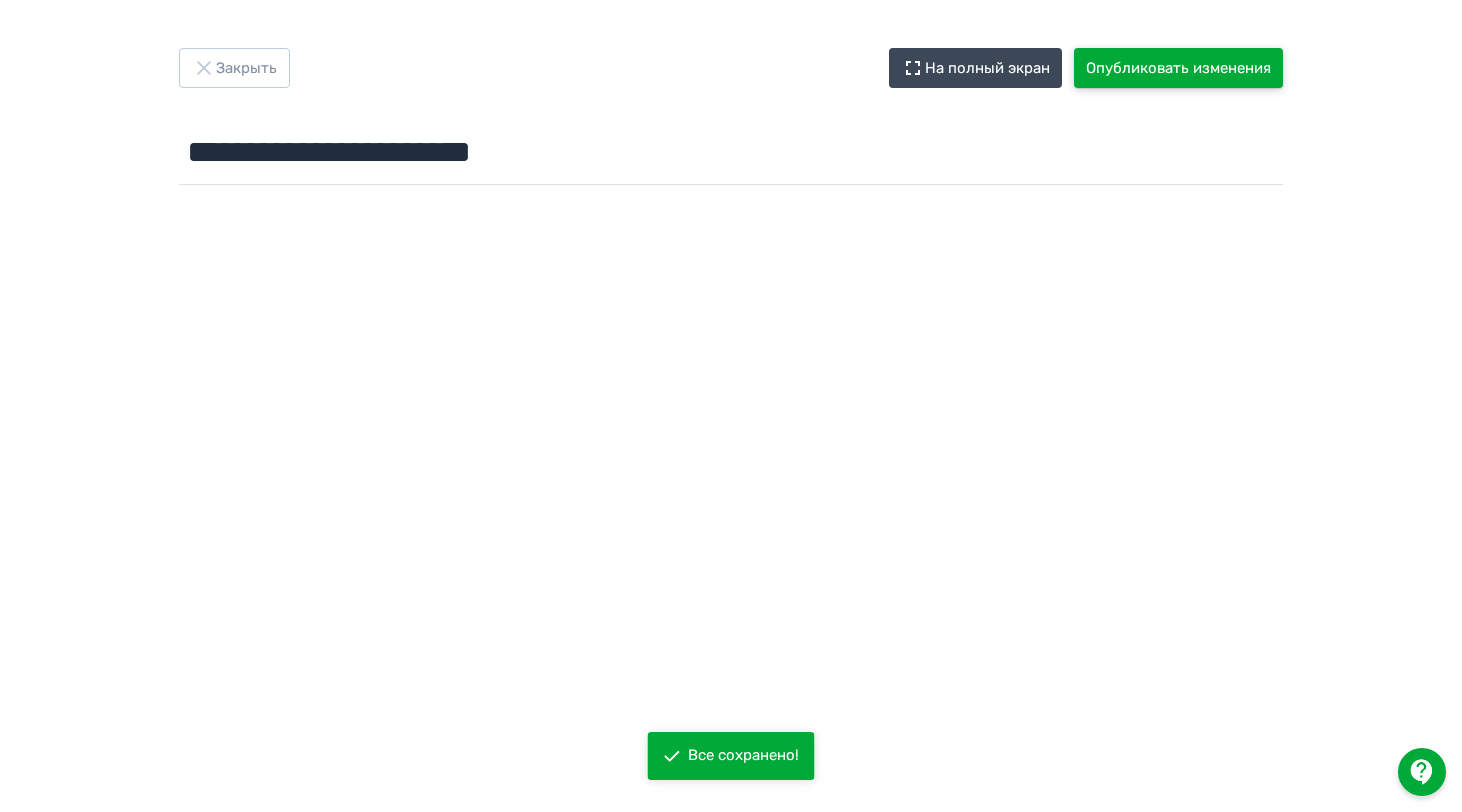 click on "Опубликовать изменения" at bounding box center (1178, 68) 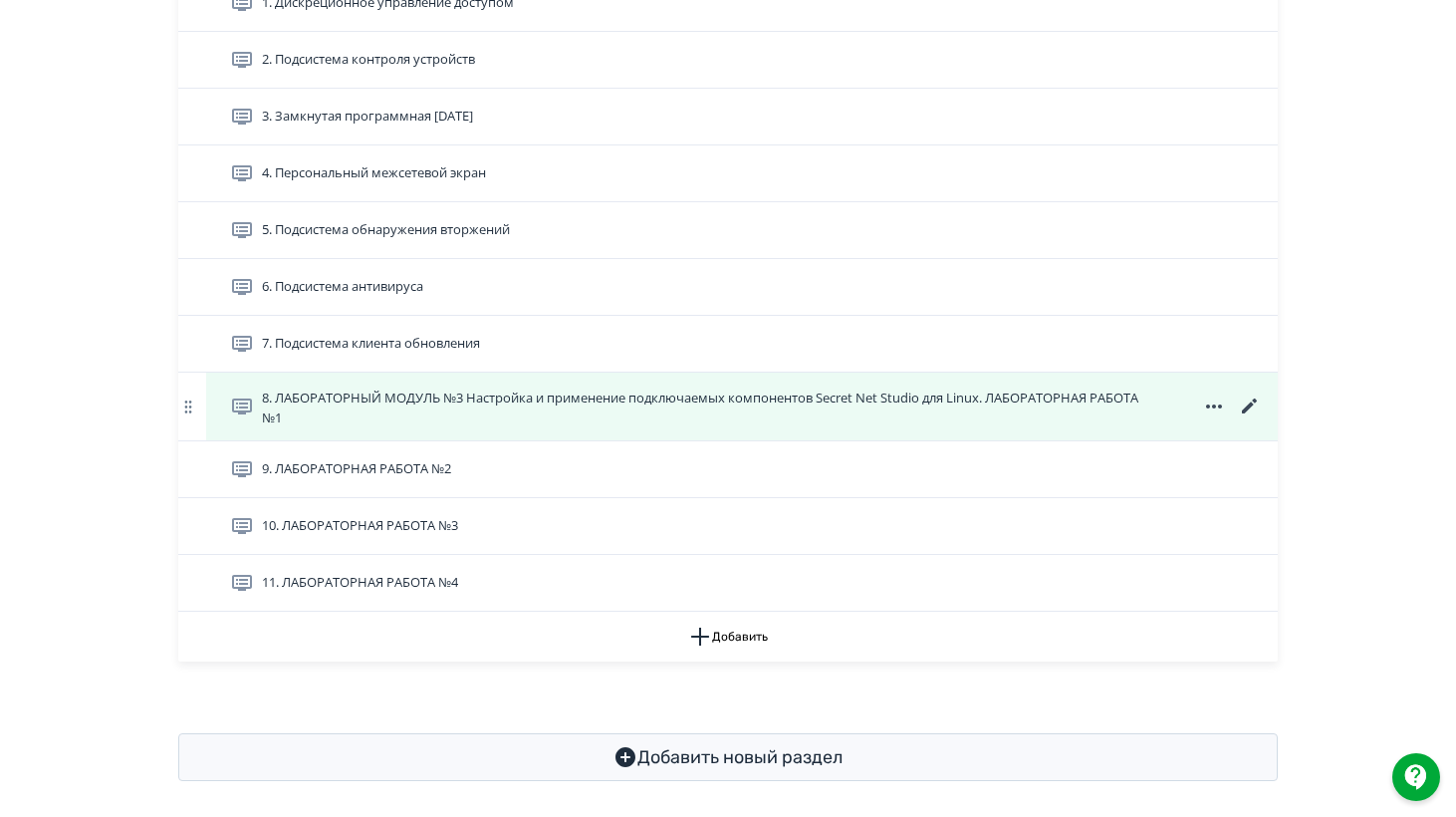 scroll, scrollTop: 1957, scrollLeft: 0, axis: vertical 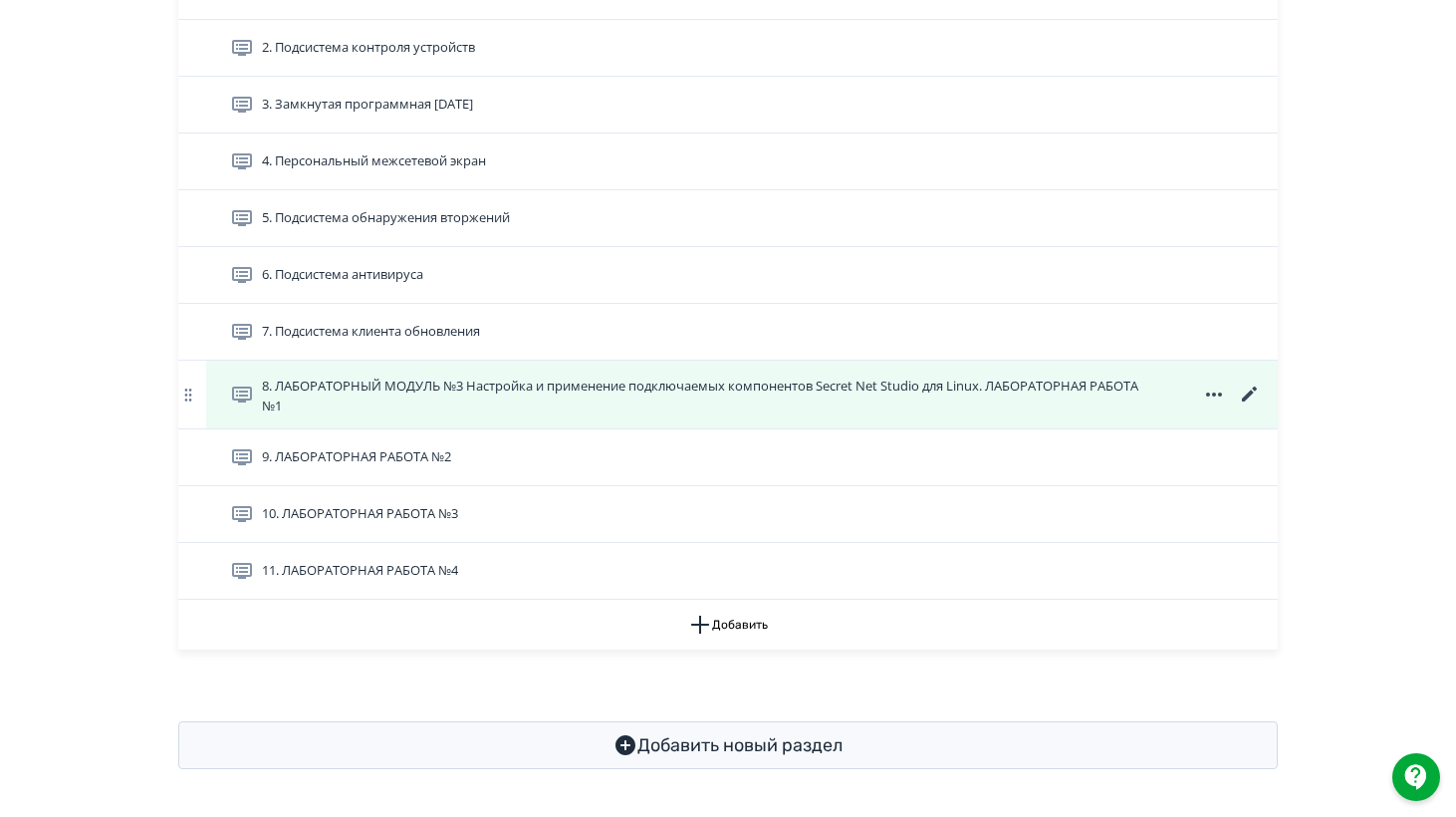 click 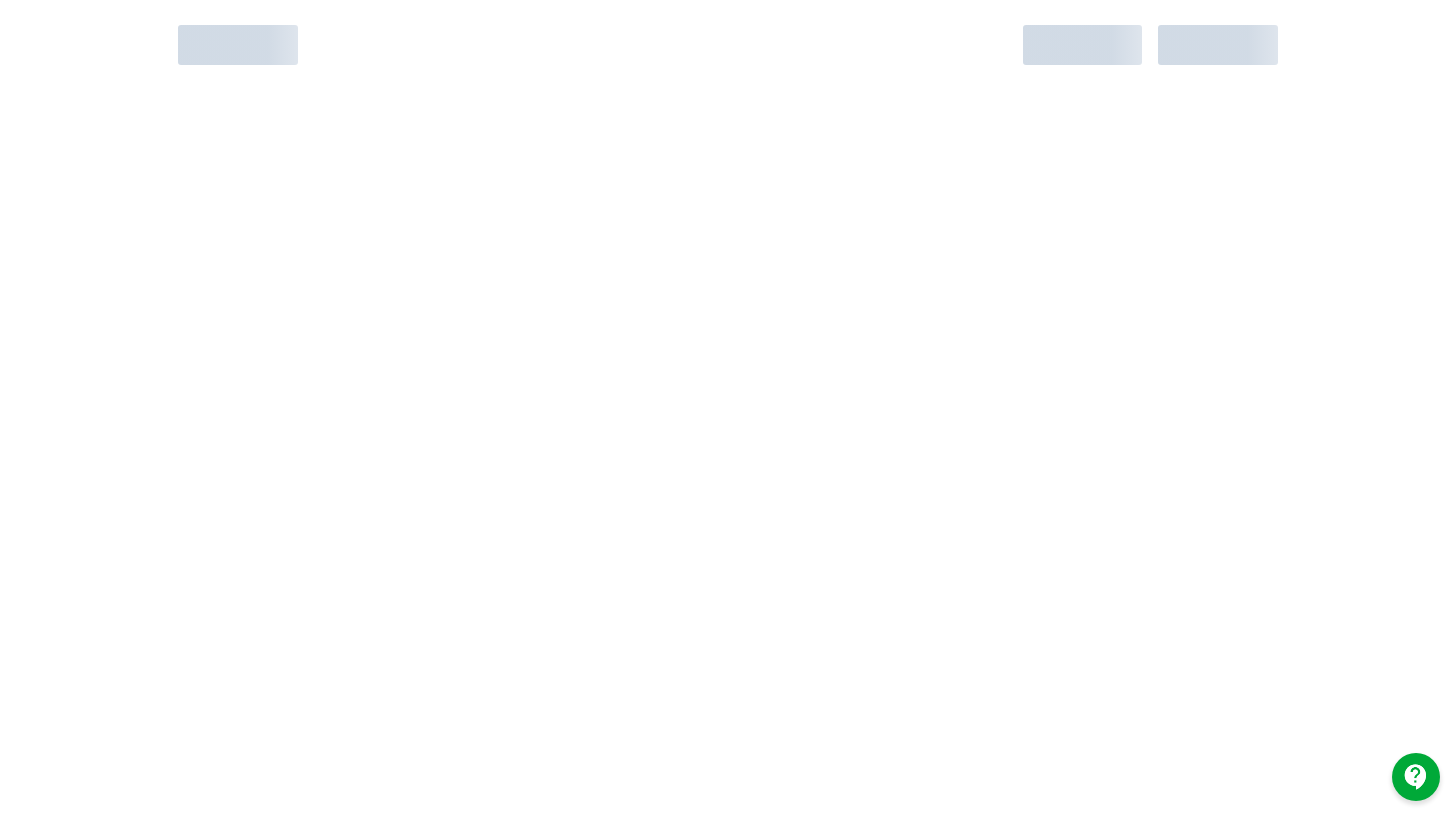 scroll, scrollTop: 0, scrollLeft: 0, axis: both 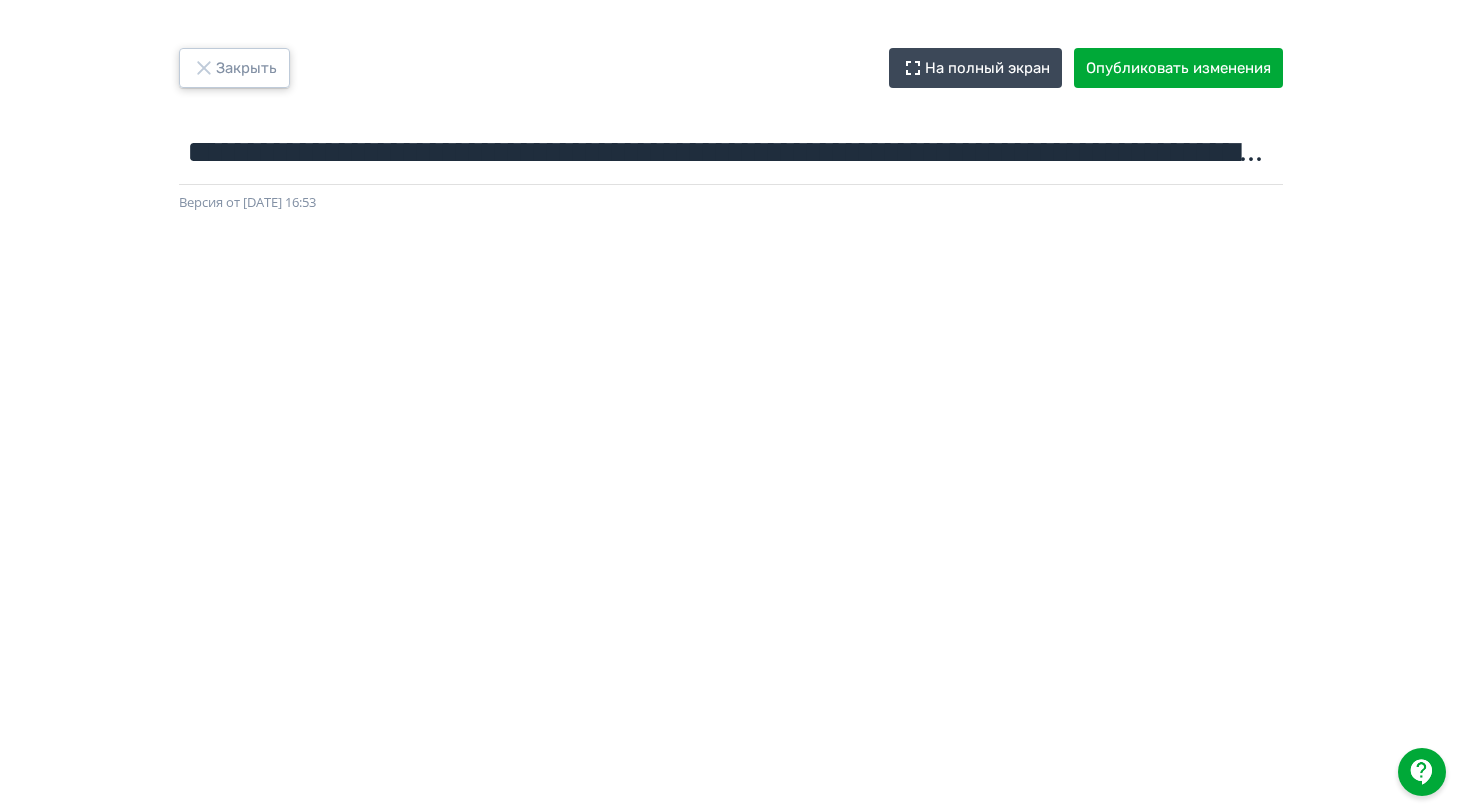 click on "Закрыть" at bounding box center [234, 68] 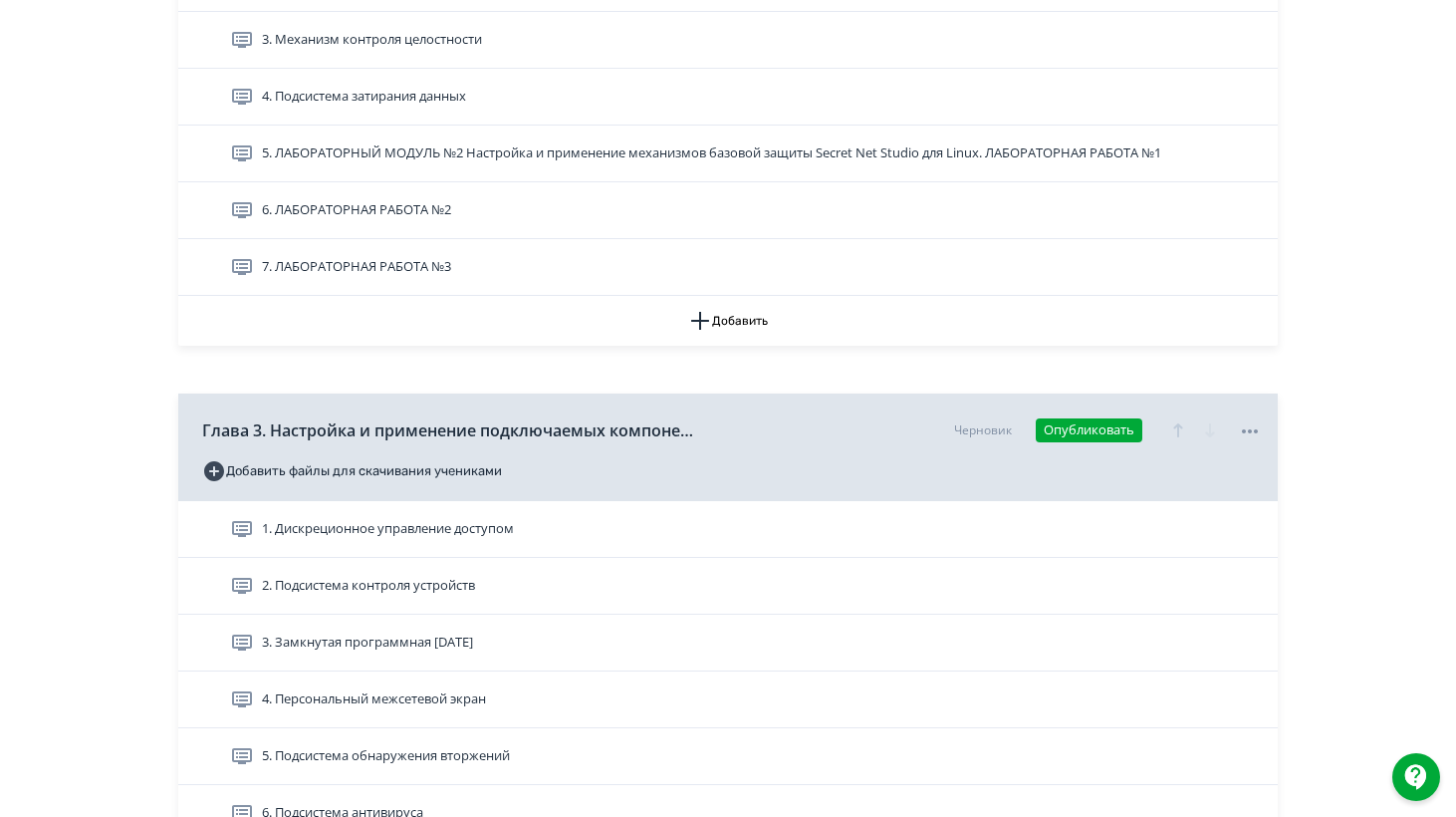 scroll, scrollTop: 1426, scrollLeft: 0, axis: vertical 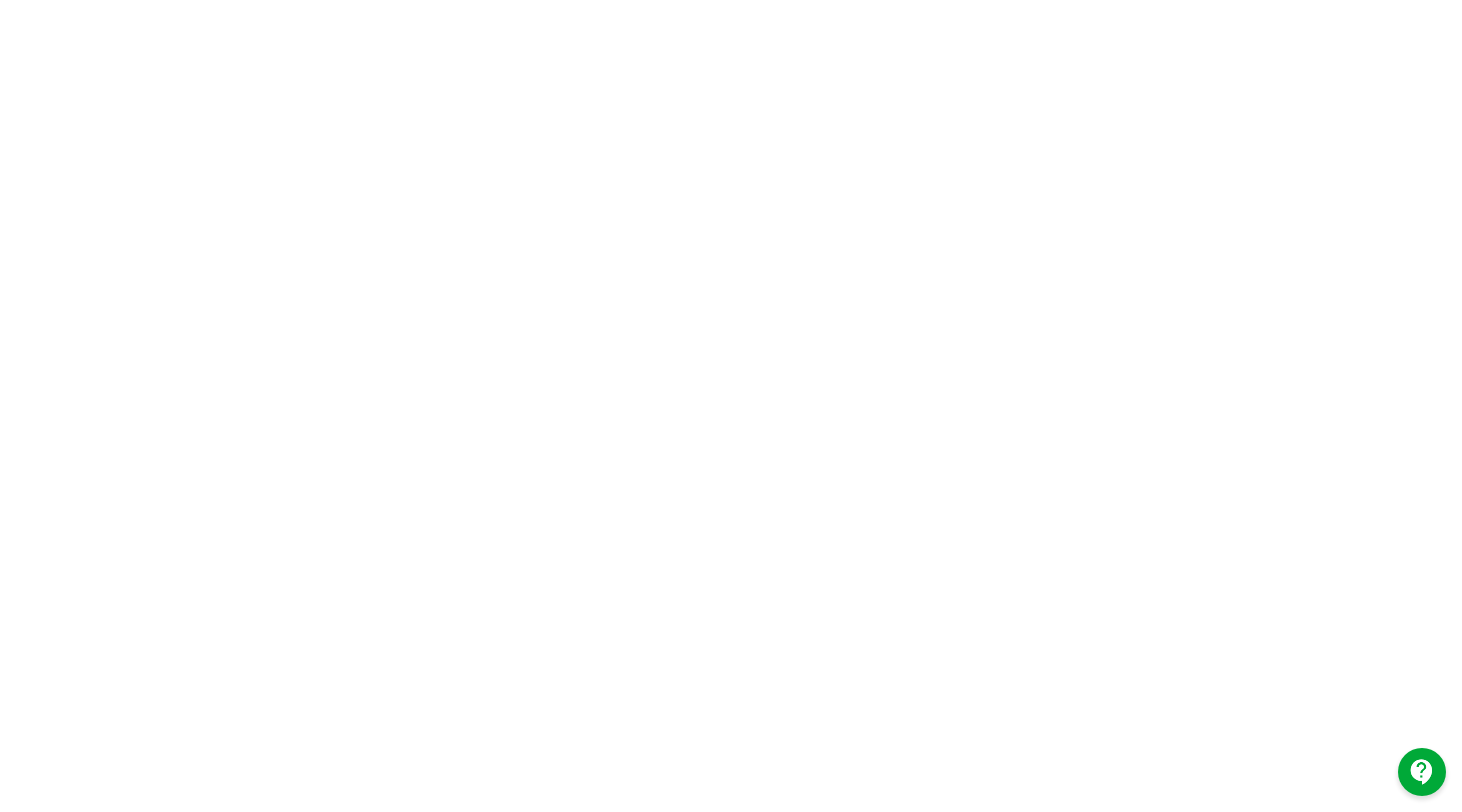 click at bounding box center (1422, 772) 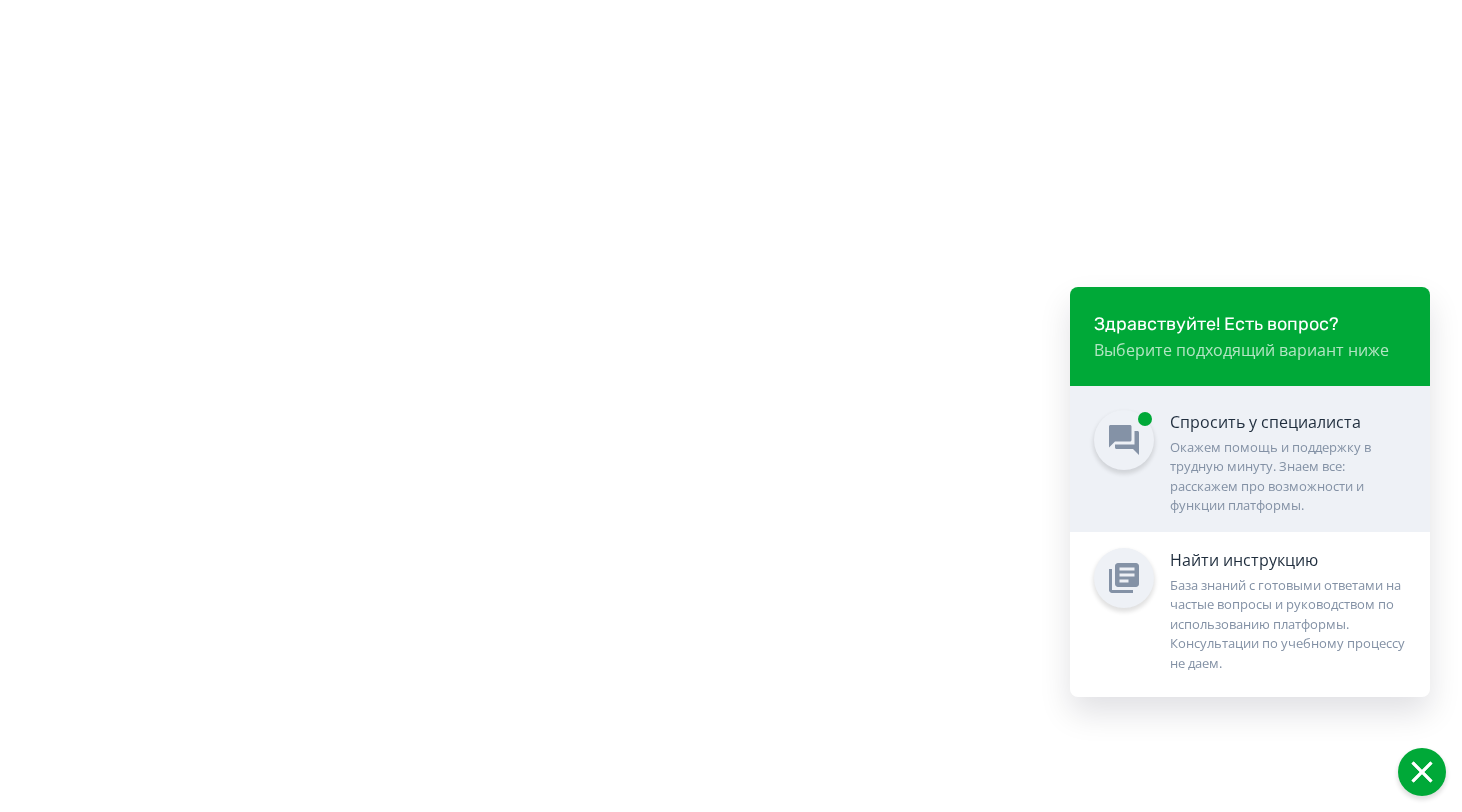 click on "Окажем помощь и поддержку в трудную минуту. Знаем все: расскажем про возможности и функции платформы." at bounding box center [1288, 477] 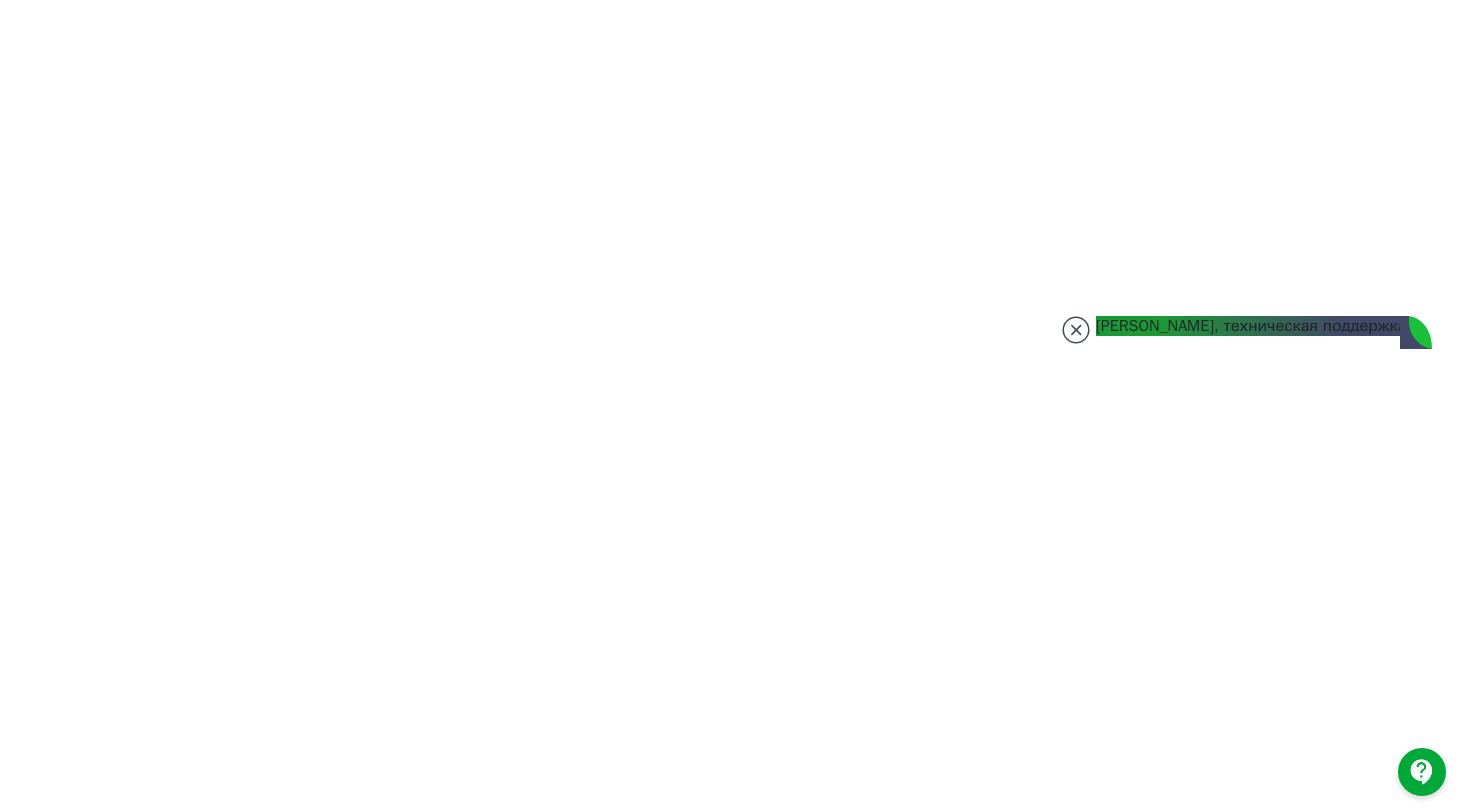 scroll, scrollTop: 4696, scrollLeft: 0, axis: vertical 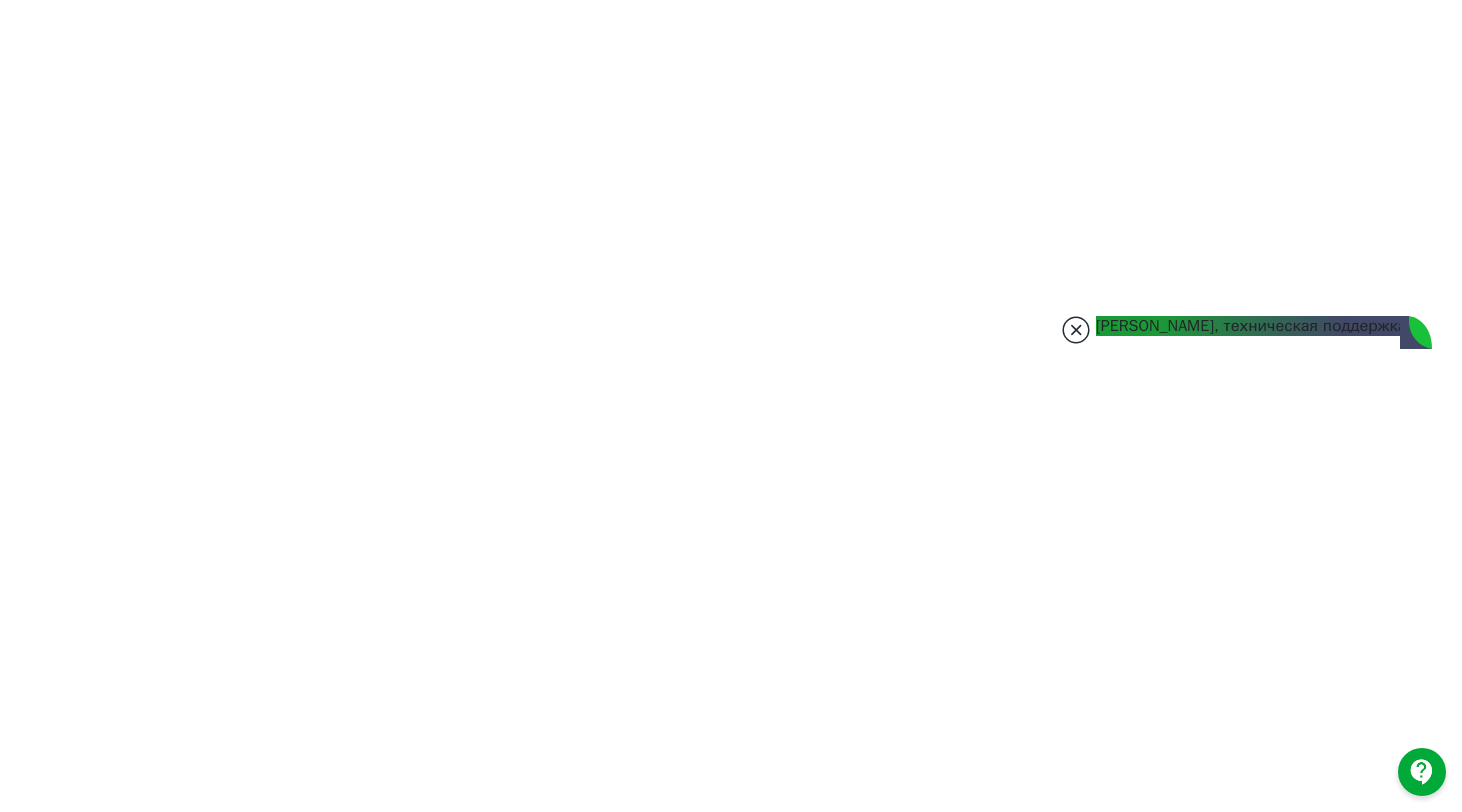click at bounding box center (1076, 330) 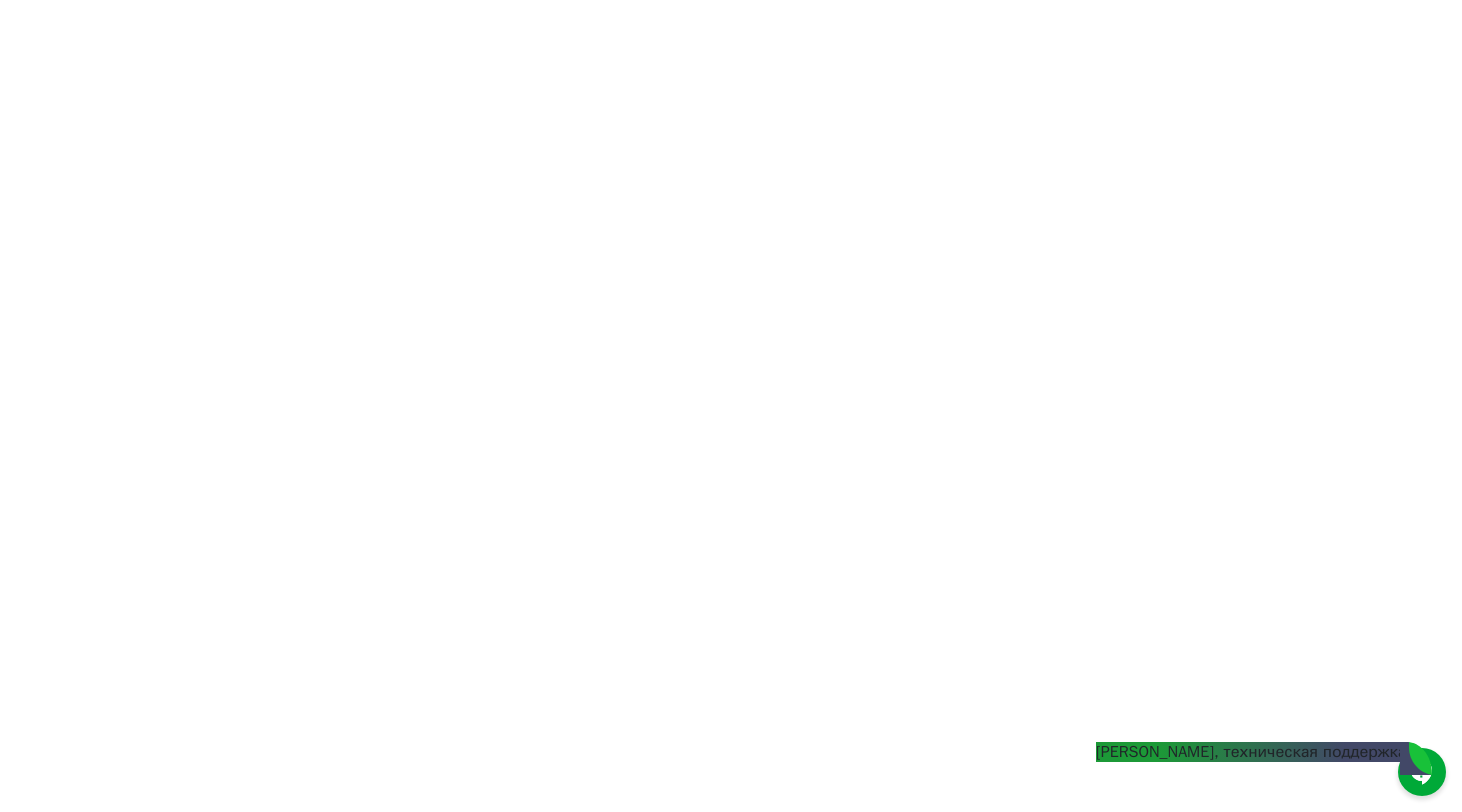 drag, startPoint x: 1342, startPoint y: 767, endPoint x: 1205, endPoint y: 781, distance: 137.71347 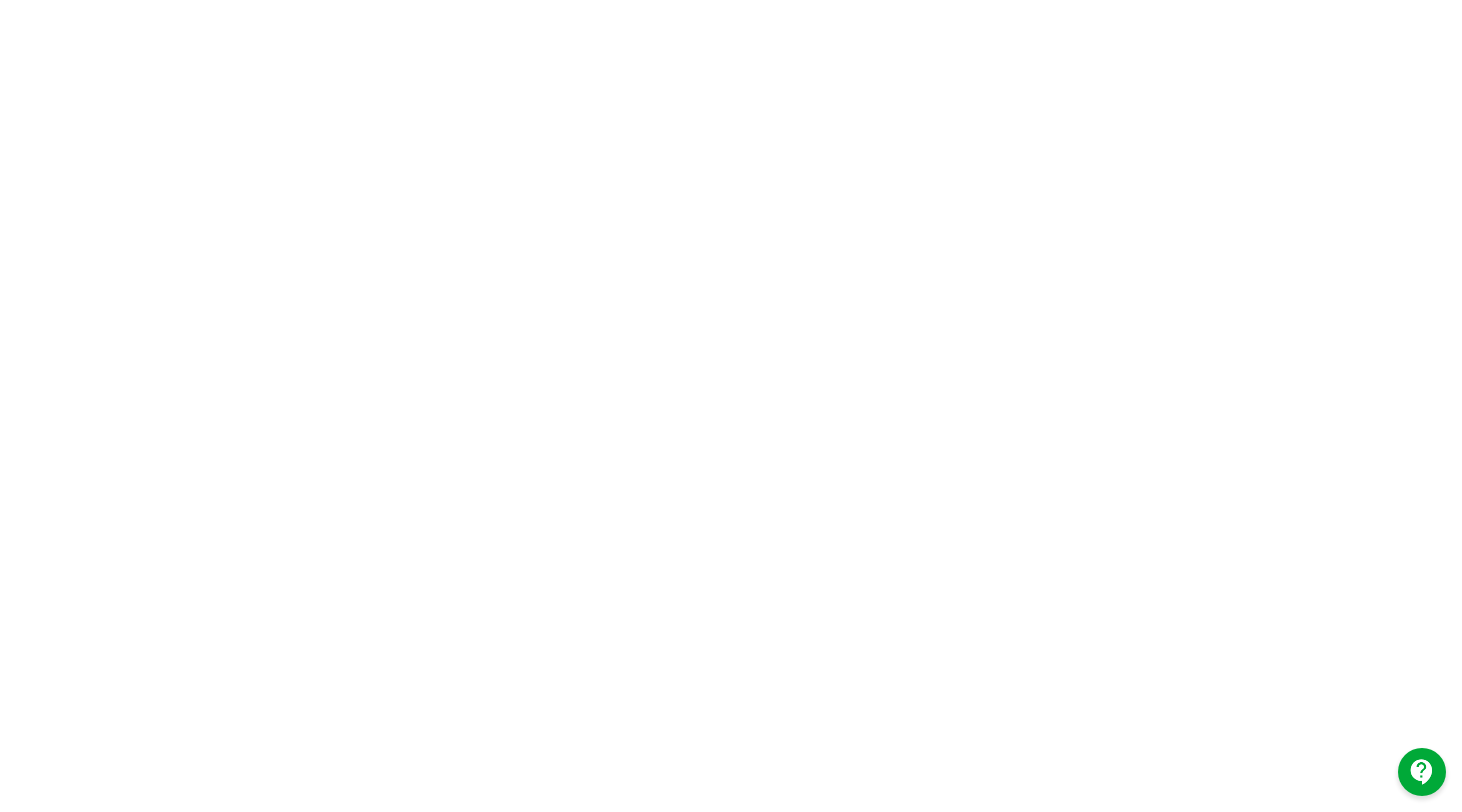 click at bounding box center [1422, 772] 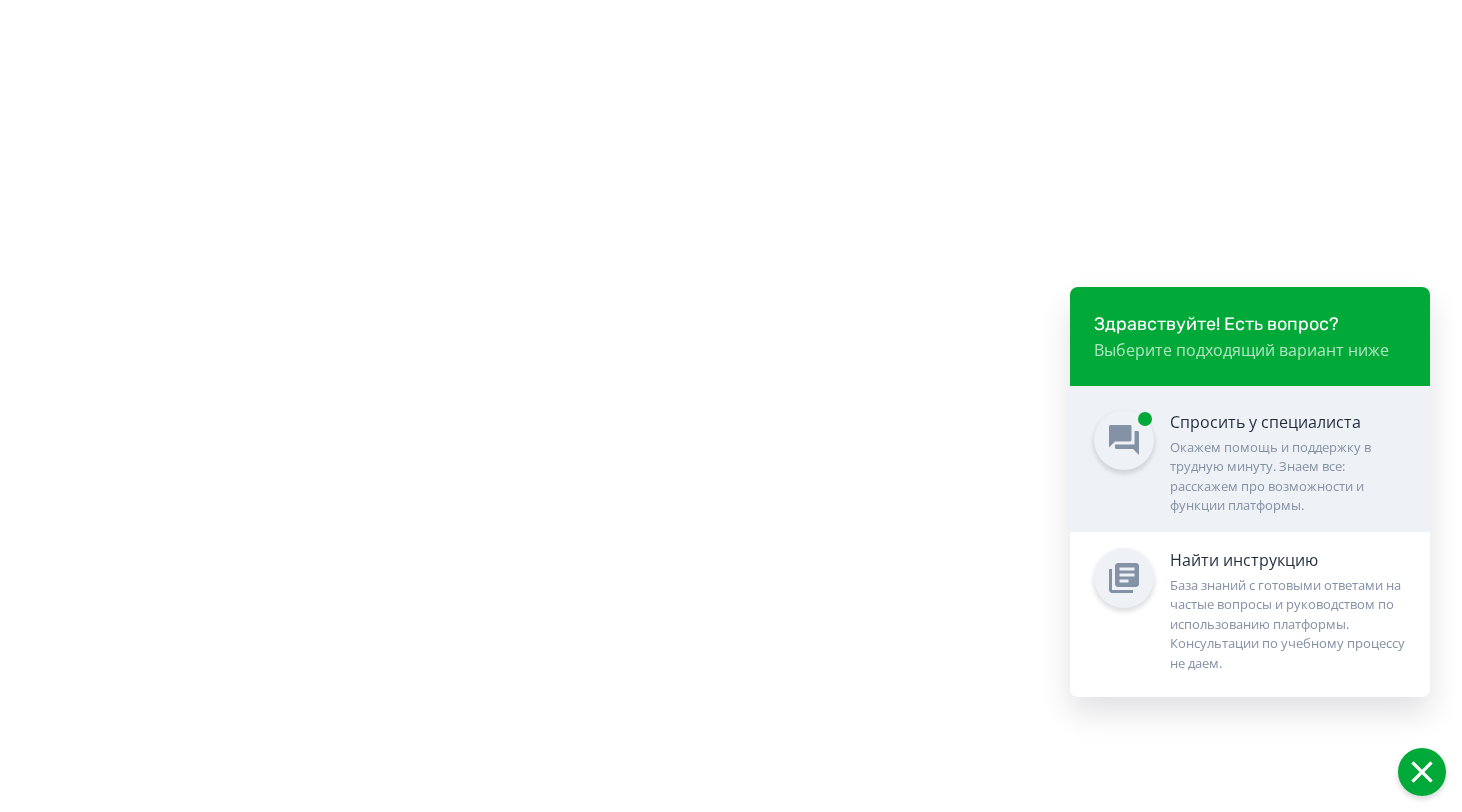 click on "Окажем помощь и поддержку в трудную минуту. Знаем все: расскажем про возможности и функции платформы." at bounding box center [1288, 477] 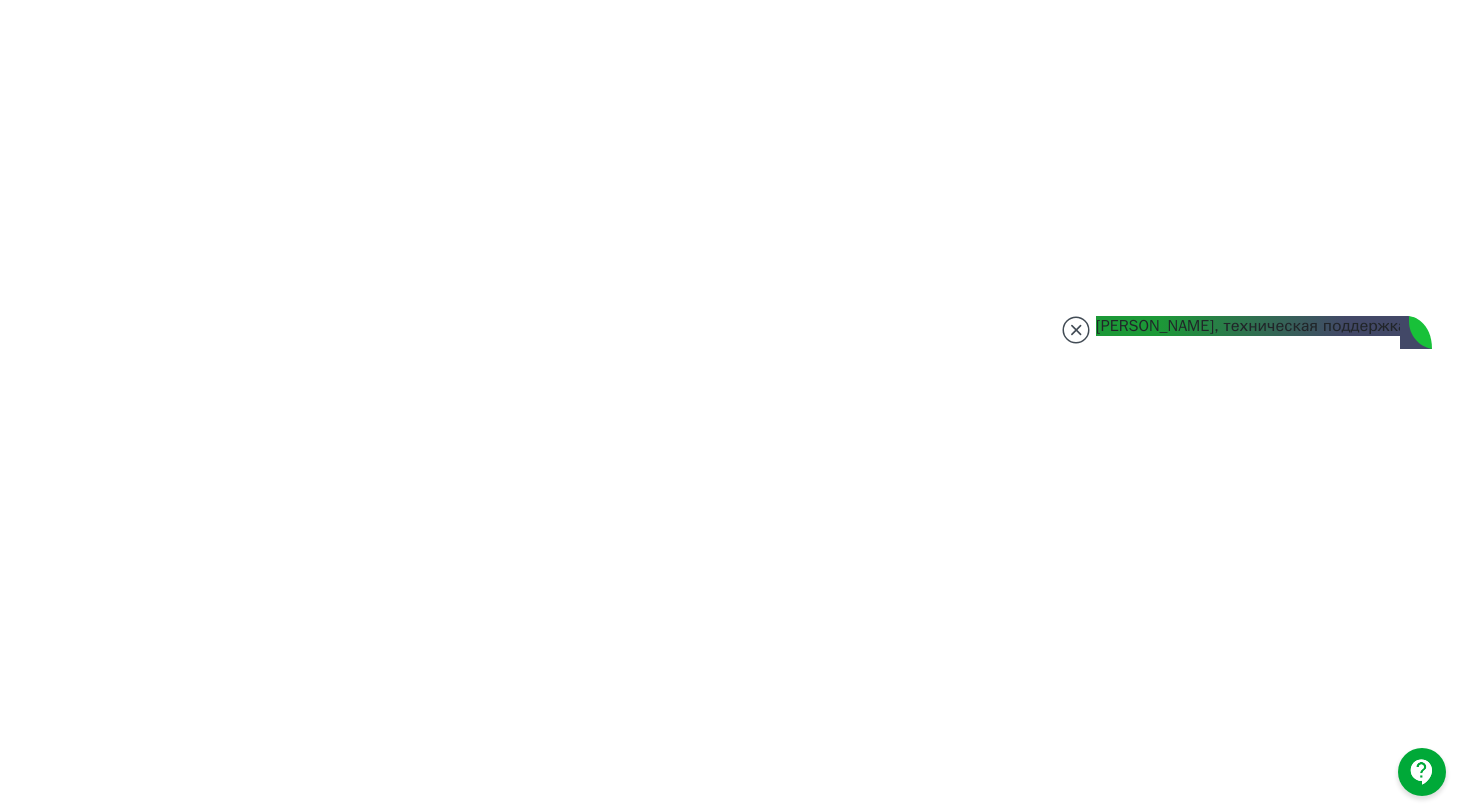 scroll, scrollTop: 4805, scrollLeft: 0, axis: vertical 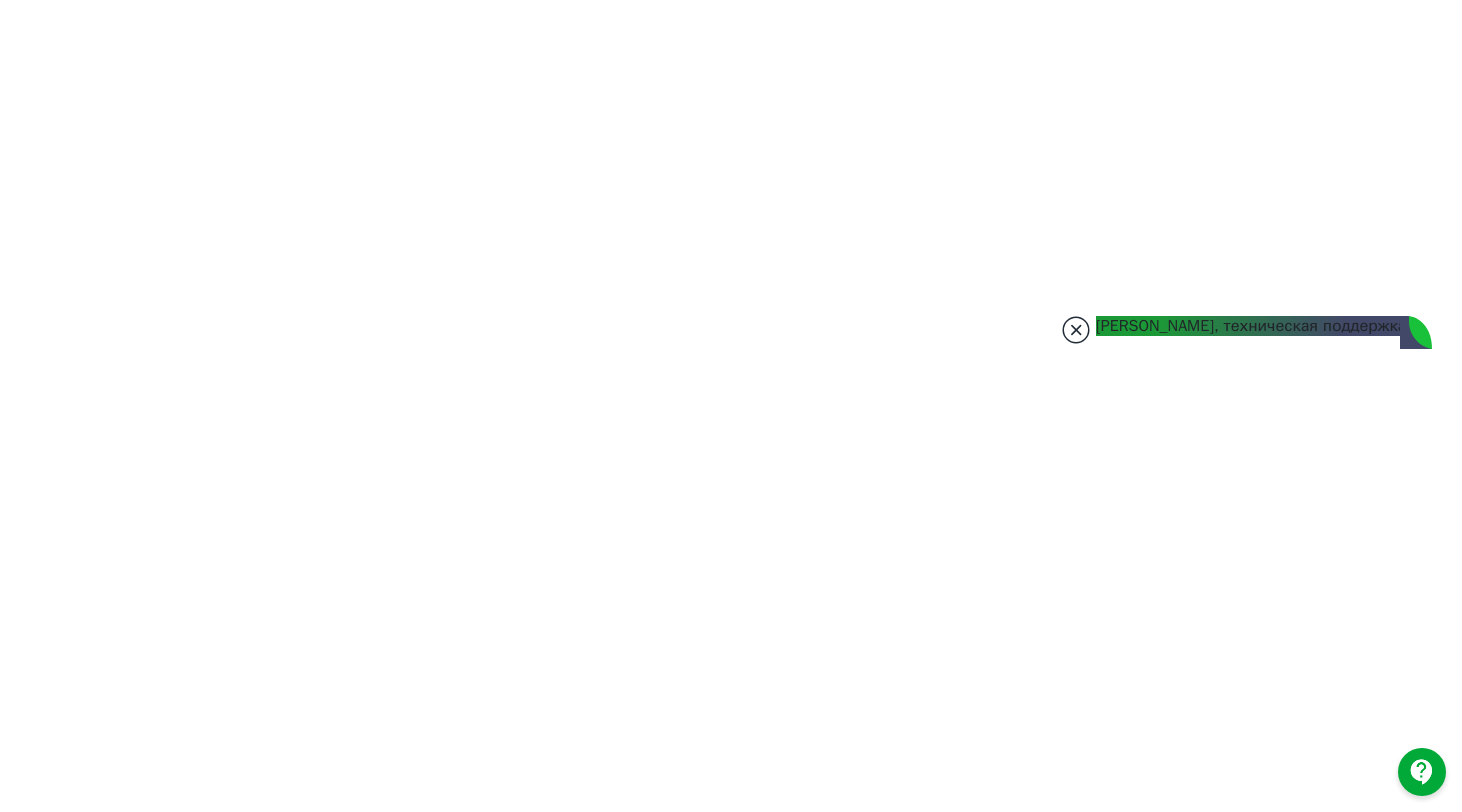 click at bounding box center (1076, 330) 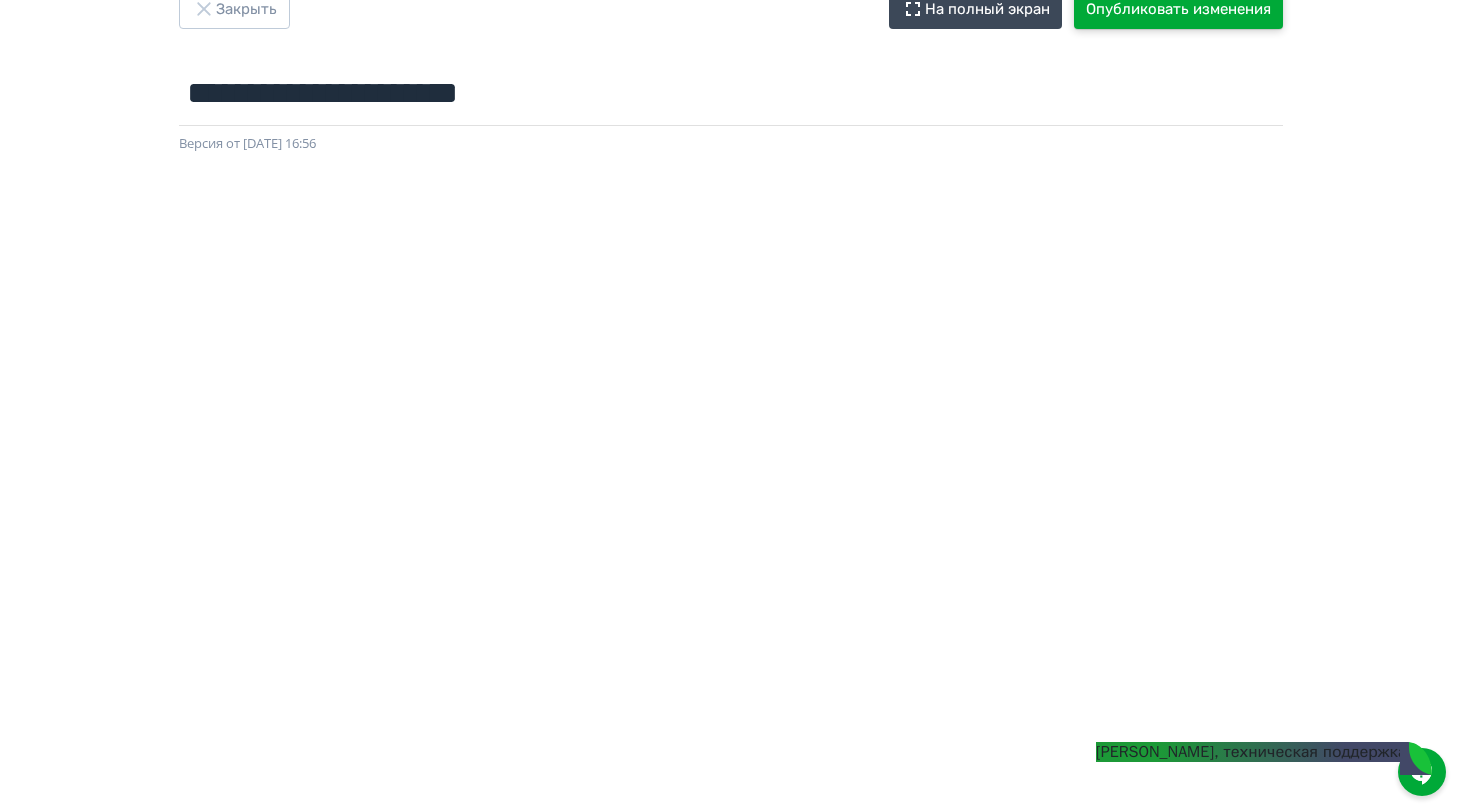 scroll, scrollTop: 55, scrollLeft: 3, axis: both 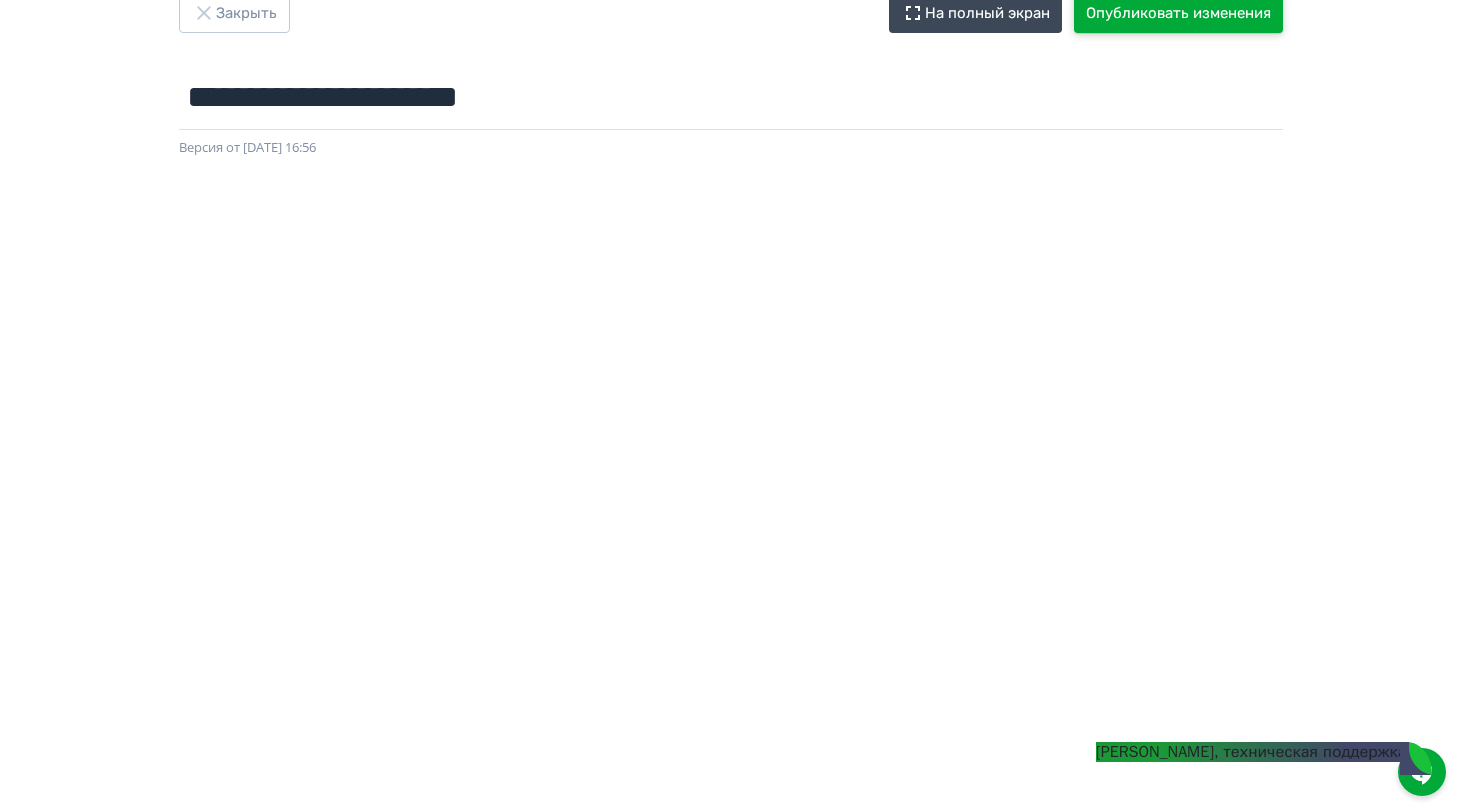 click on "Опубликовать изменения" at bounding box center [1178, 13] 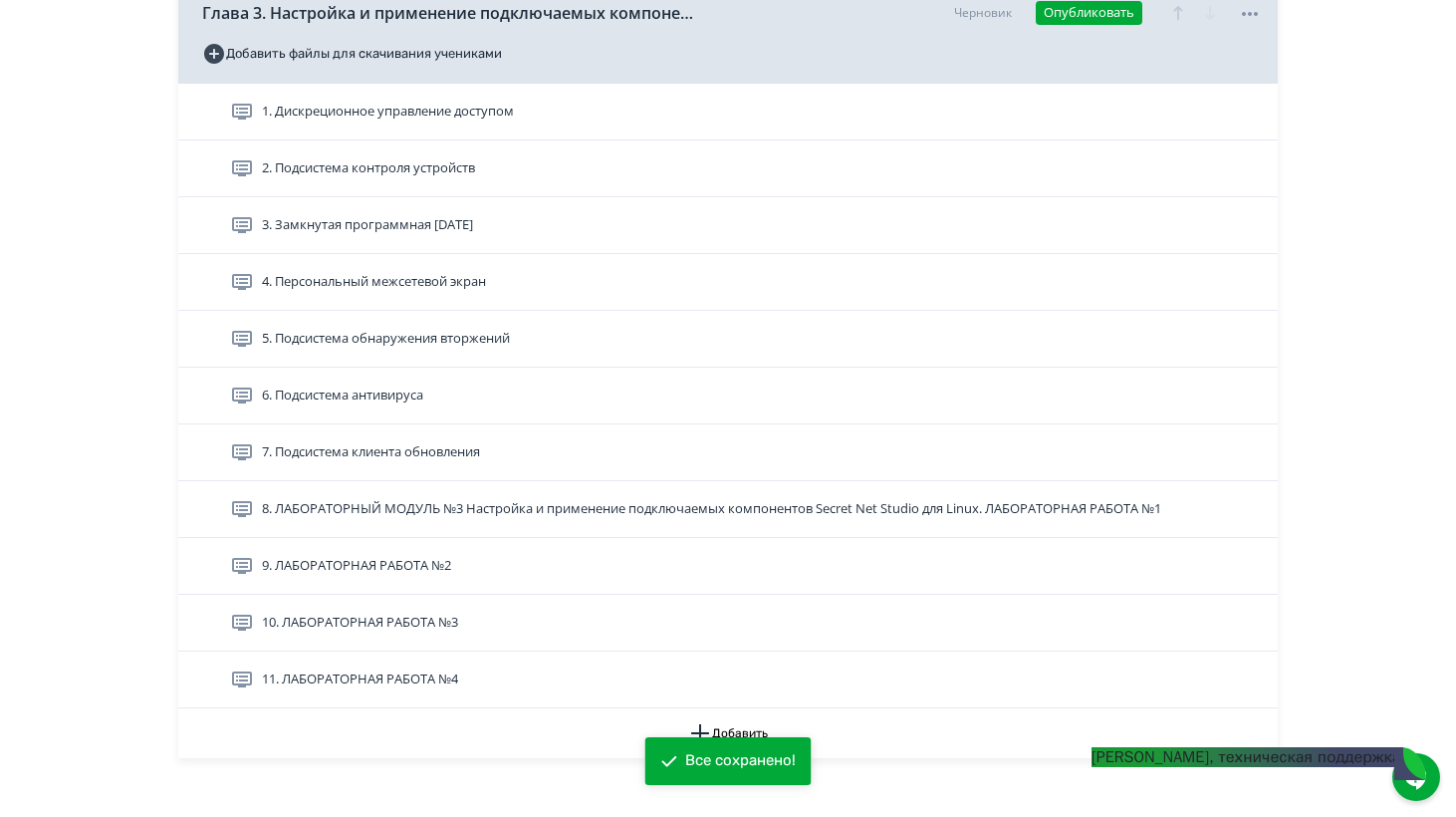 scroll, scrollTop: 1839, scrollLeft: 0, axis: vertical 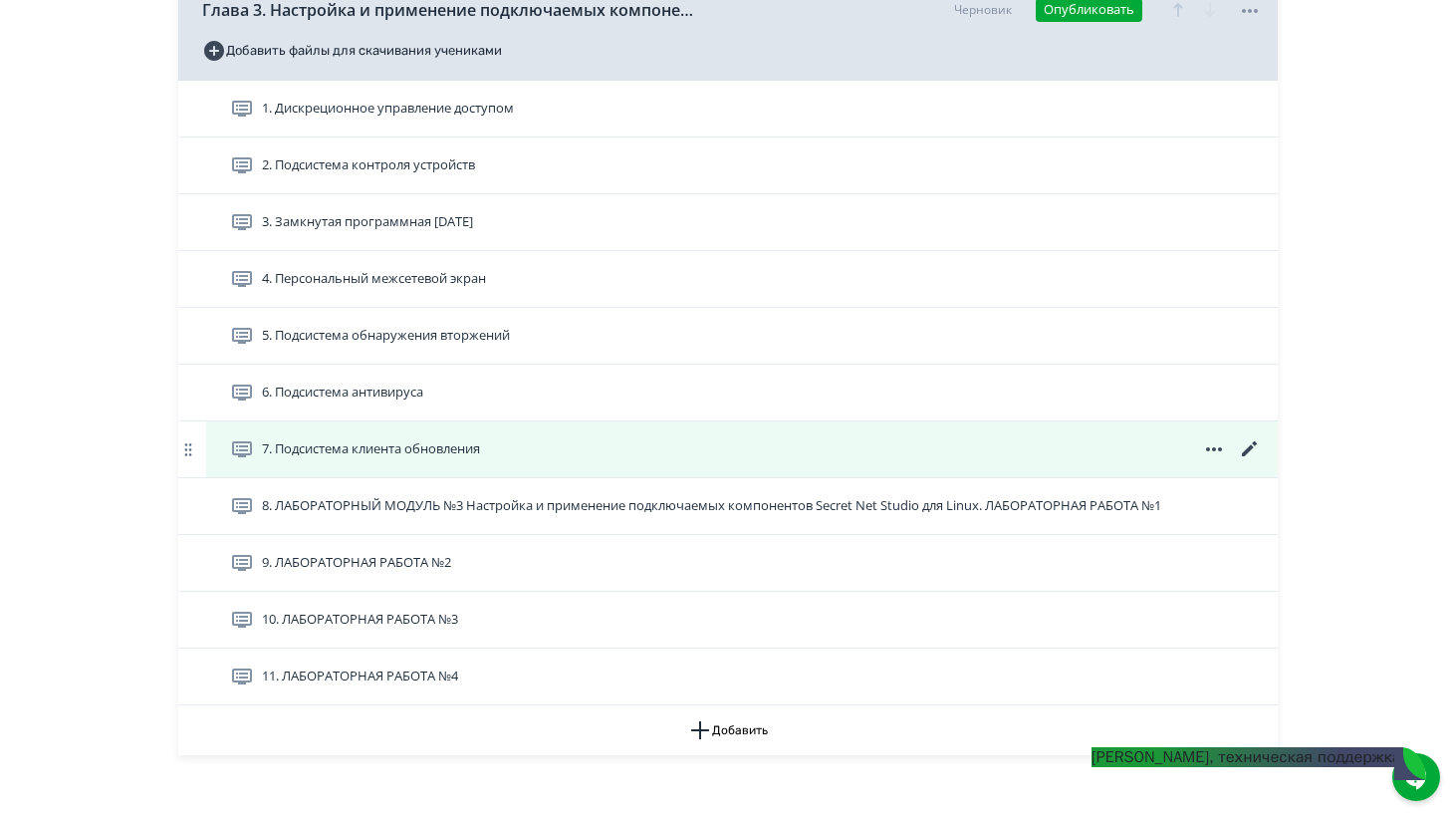 click 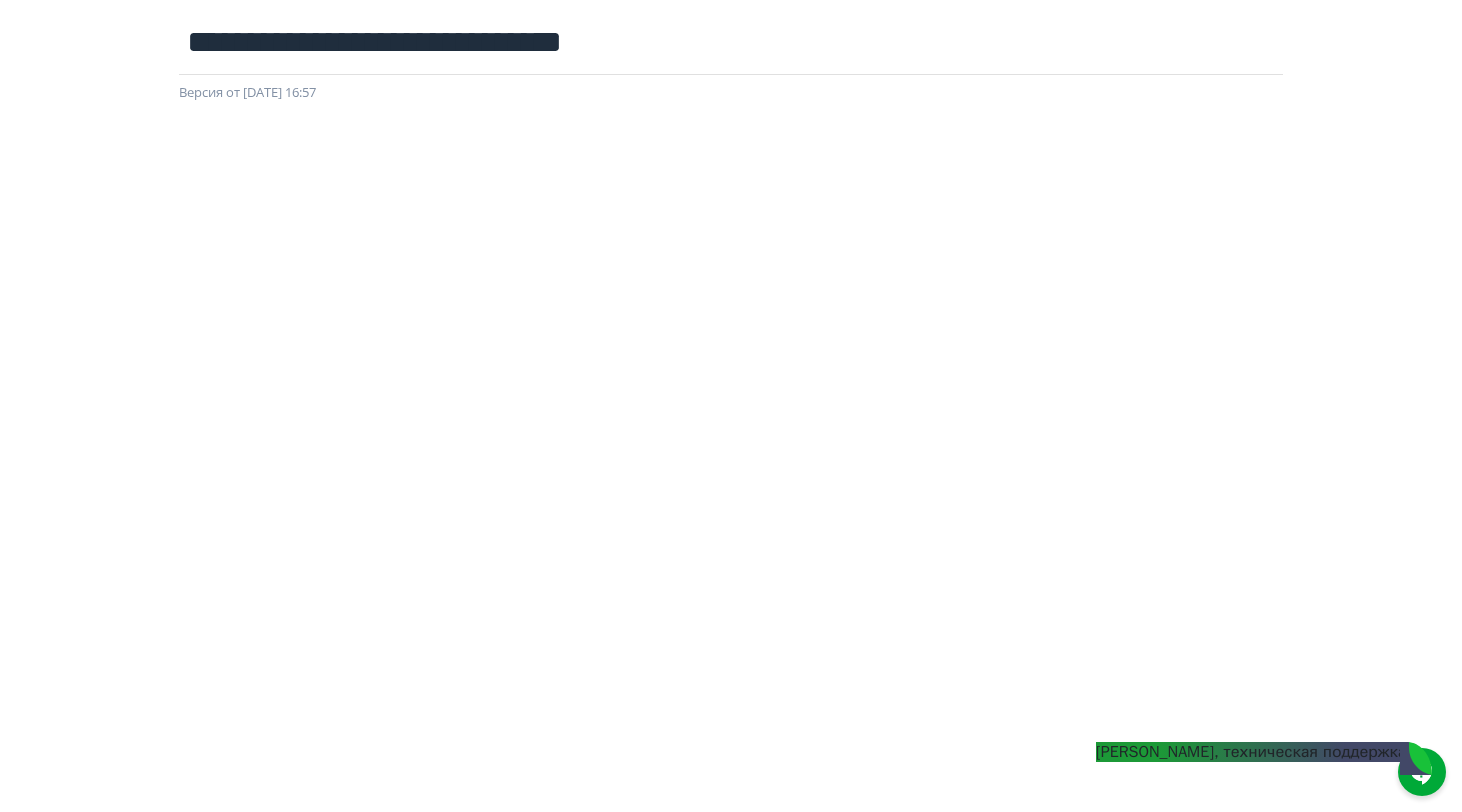 scroll, scrollTop: 0, scrollLeft: 2, axis: horizontal 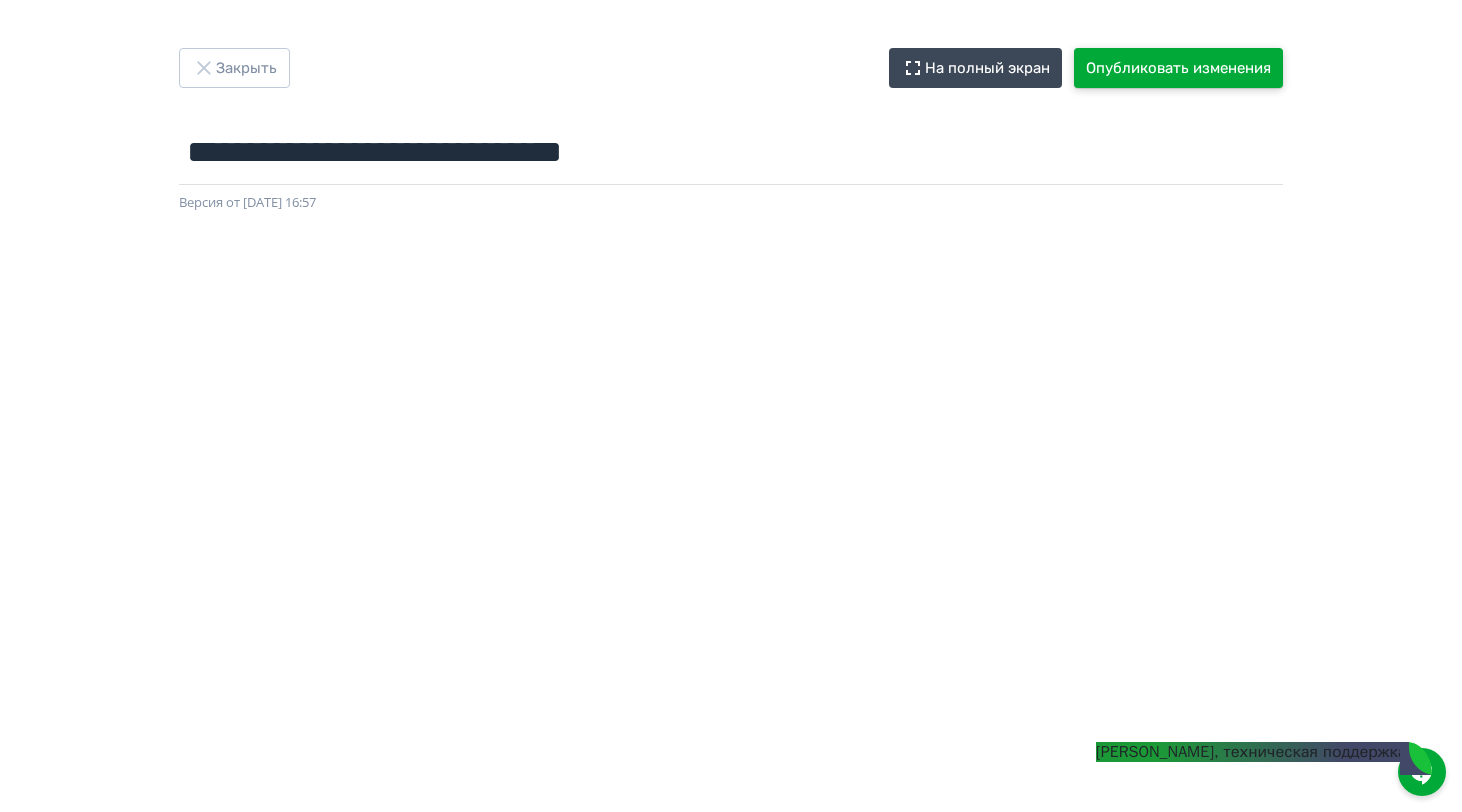 click on "Опубликовать изменения" at bounding box center [1178, 68] 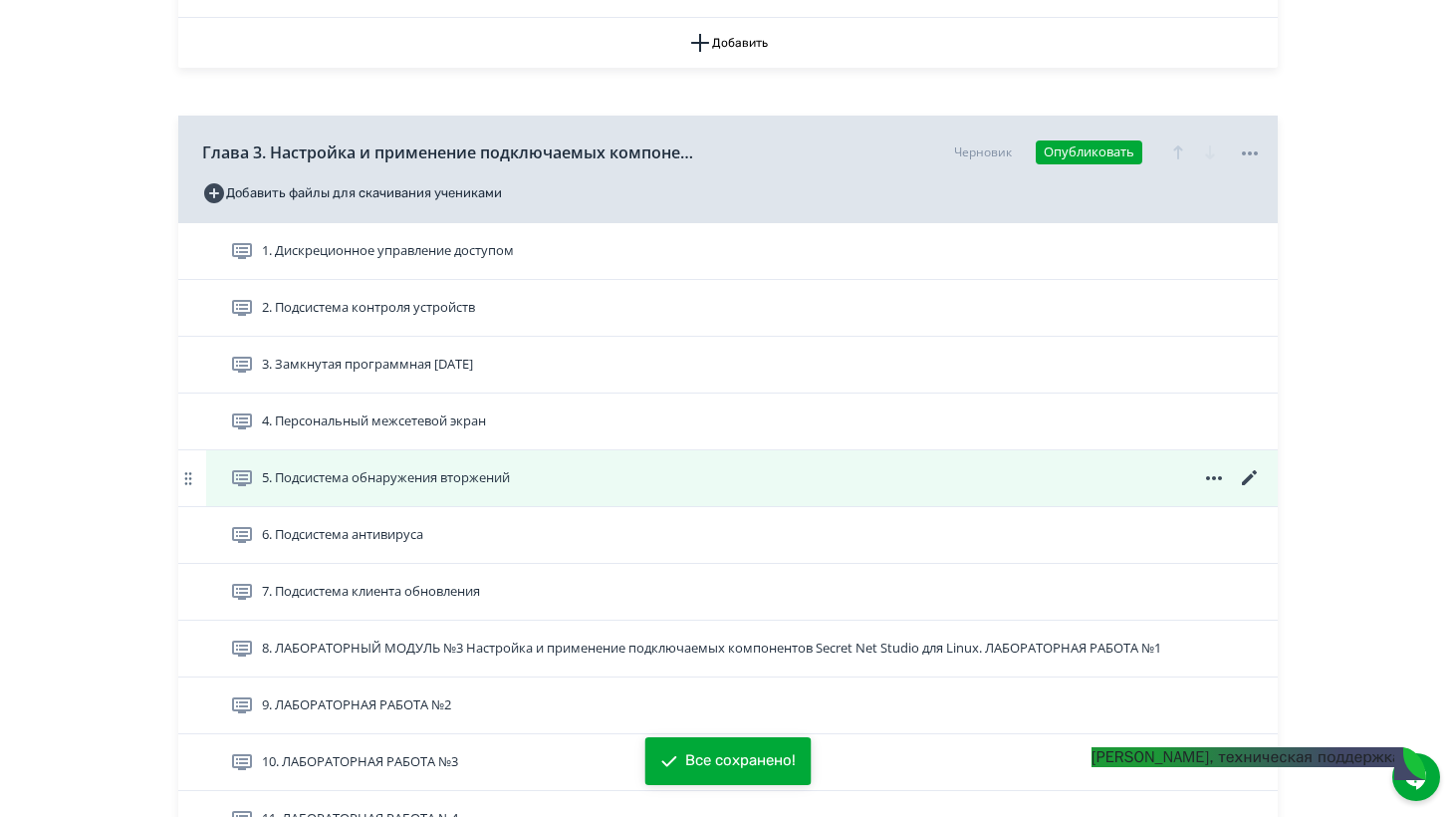 scroll, scrollTop: 1769, scrollLeft: 0, axis: vertical 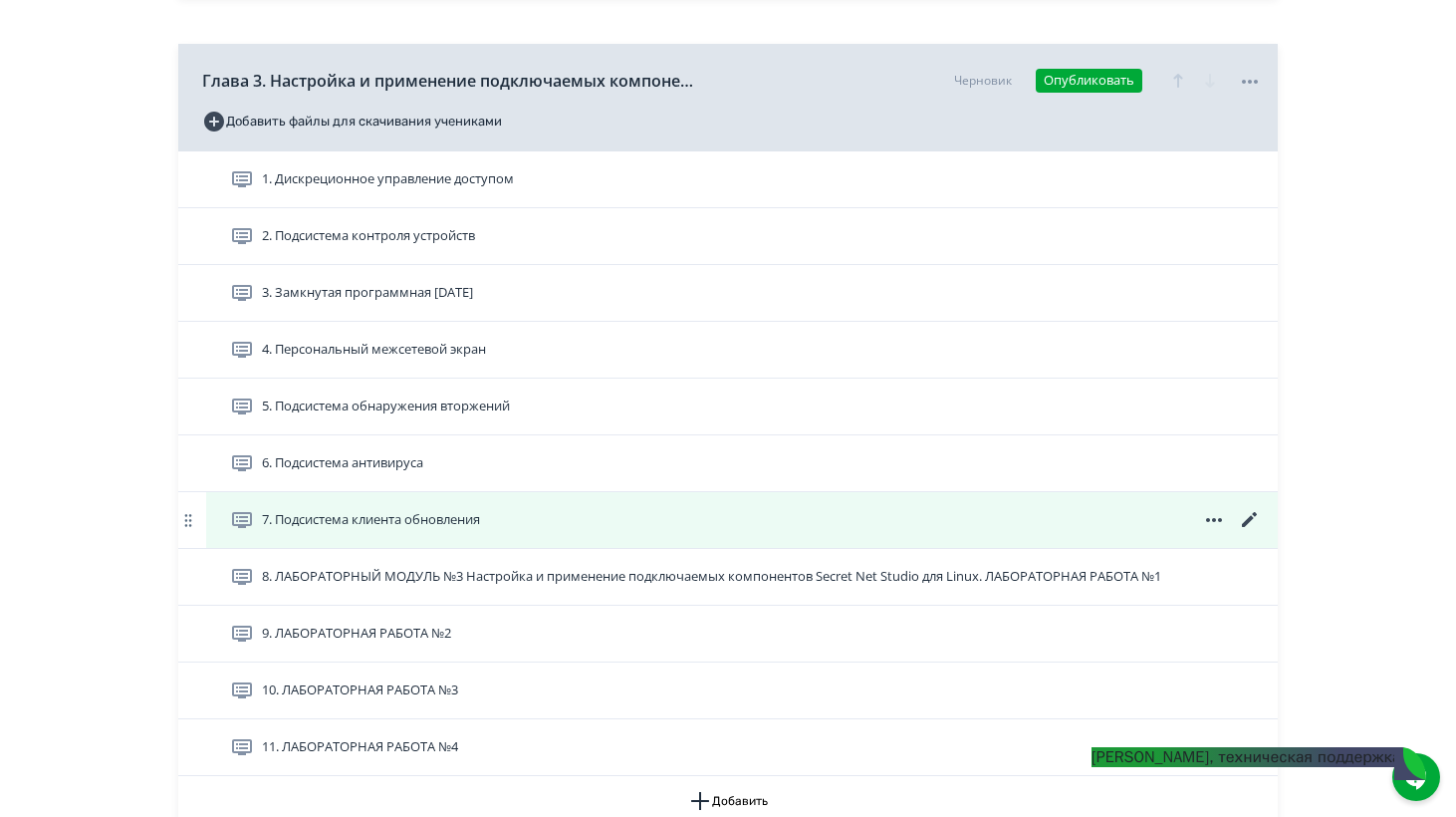 click 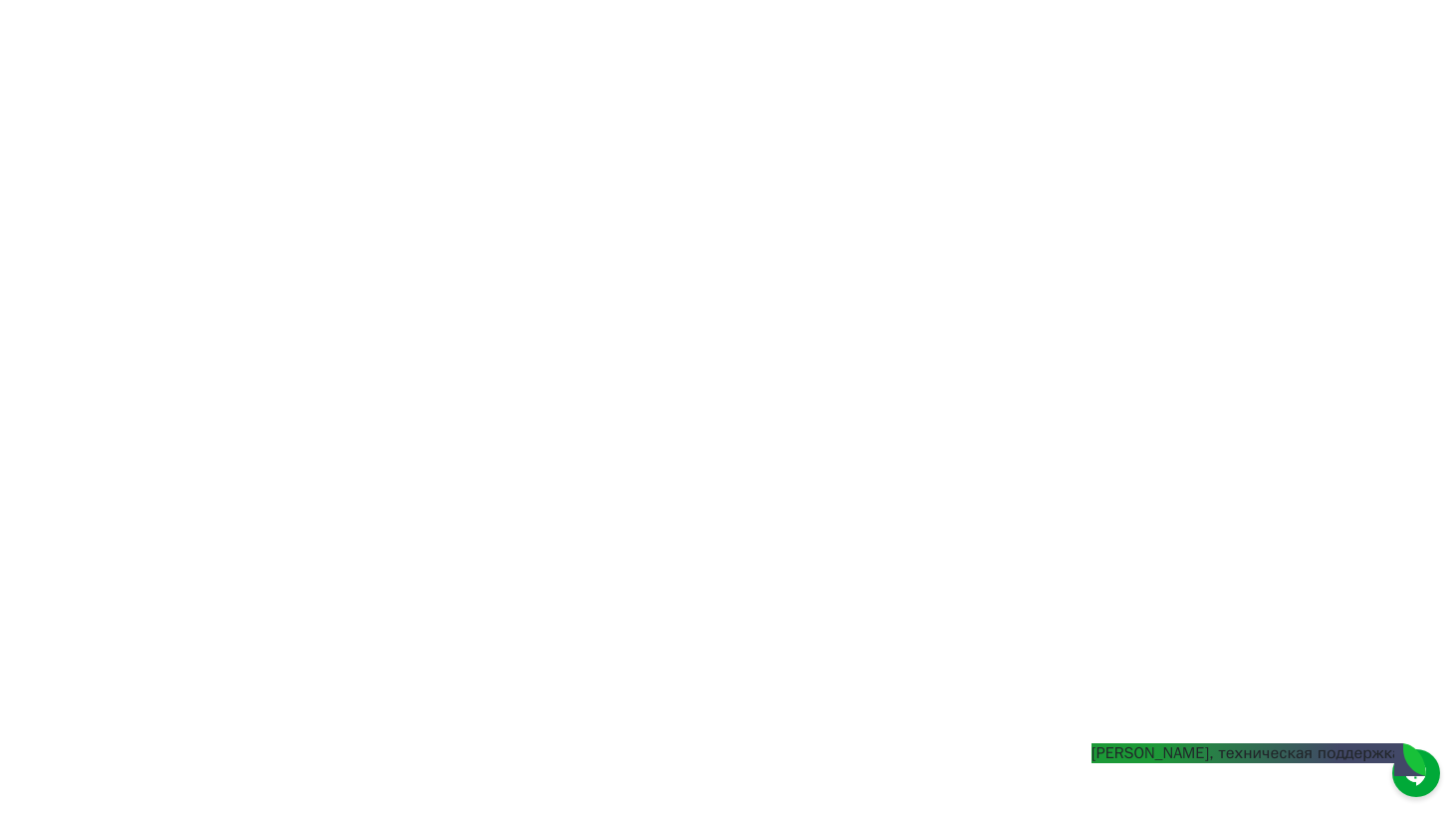scroll, scrollTop: 0, scrollLeft: 0, axis: both 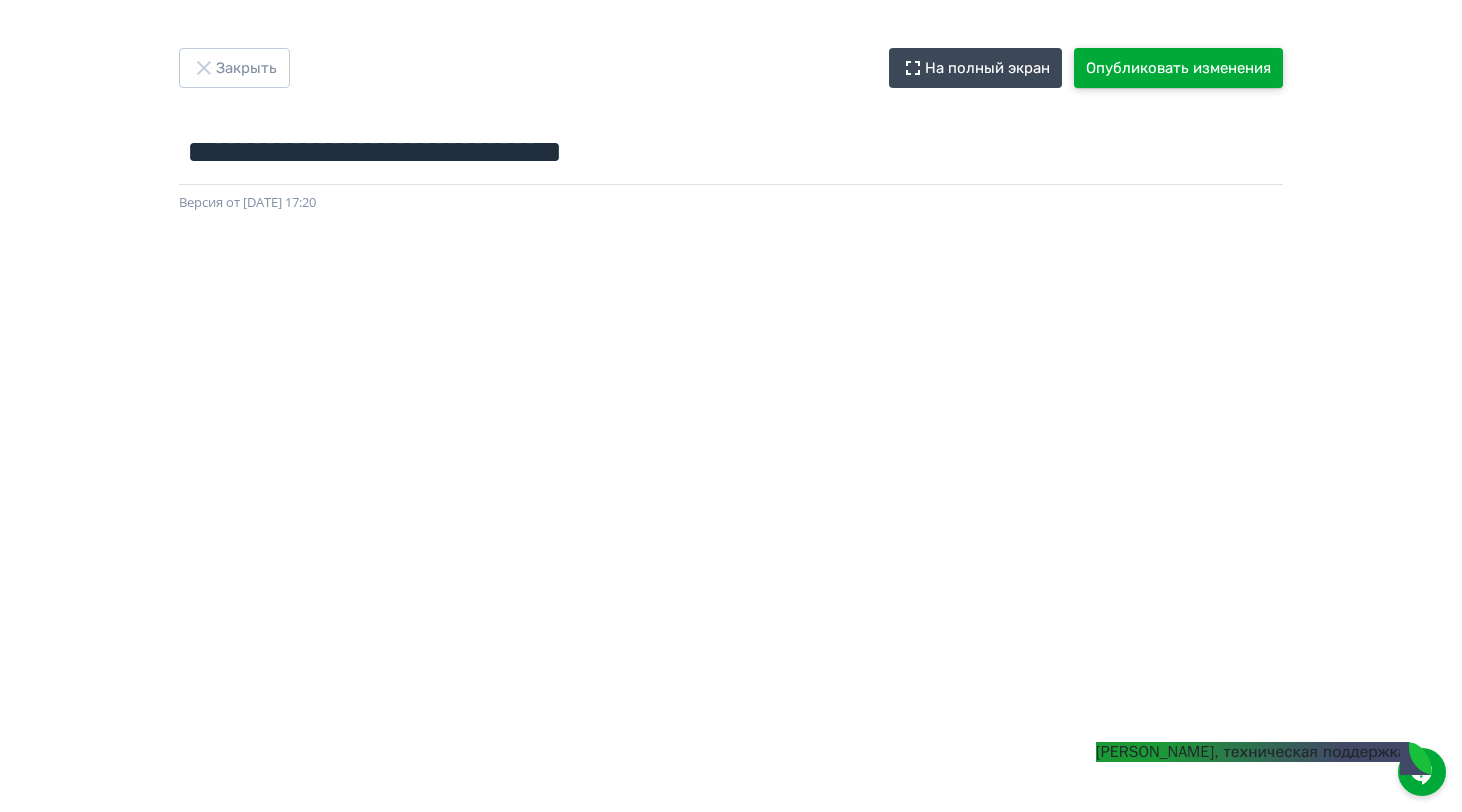 click on "Опубликовать изменения" at bounding box center (1178, 68) 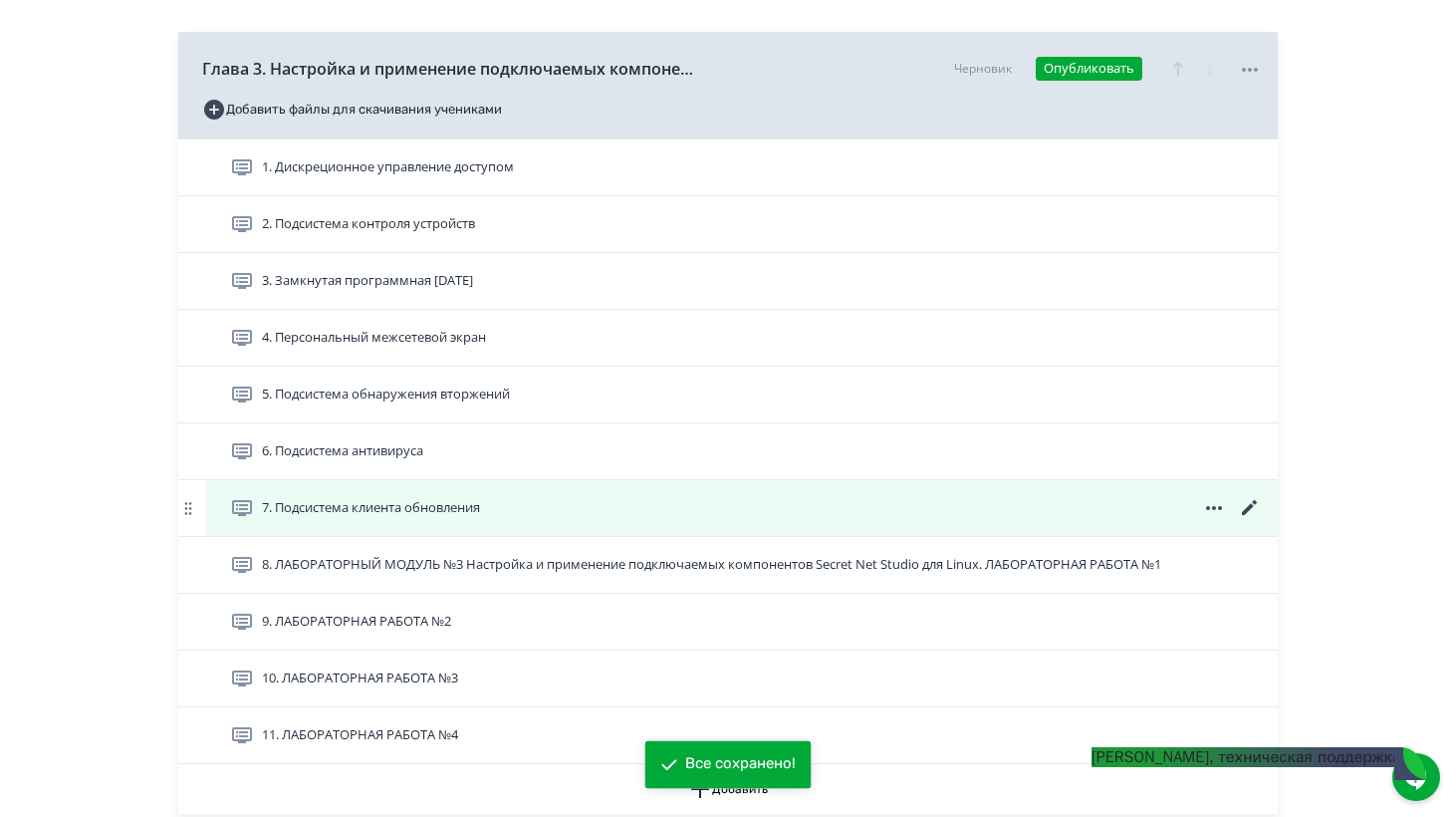 scroll, scrollTop: 1778, scrollLeft: 0, axis: vertical 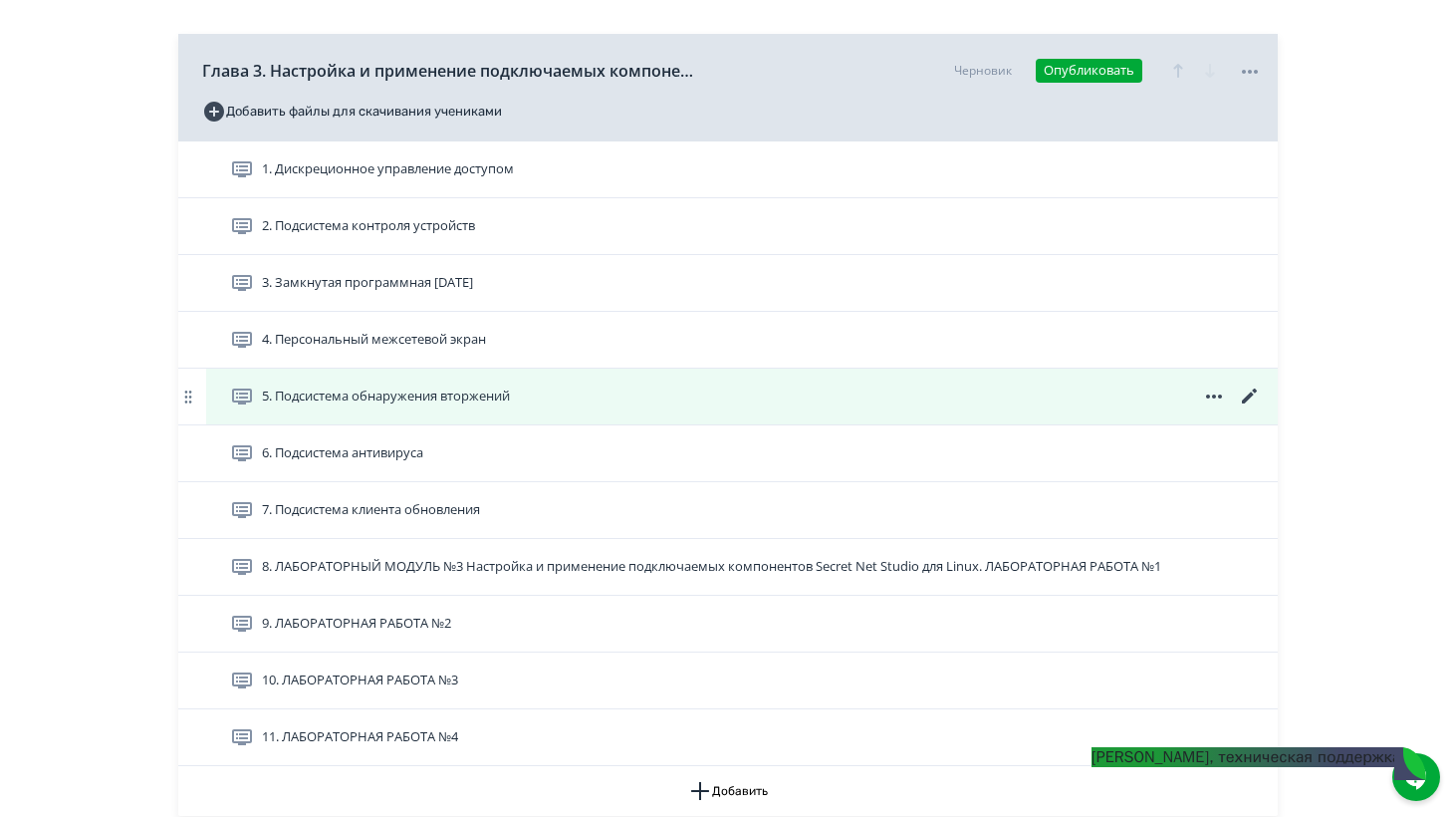 click 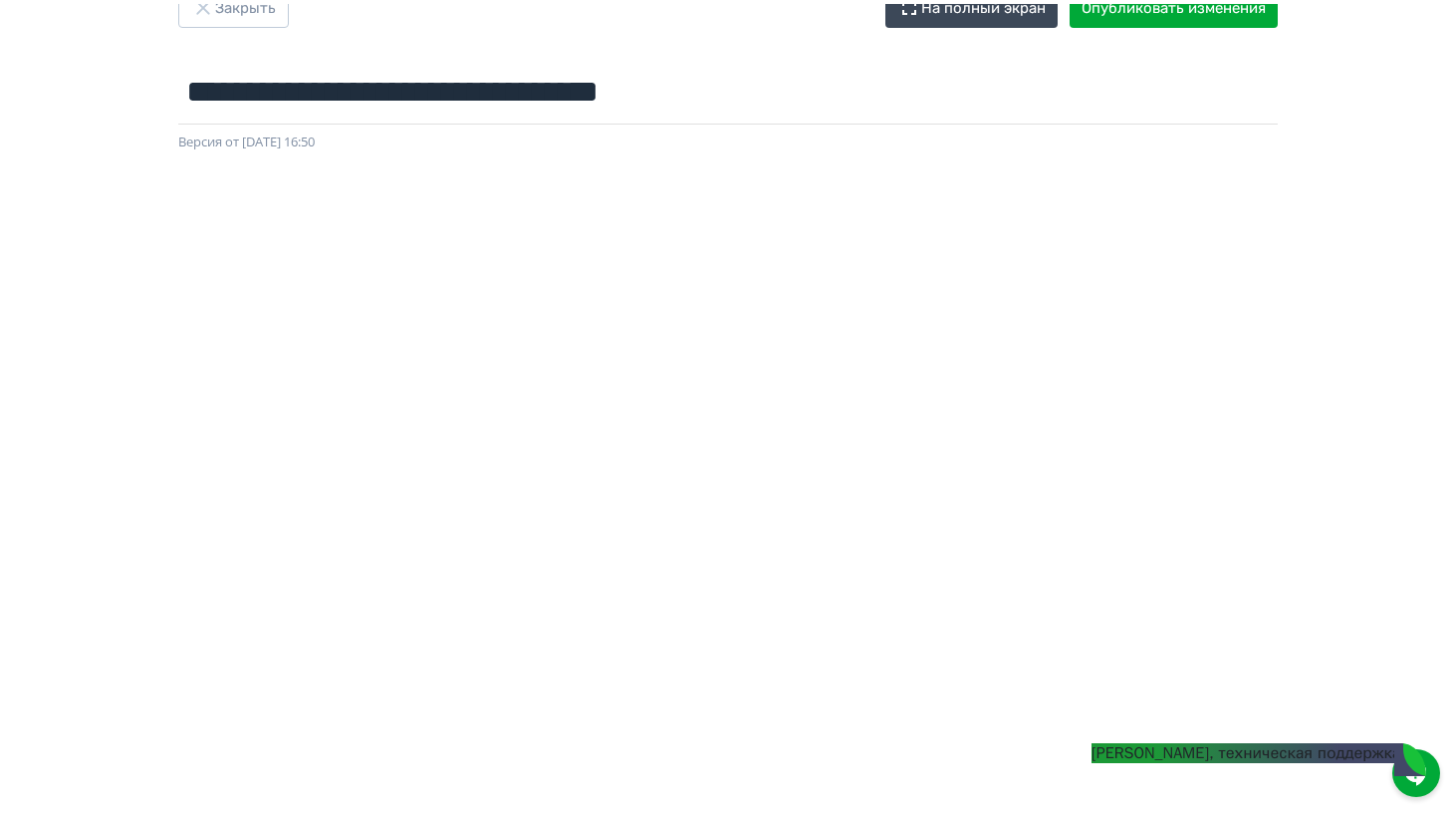 scroll, scrollTop: 0, scrollLeft: 0, axis: both 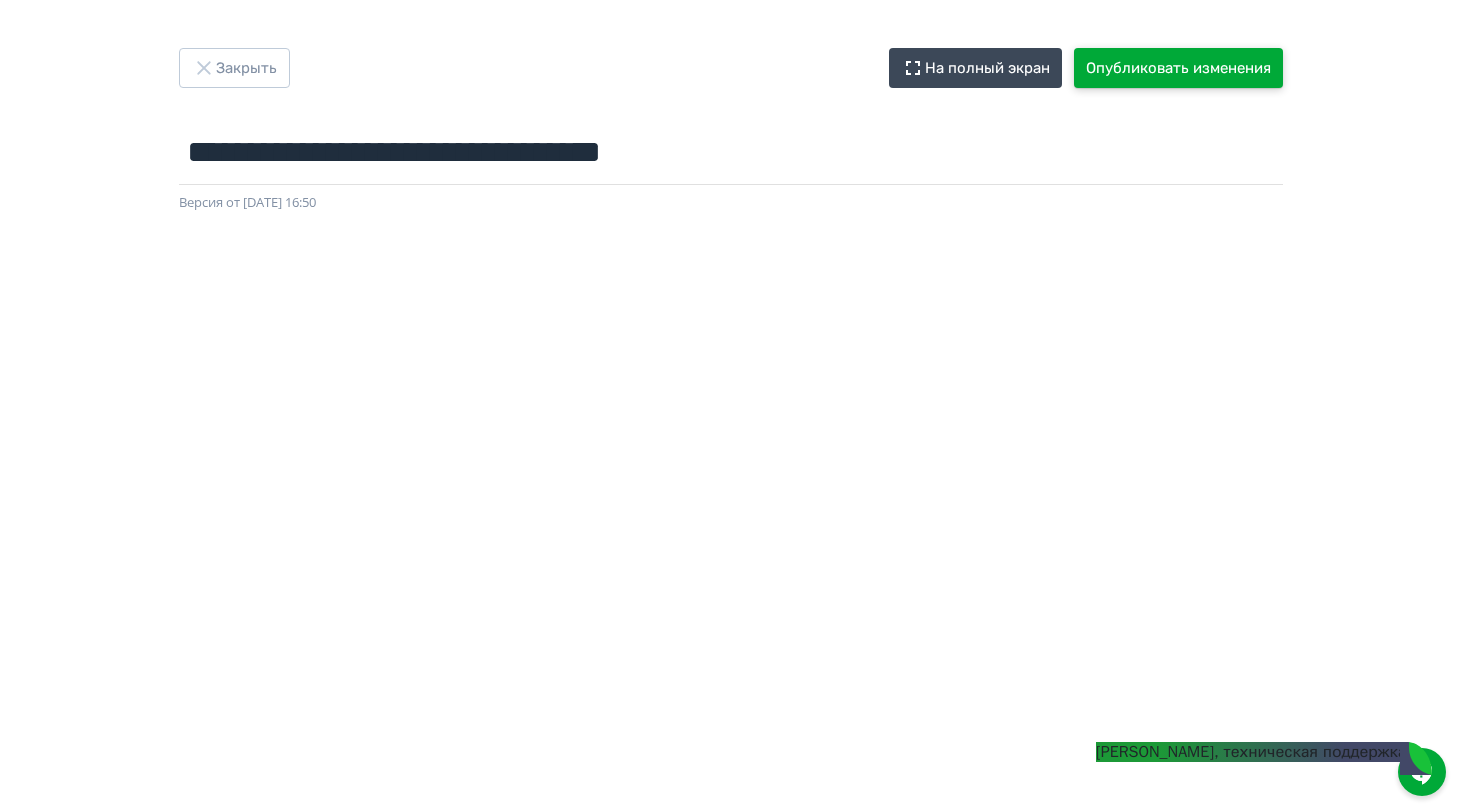 click on "Опубликовать изменения" at bounding box center (1178, 68) 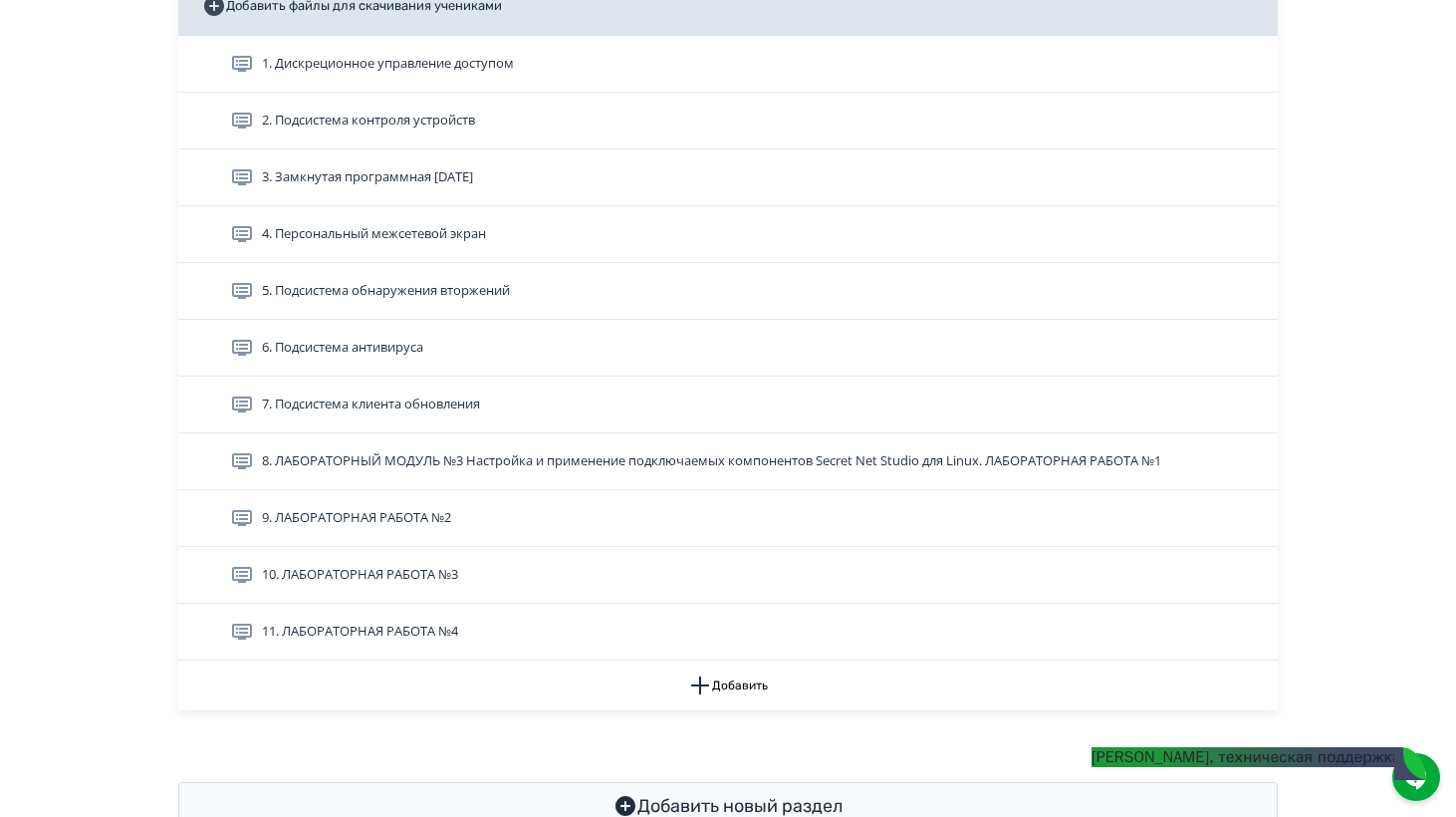 scroll, scrollTop: 1890, scrollLeft: 0, axis: vertical 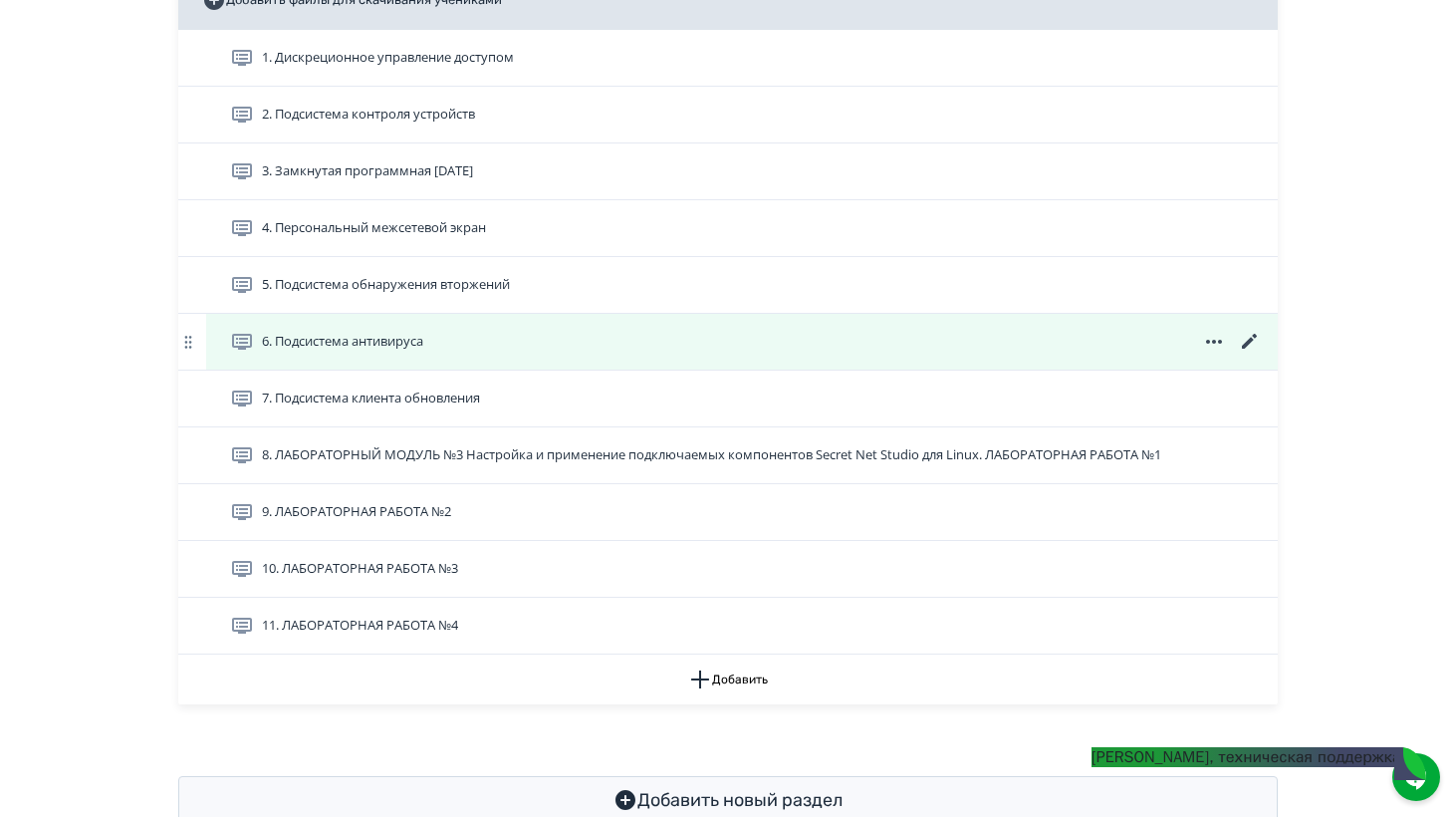 click 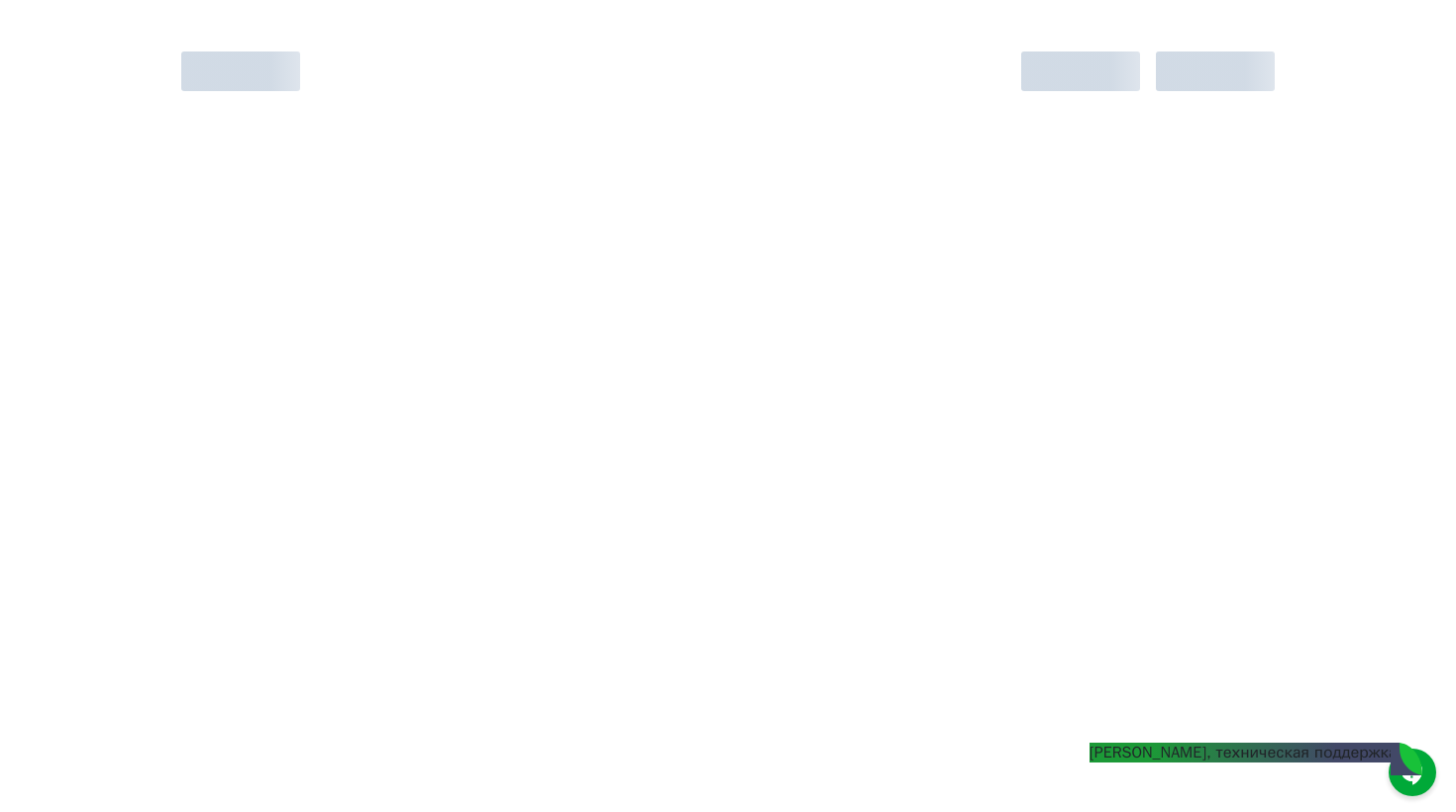 scroll, scrollTop: 0, scrollLeft: 0, axis: both 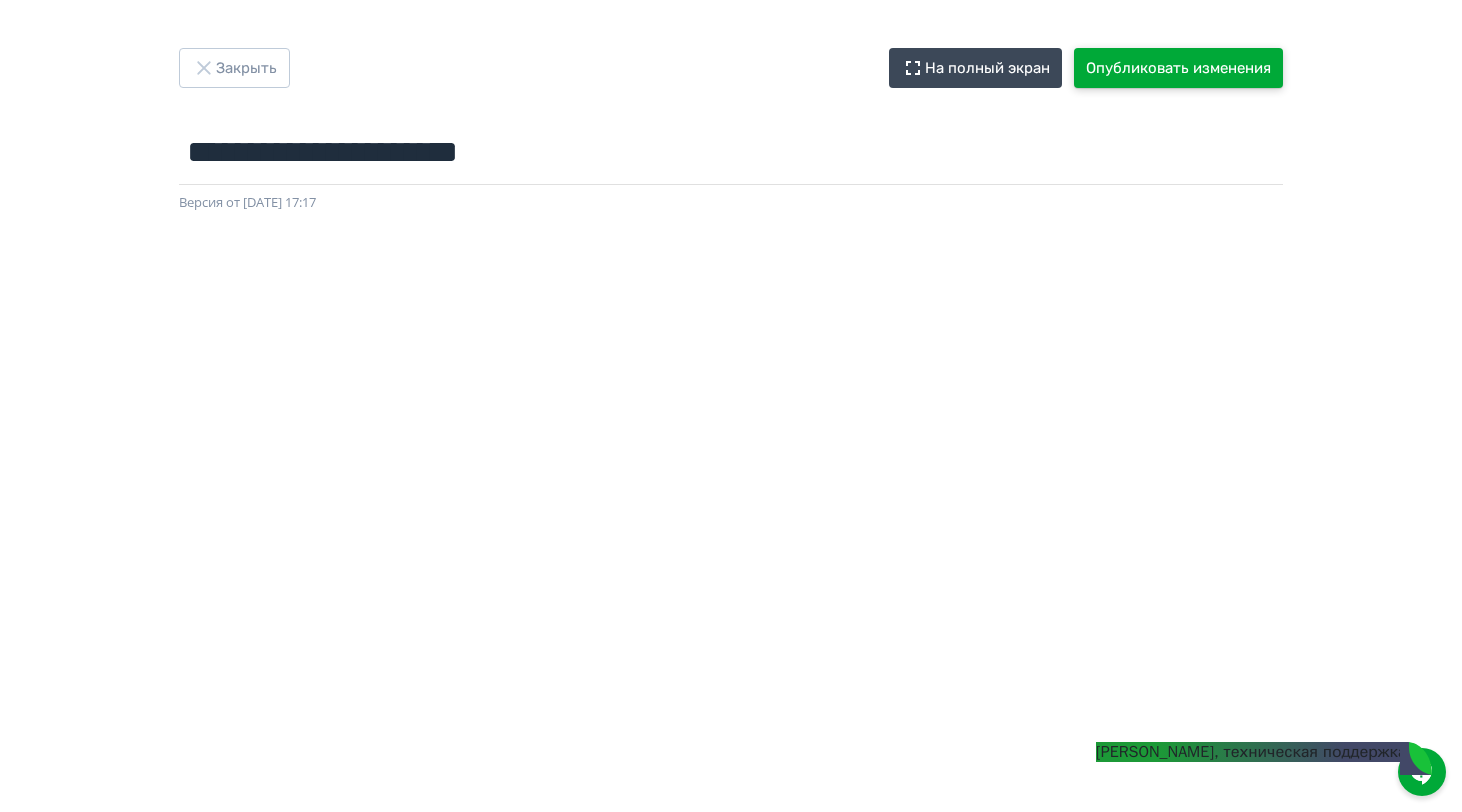 click on "Опубликовать изменения" at bounding box center [1178, 68] 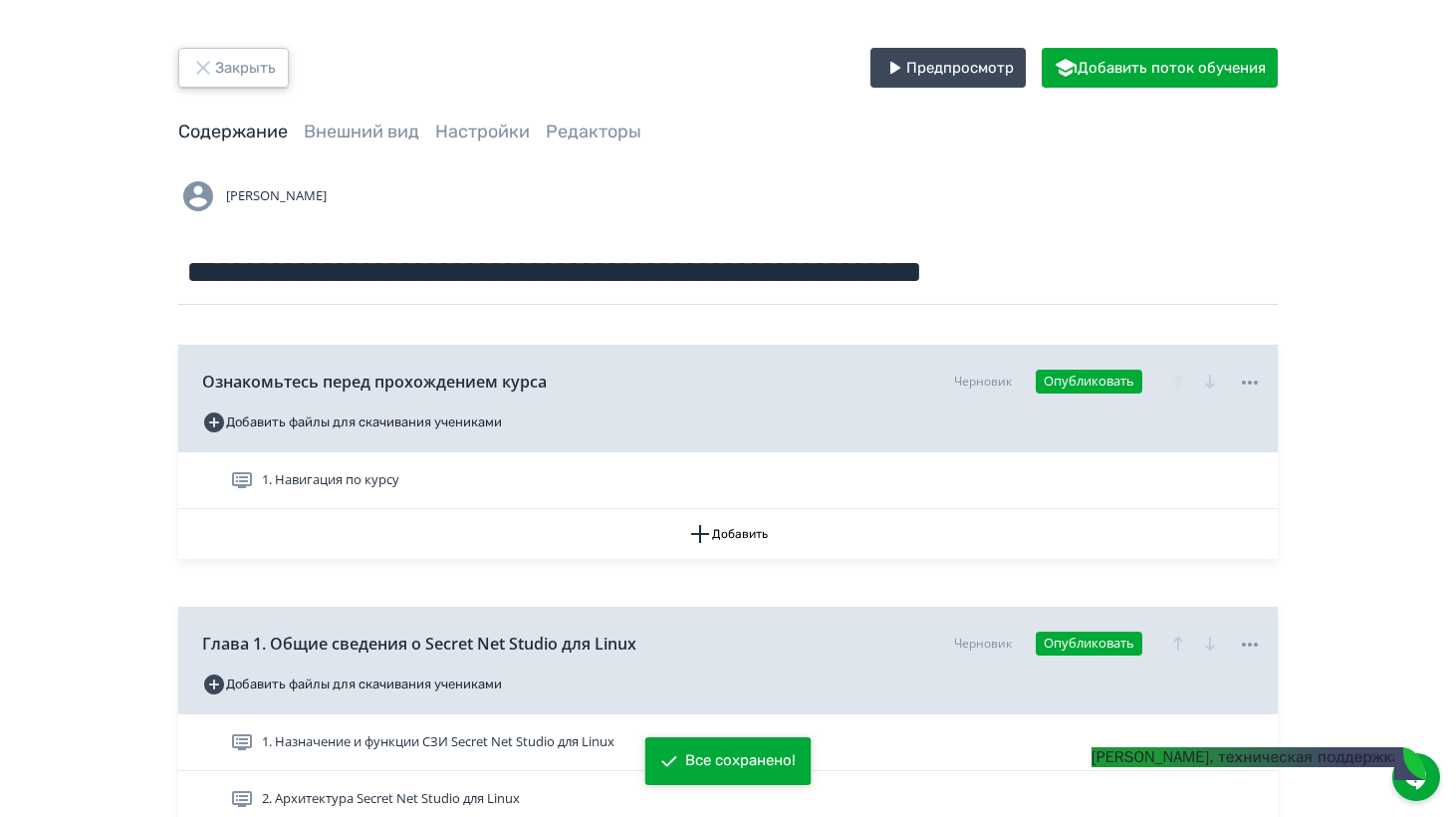 click on "Закрыть" at bounding box center [233, 68] 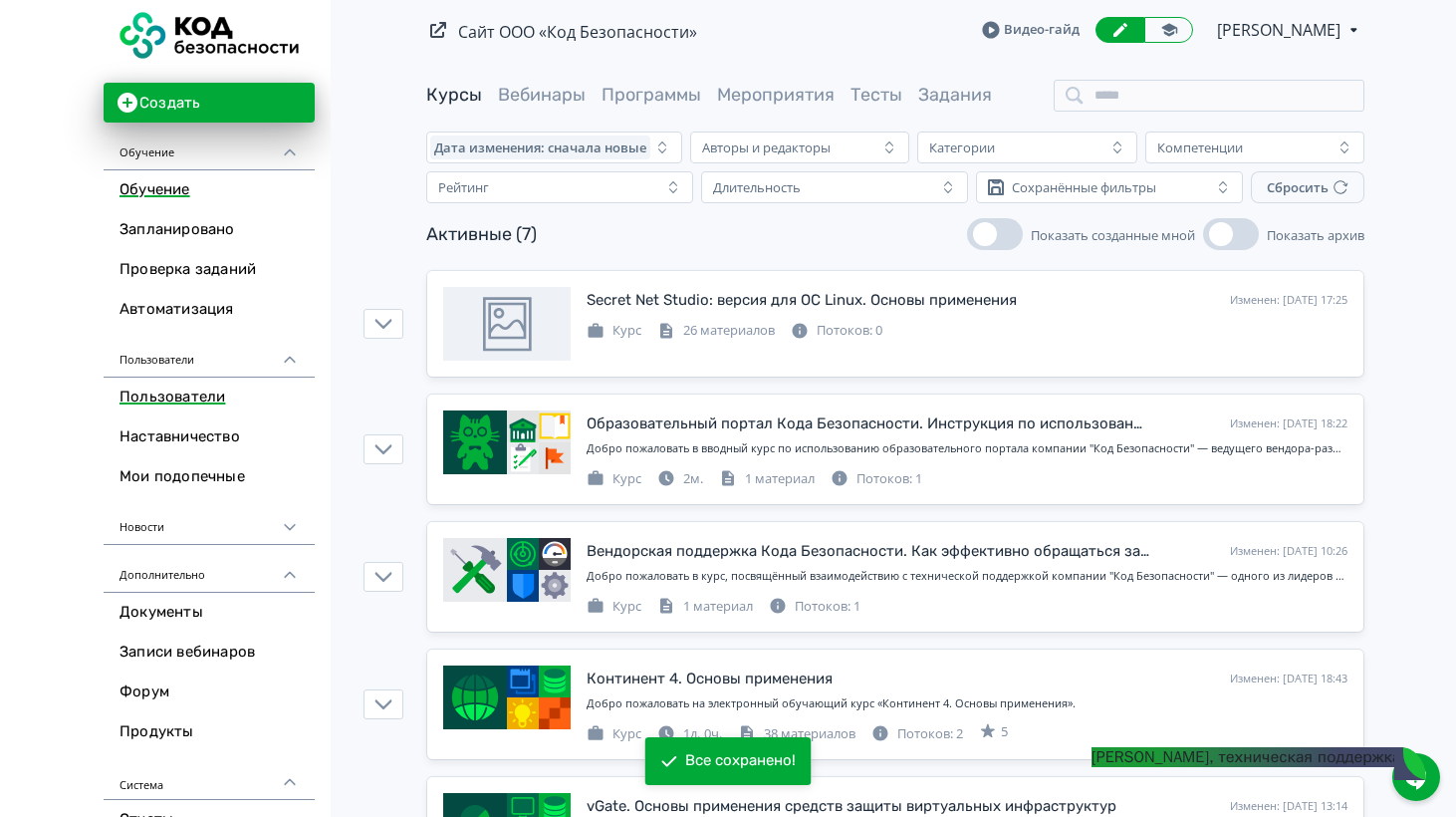 click on "Пользователи" at bounding box center (209, 398) 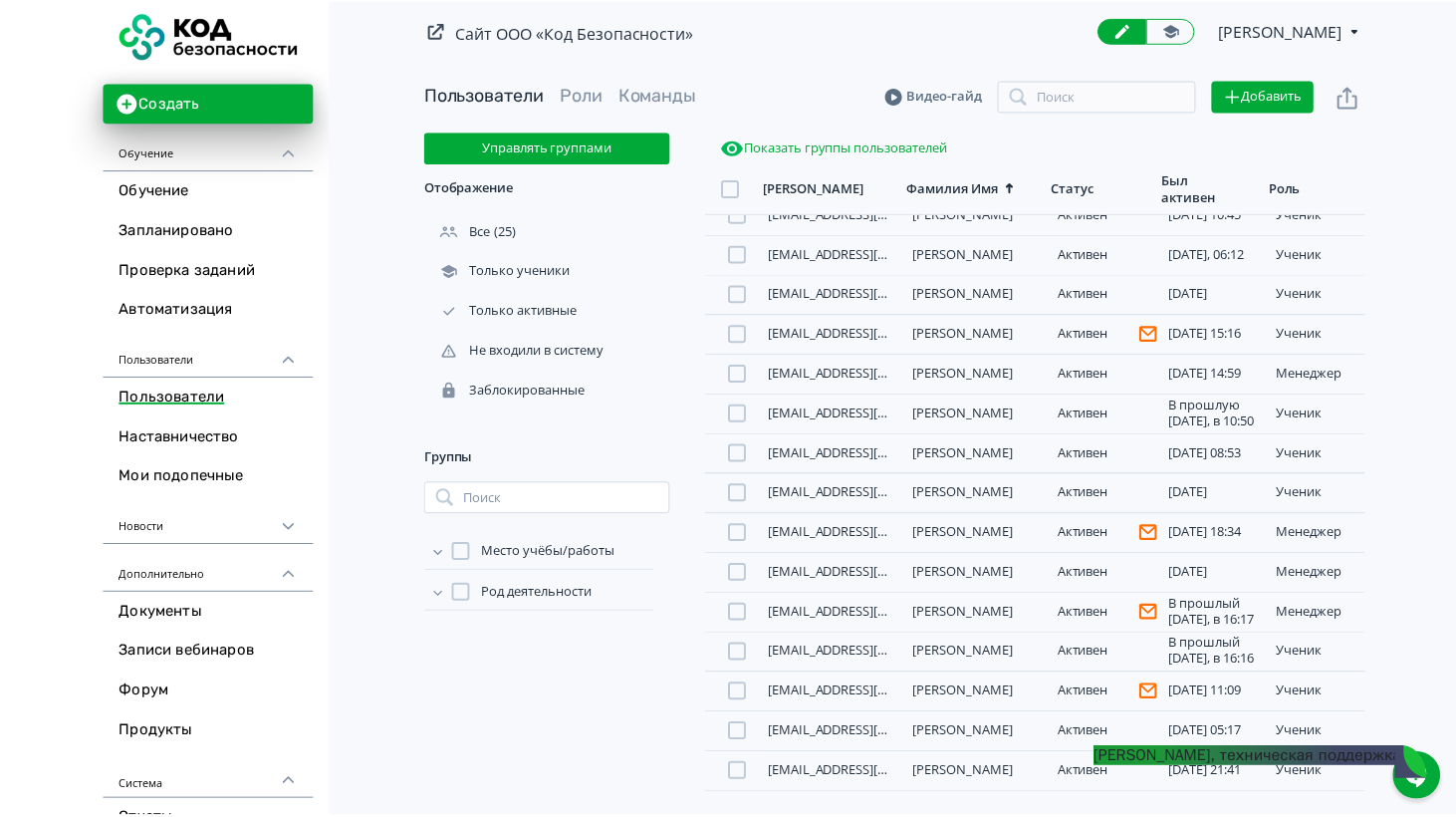 scroll, scrollTop: 441, scrollLeft: 0, axis: vertical 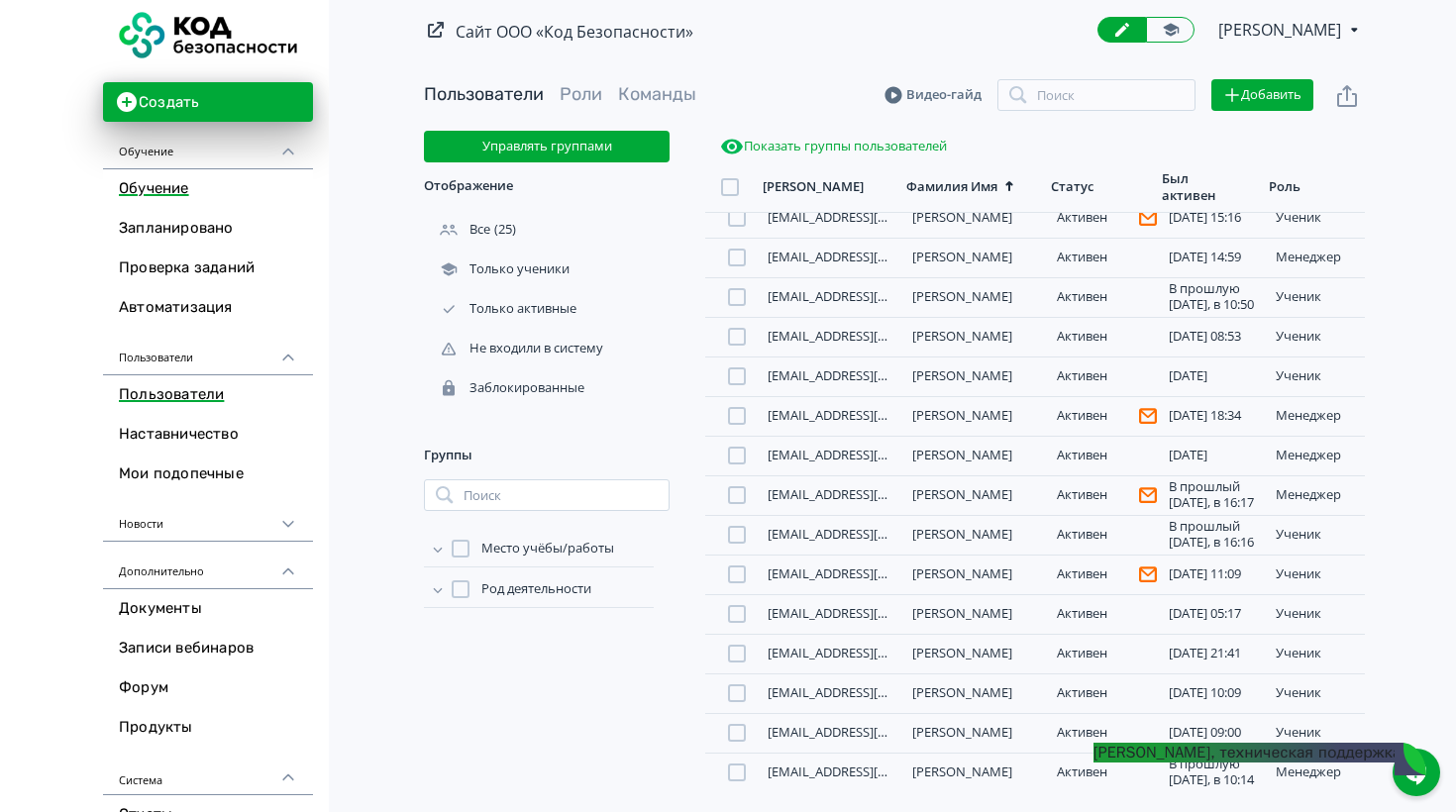click on "Обучение" at bounding box center (208, 189) 